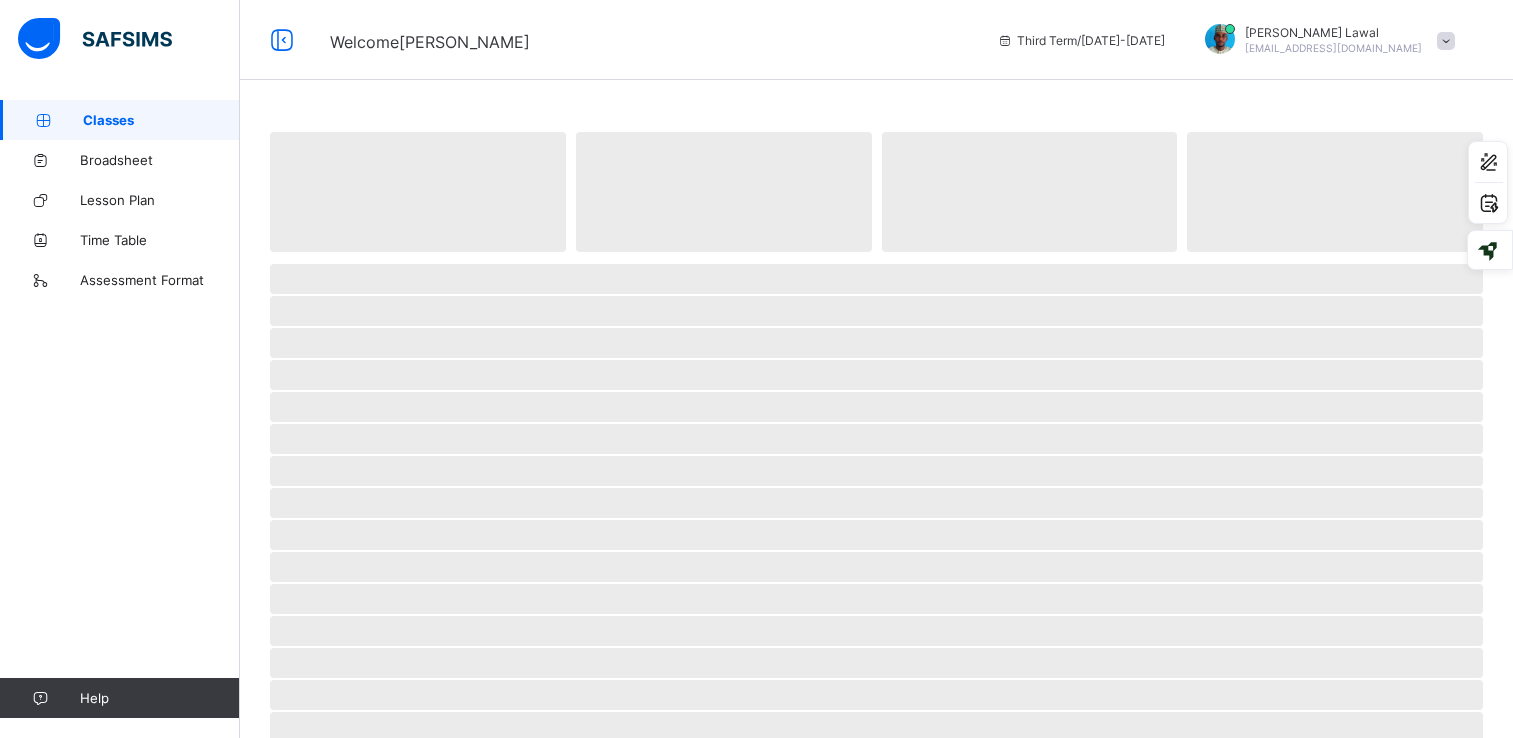 scroll, scrollTop: 0, scrollLeft: 0, axis: both 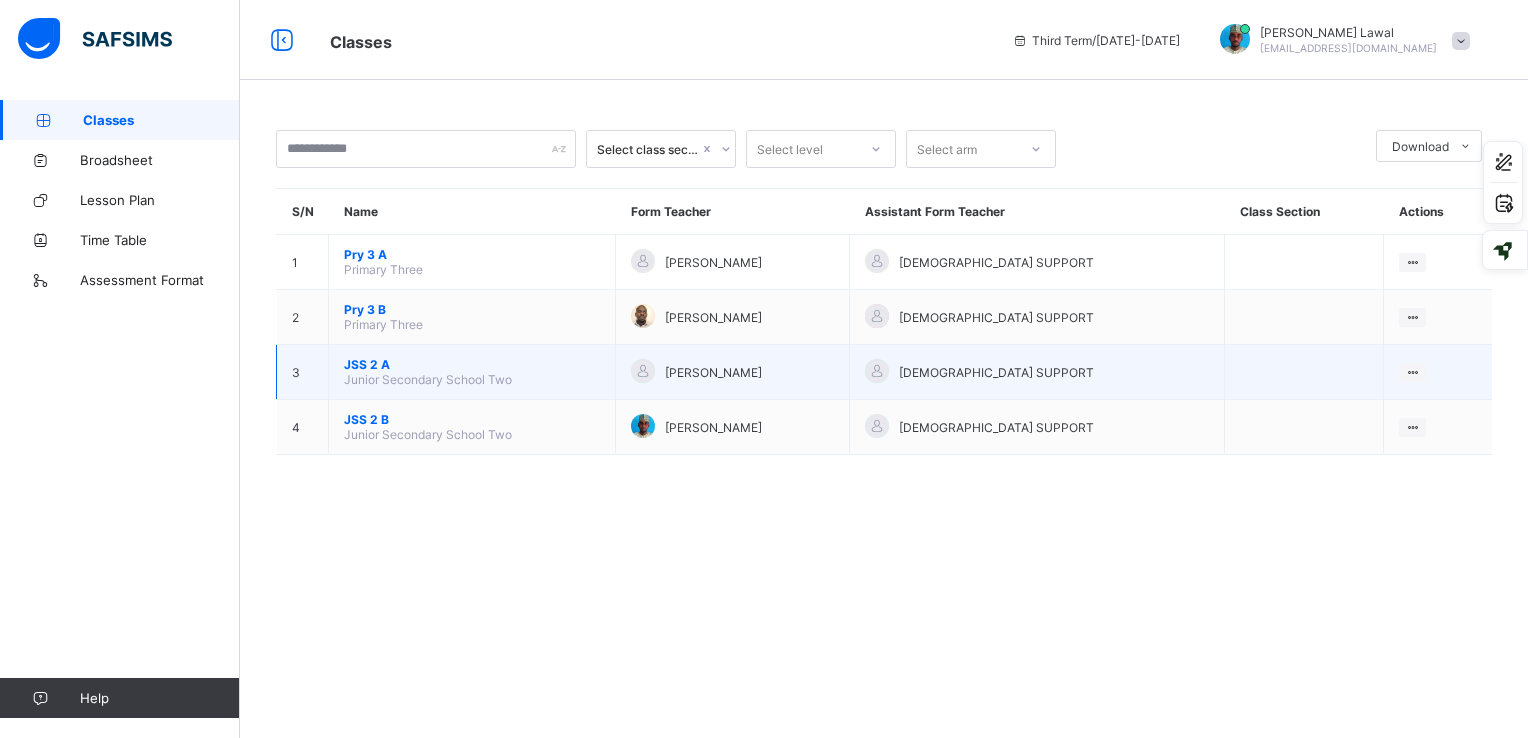 click on "JSS 2   A" at bounding box center [472, 364] 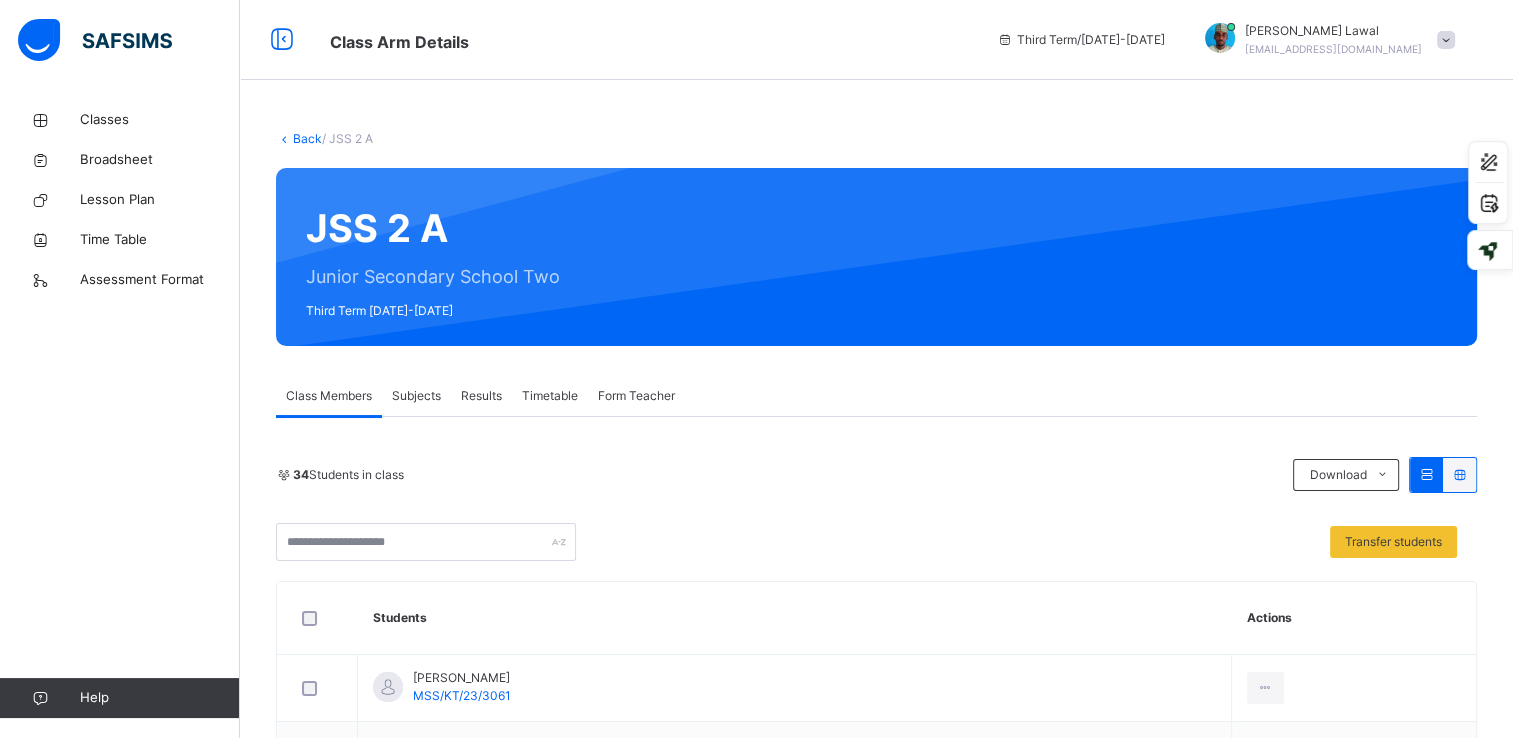 click on "Subjects" at bounding box center [416, 396] 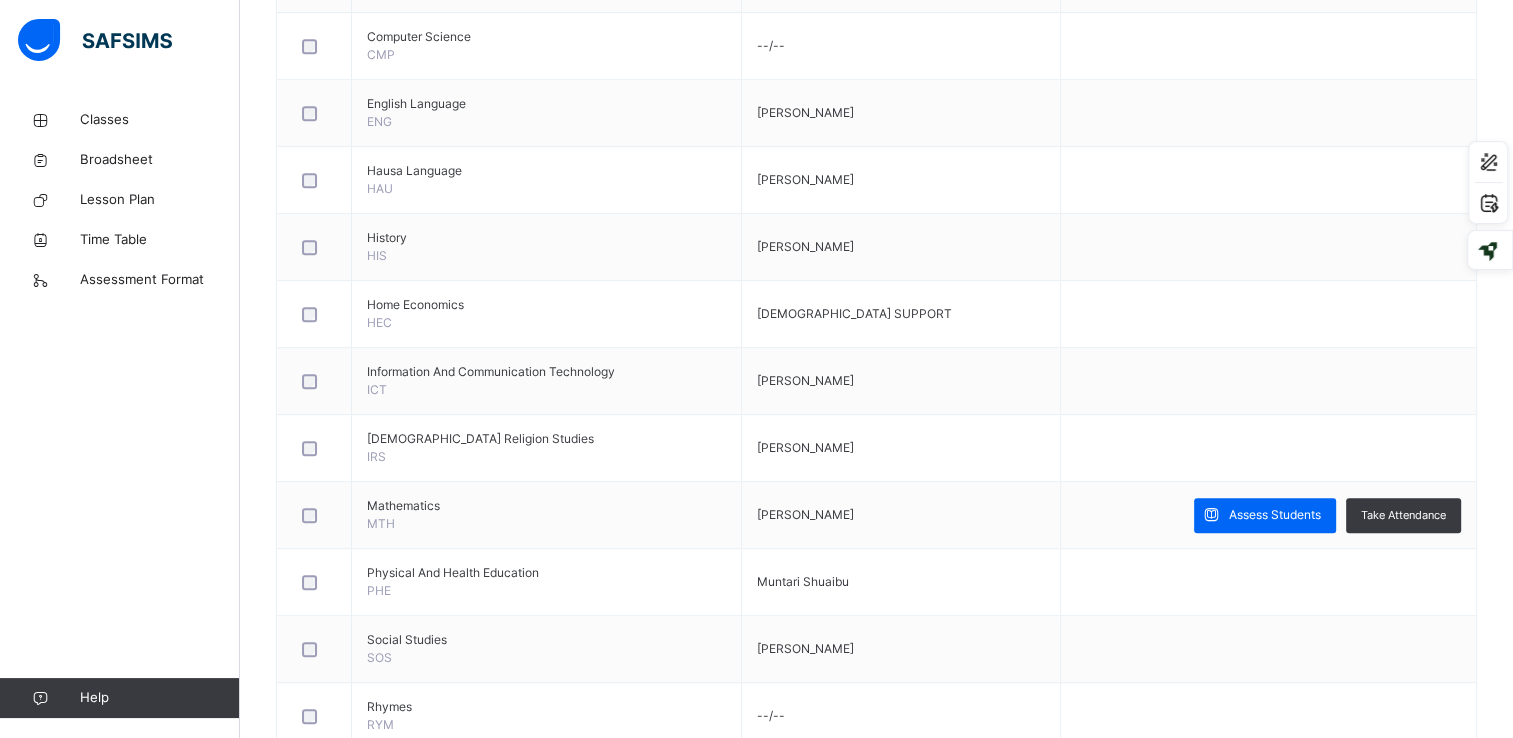 scroll, scrollTop: 964, scrollLeft: 0, axis: vertical 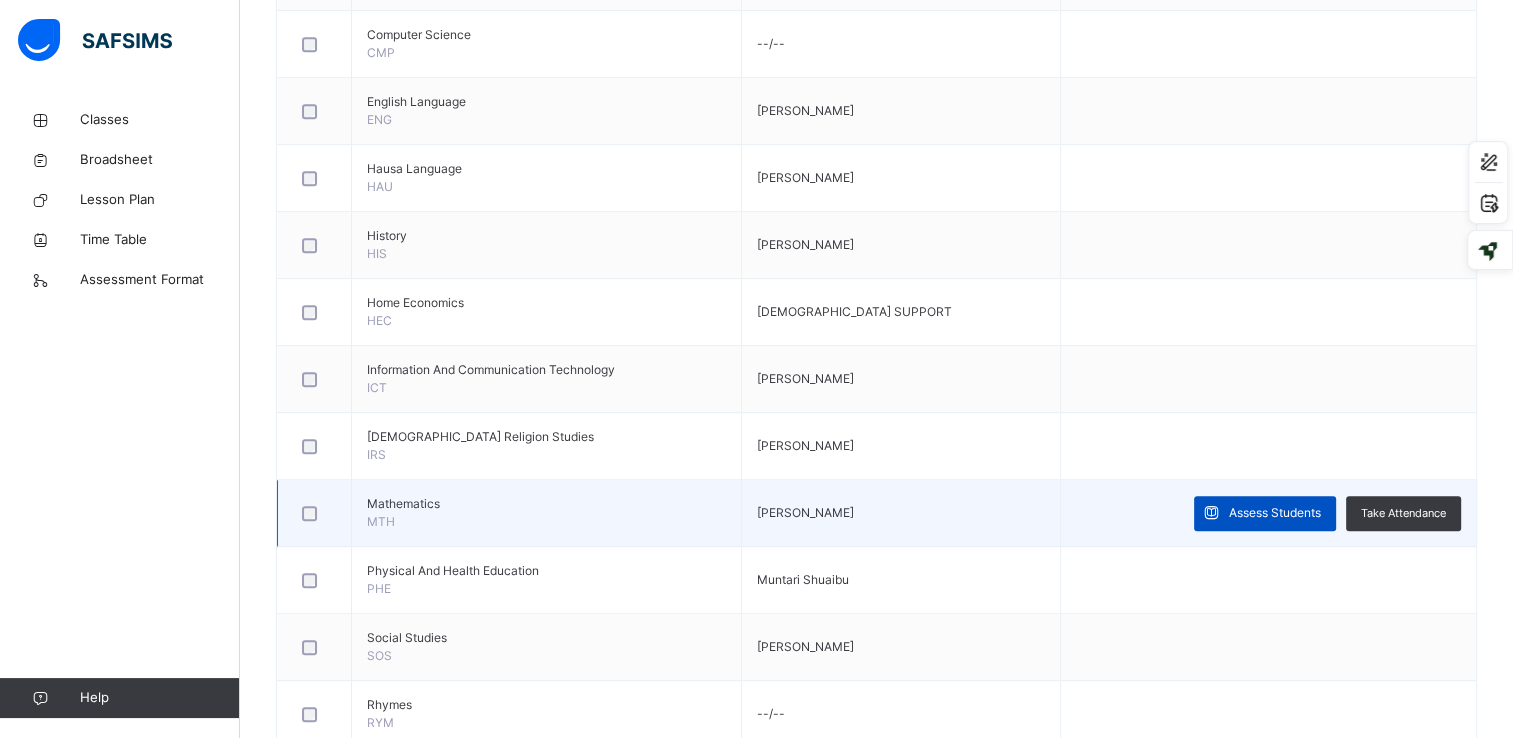click on "Assess Students" at bounding box center (1275, 513) 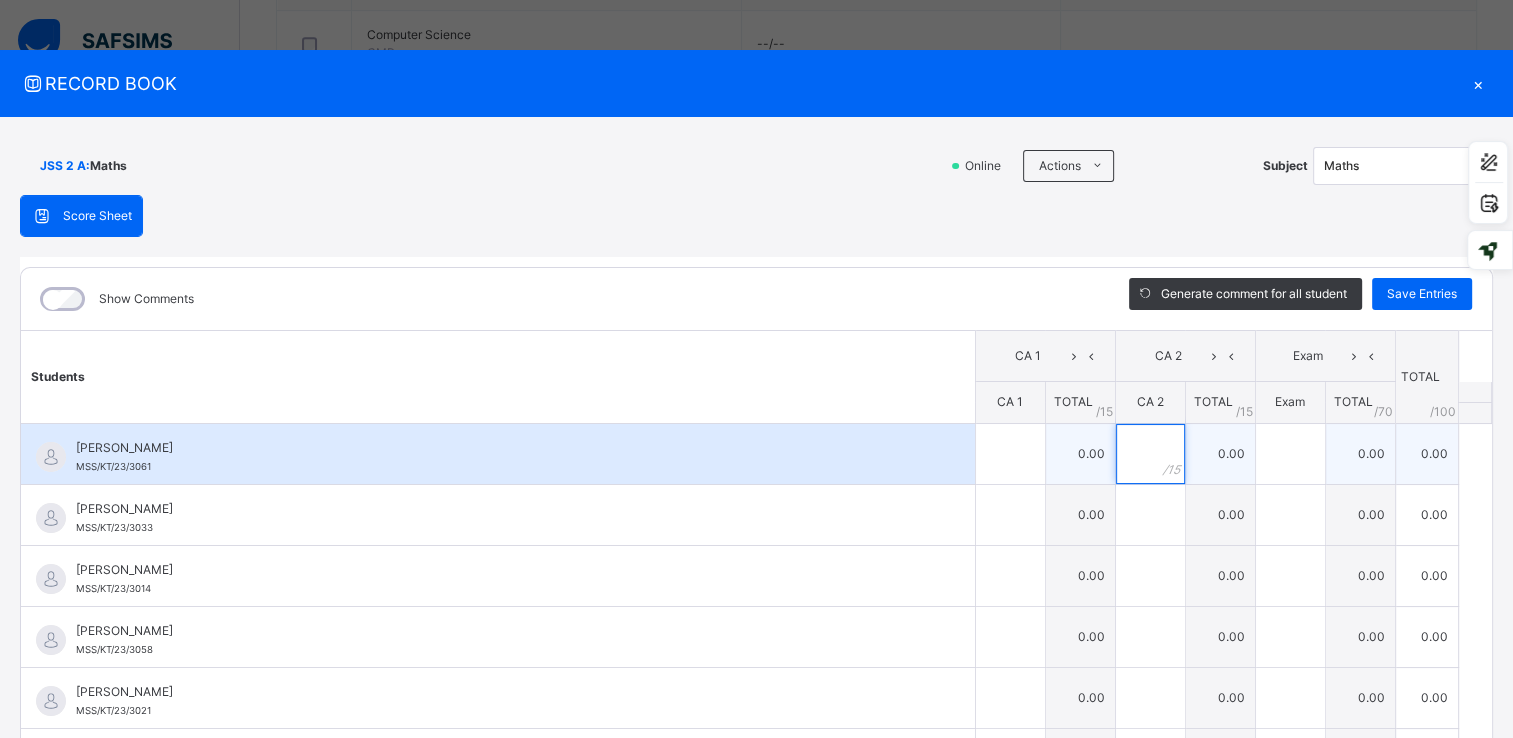 click at bounding box center [1150, 454] 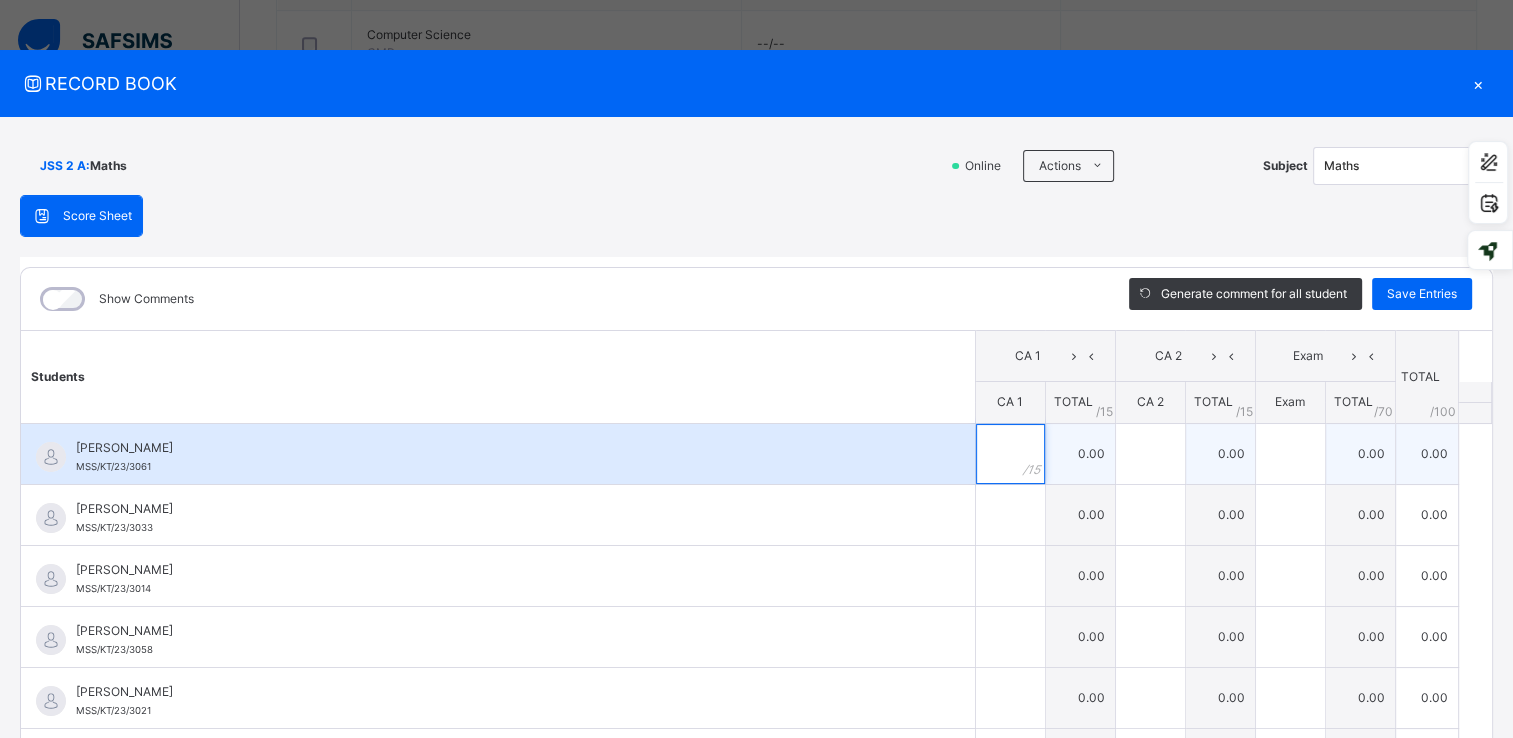 click at bounding box center [1010, 454] 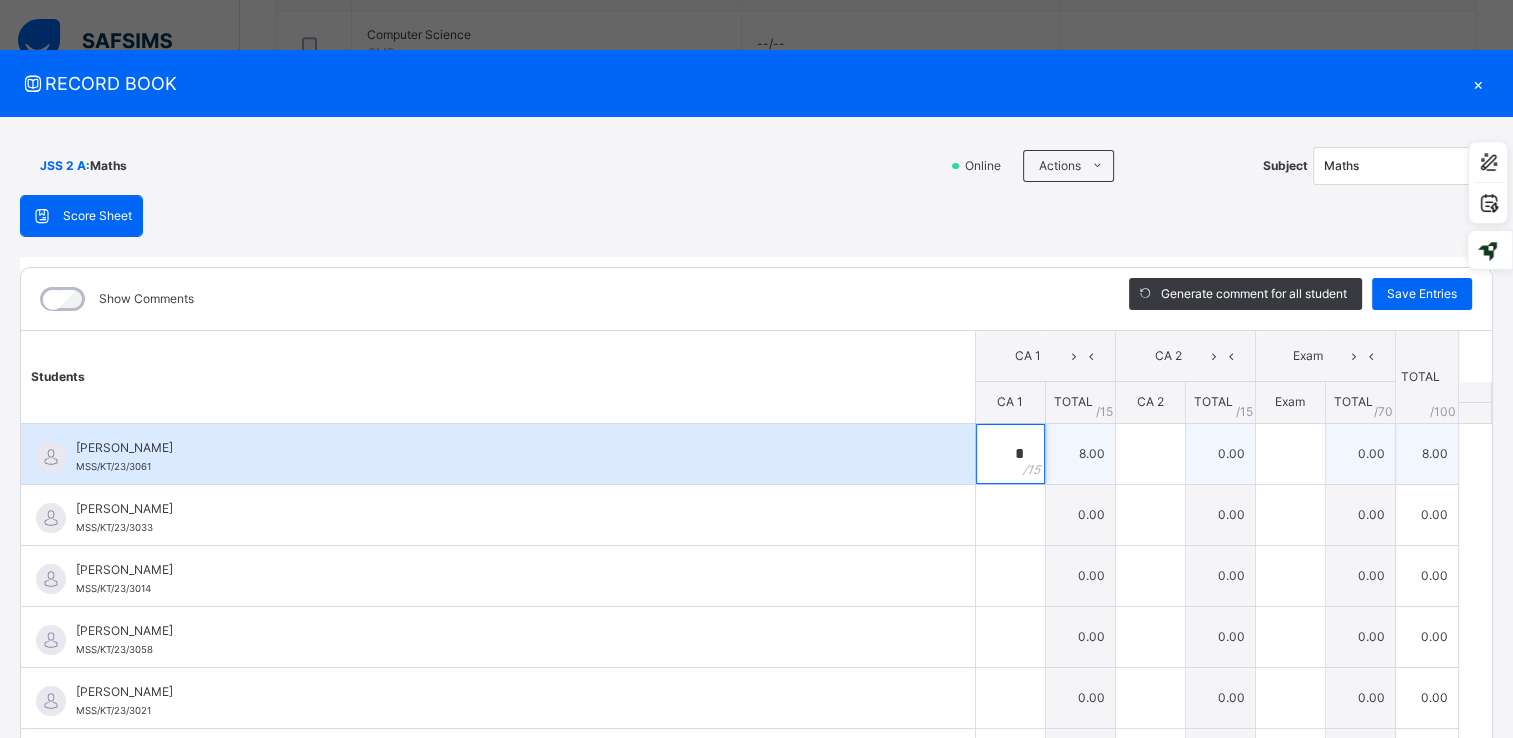 type on "*" 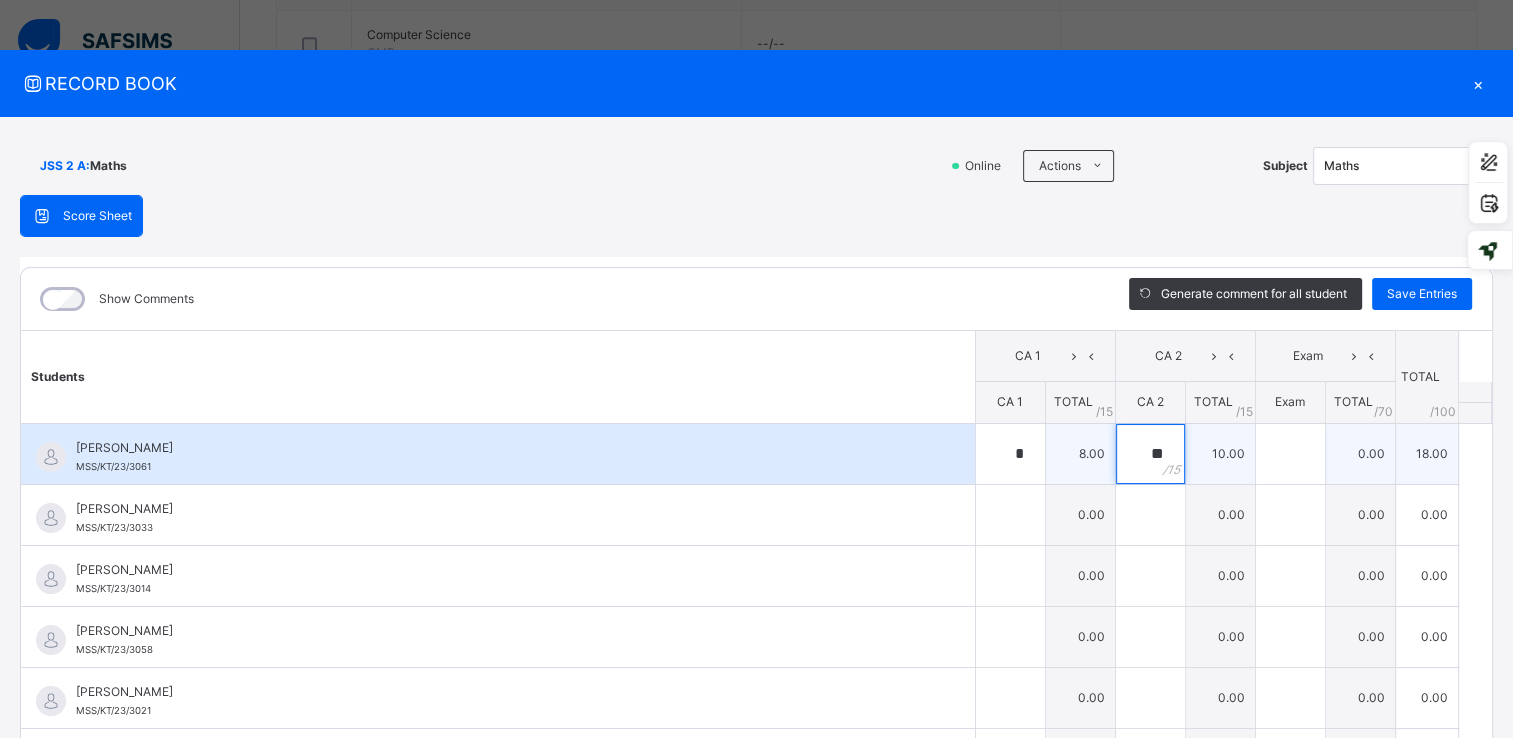 type on "**" 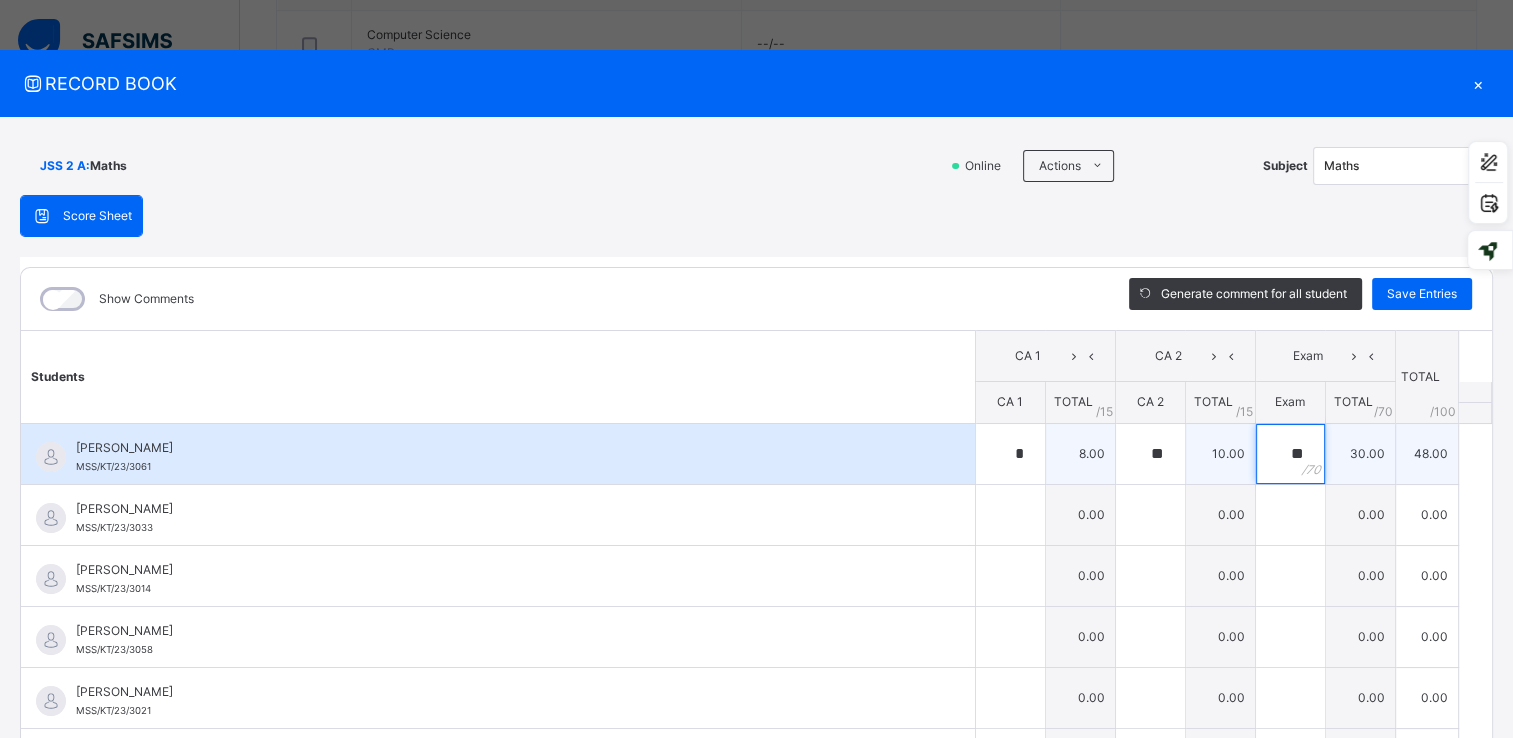 type on "**" 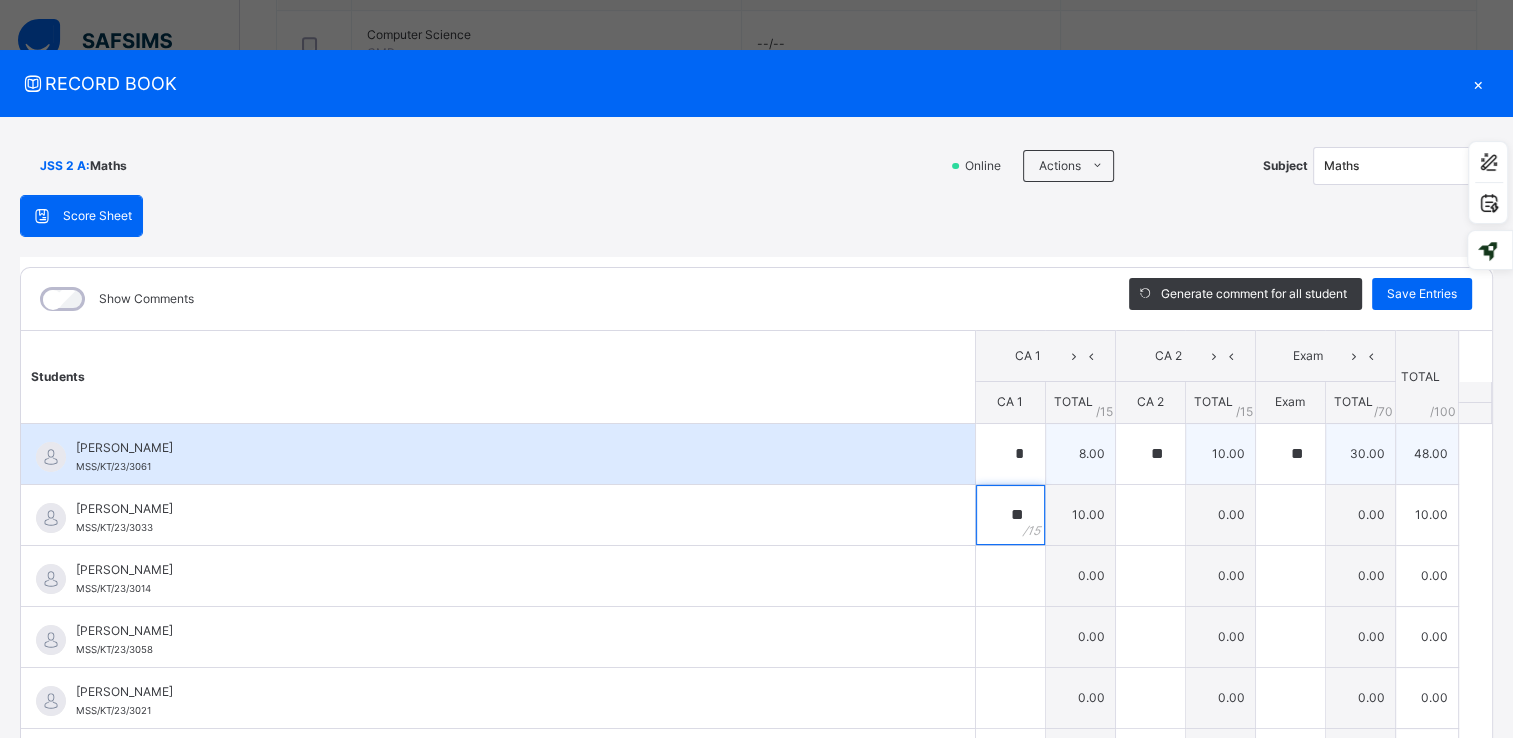 type on "**" 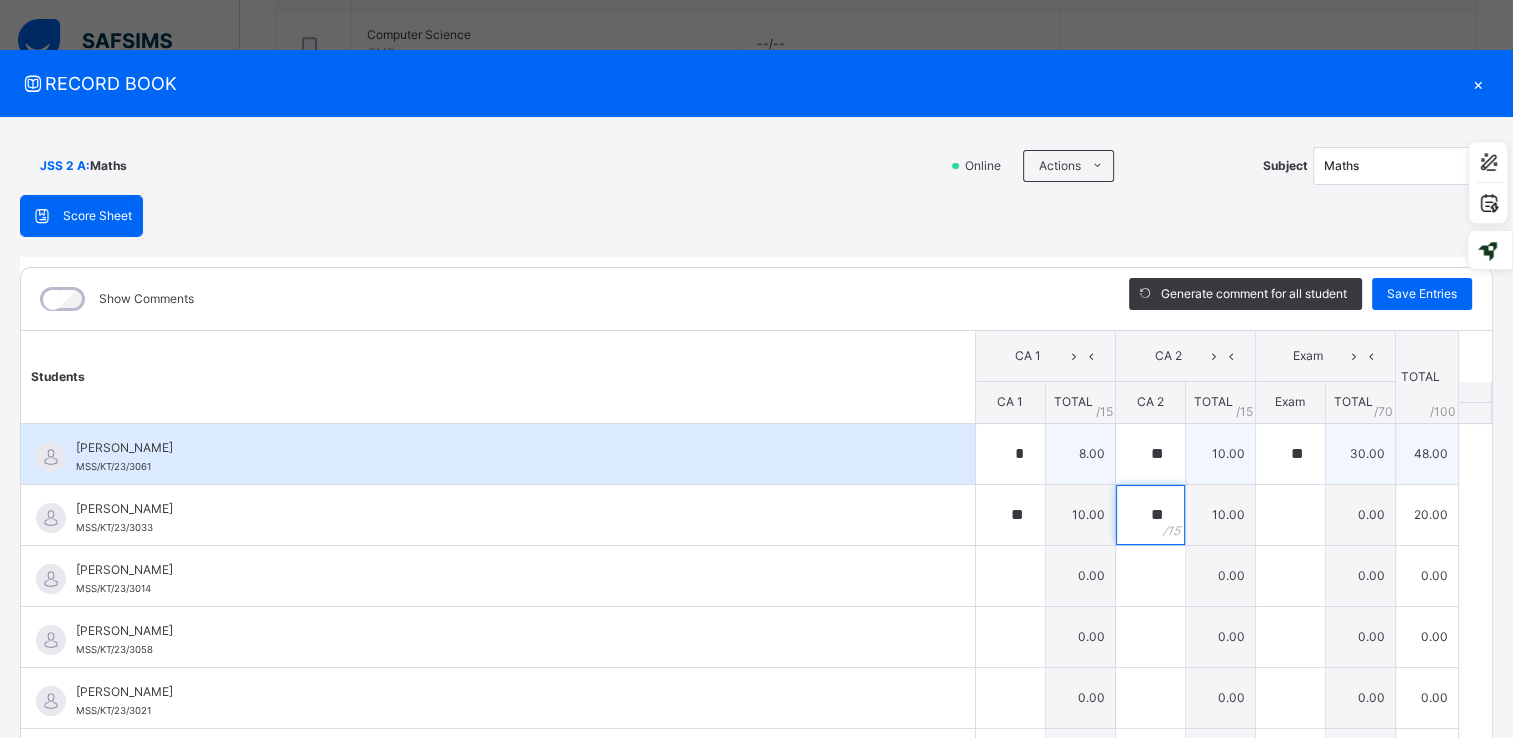 type on "**" 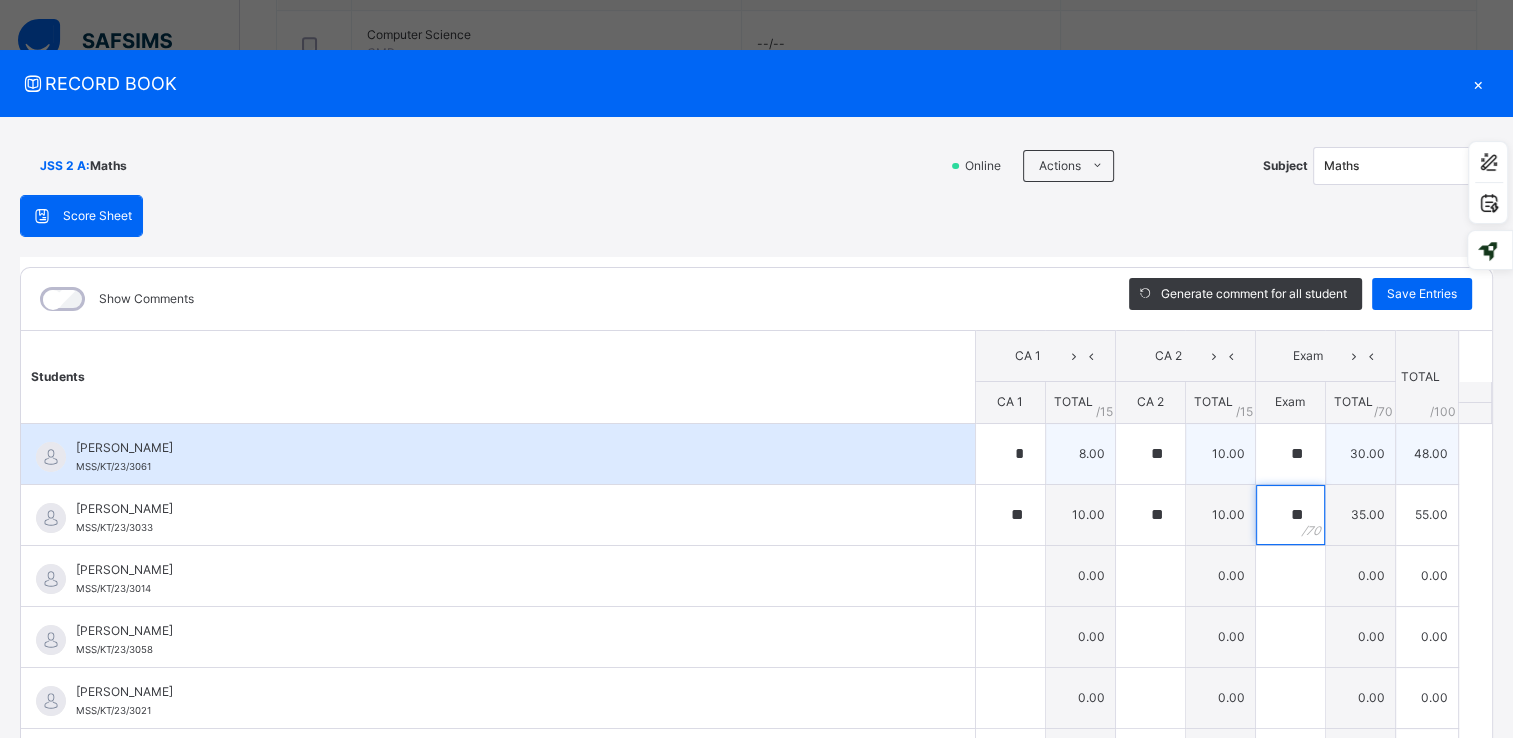 type on "**" 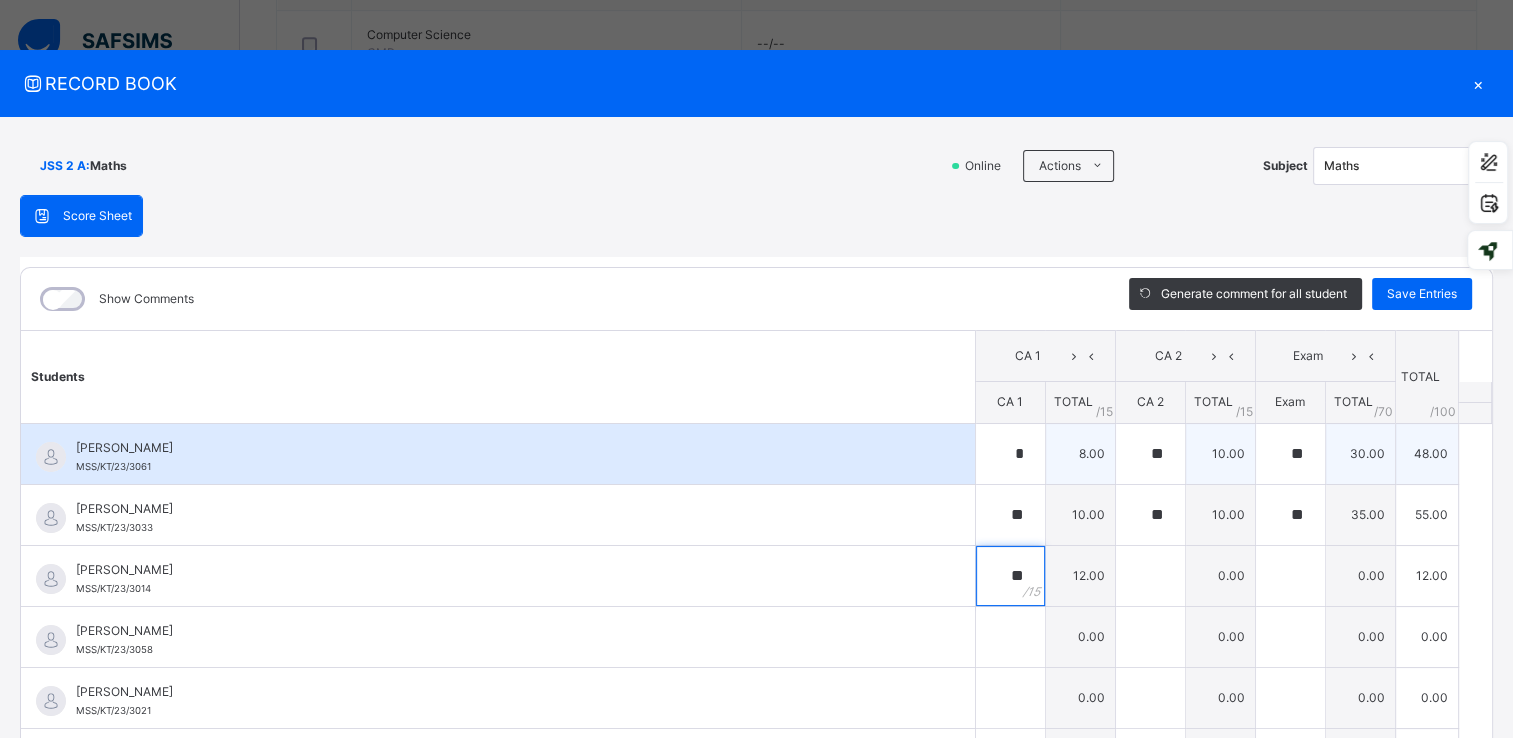 type on "**" 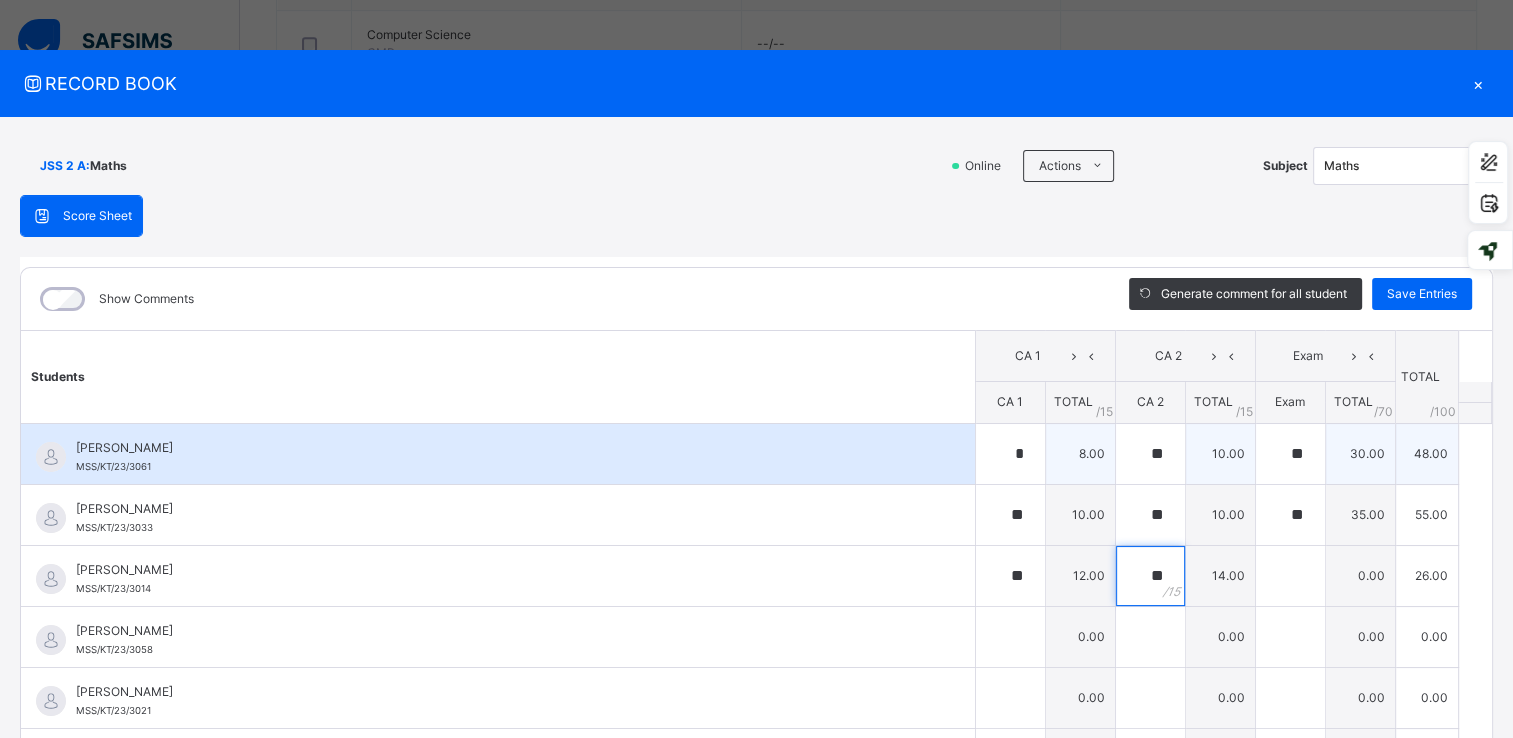 type on "**" 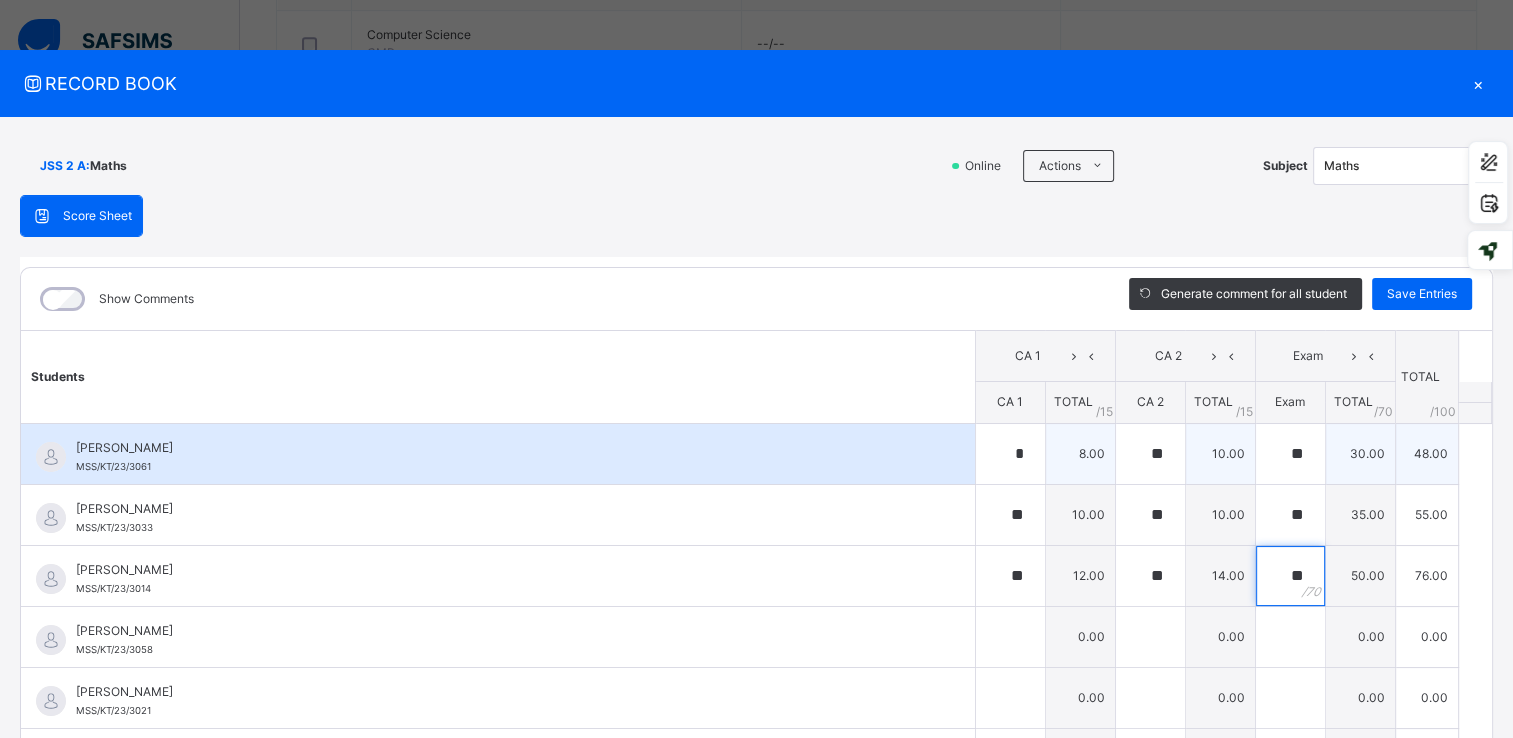 type on "**" 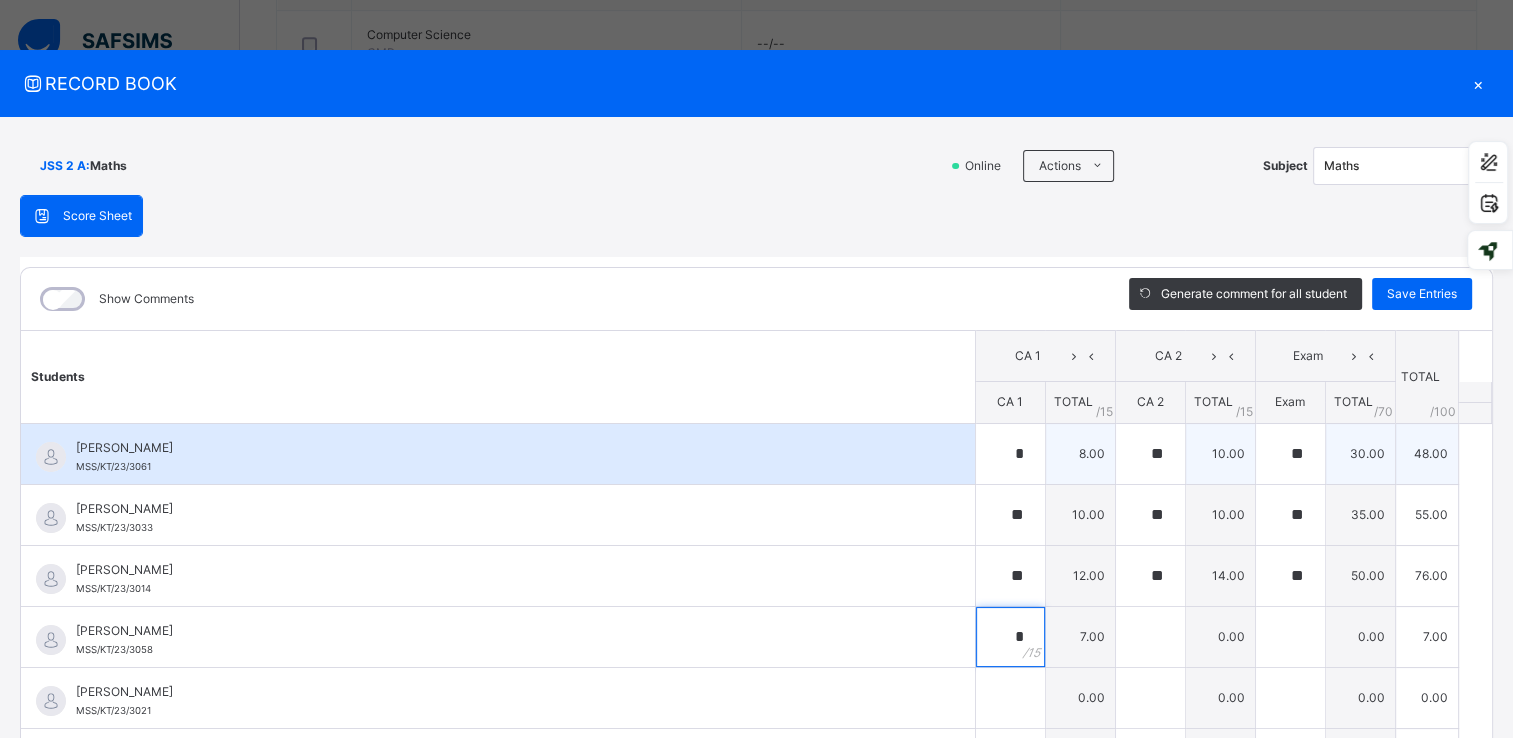 type on "*" 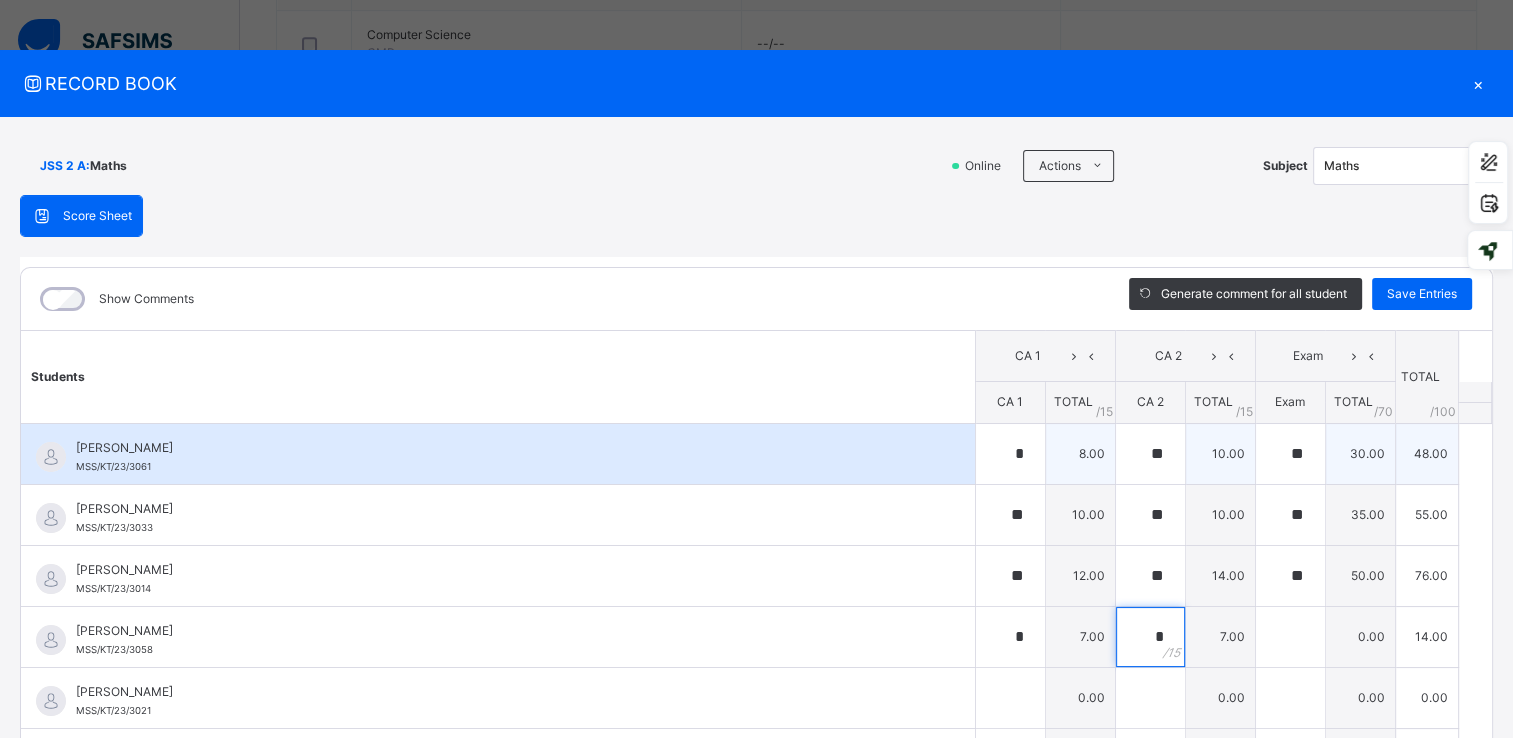 type on "*" 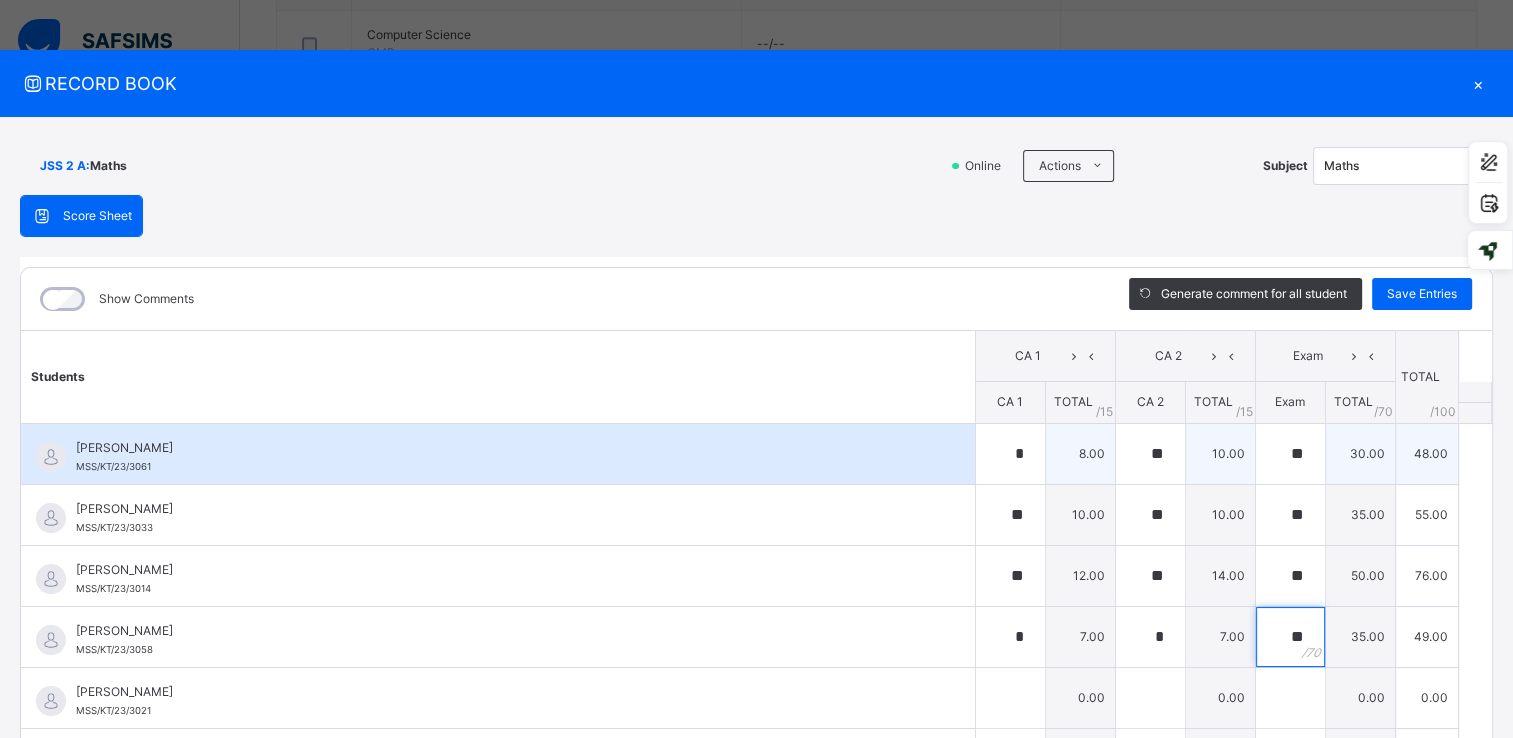 type on "**" 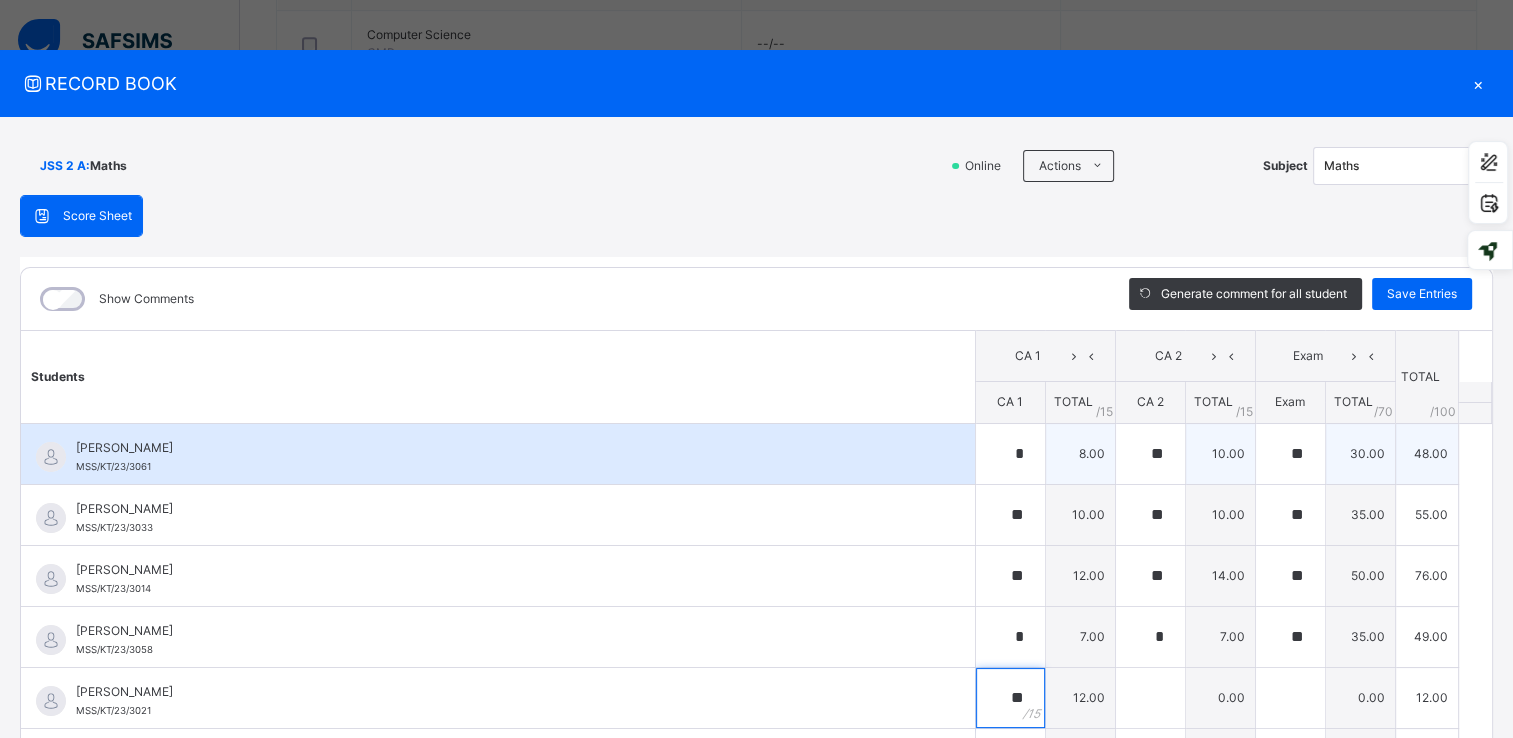 type on "**" 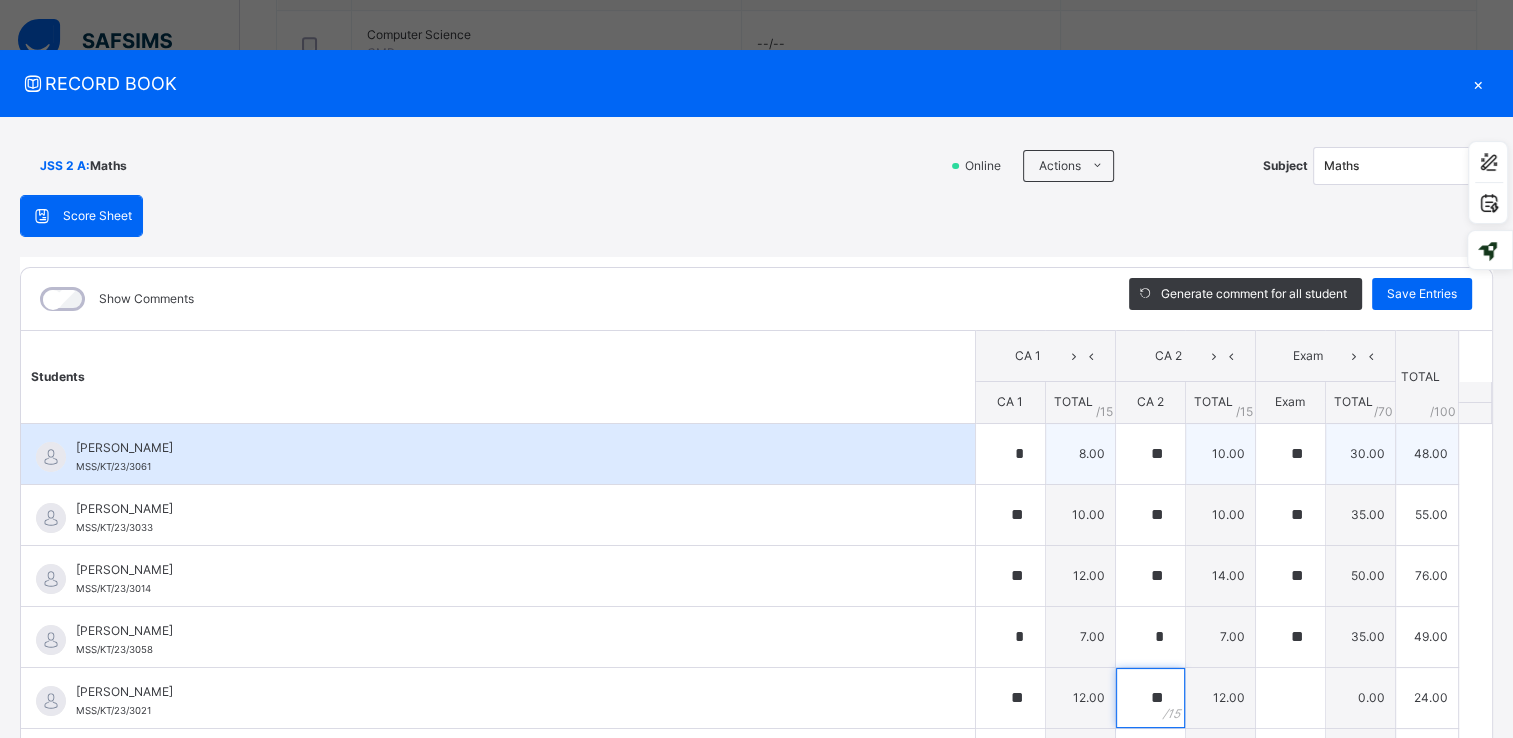 type on "**" 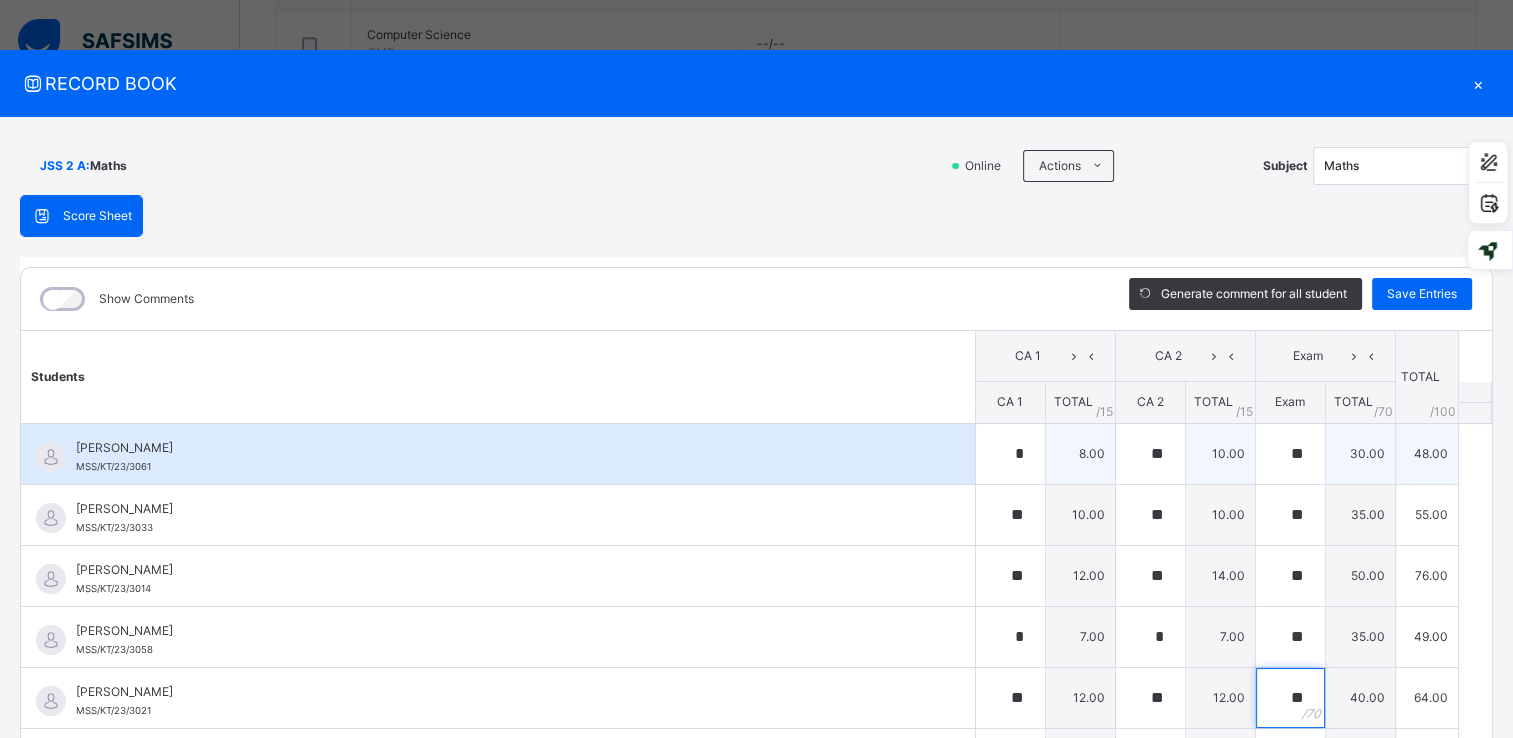 type on "**" 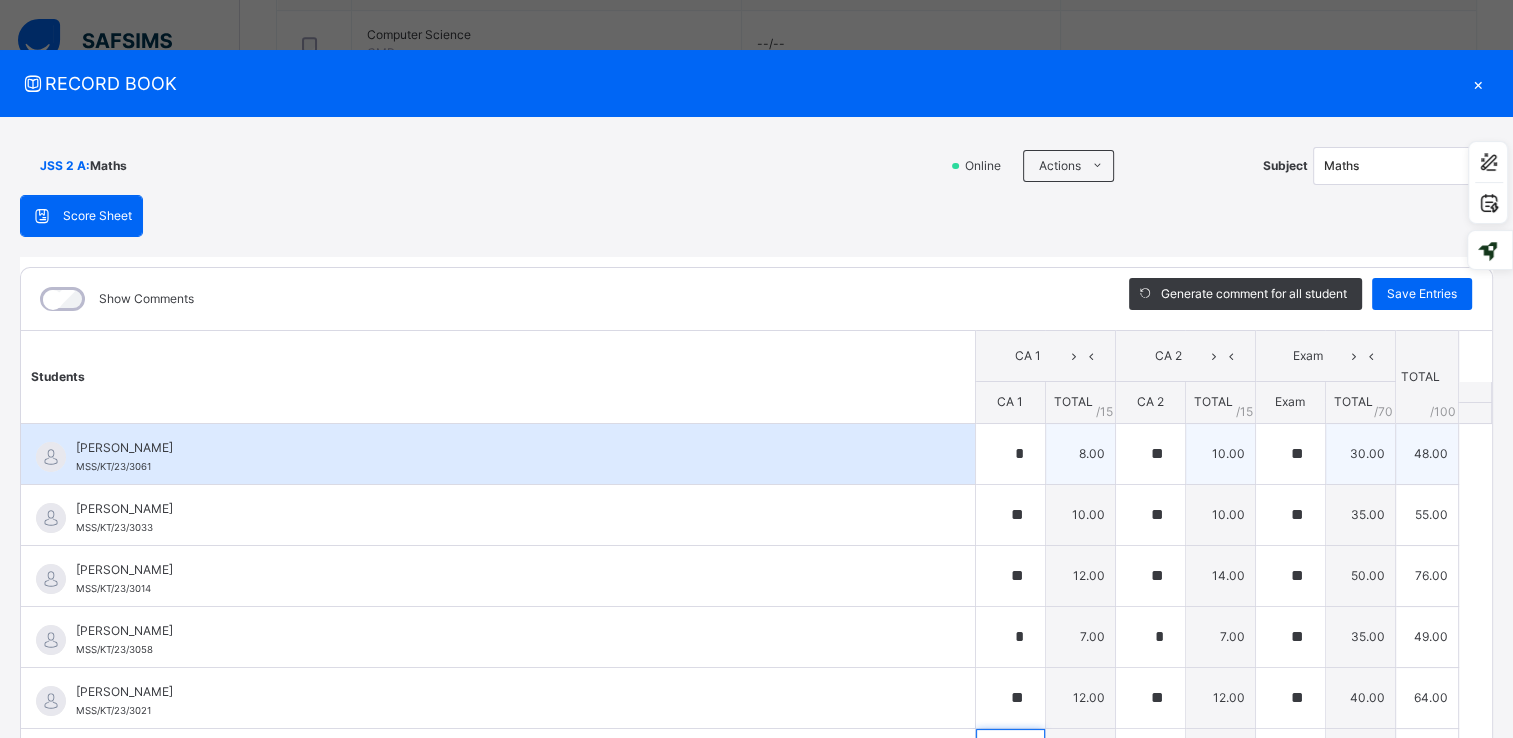 scroll, scrollTop: 48, scrollLeft: 0, axis: vertical 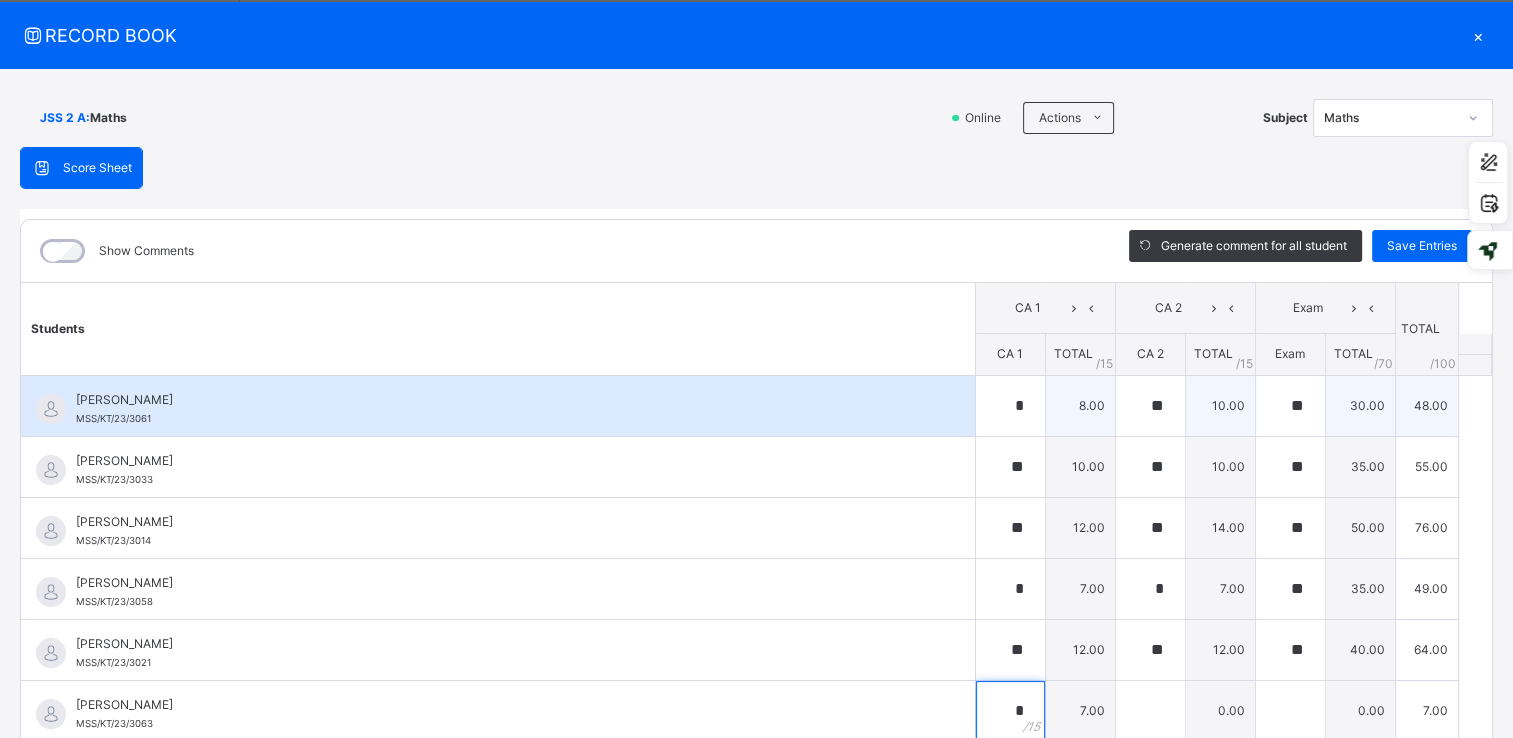 type on "*" 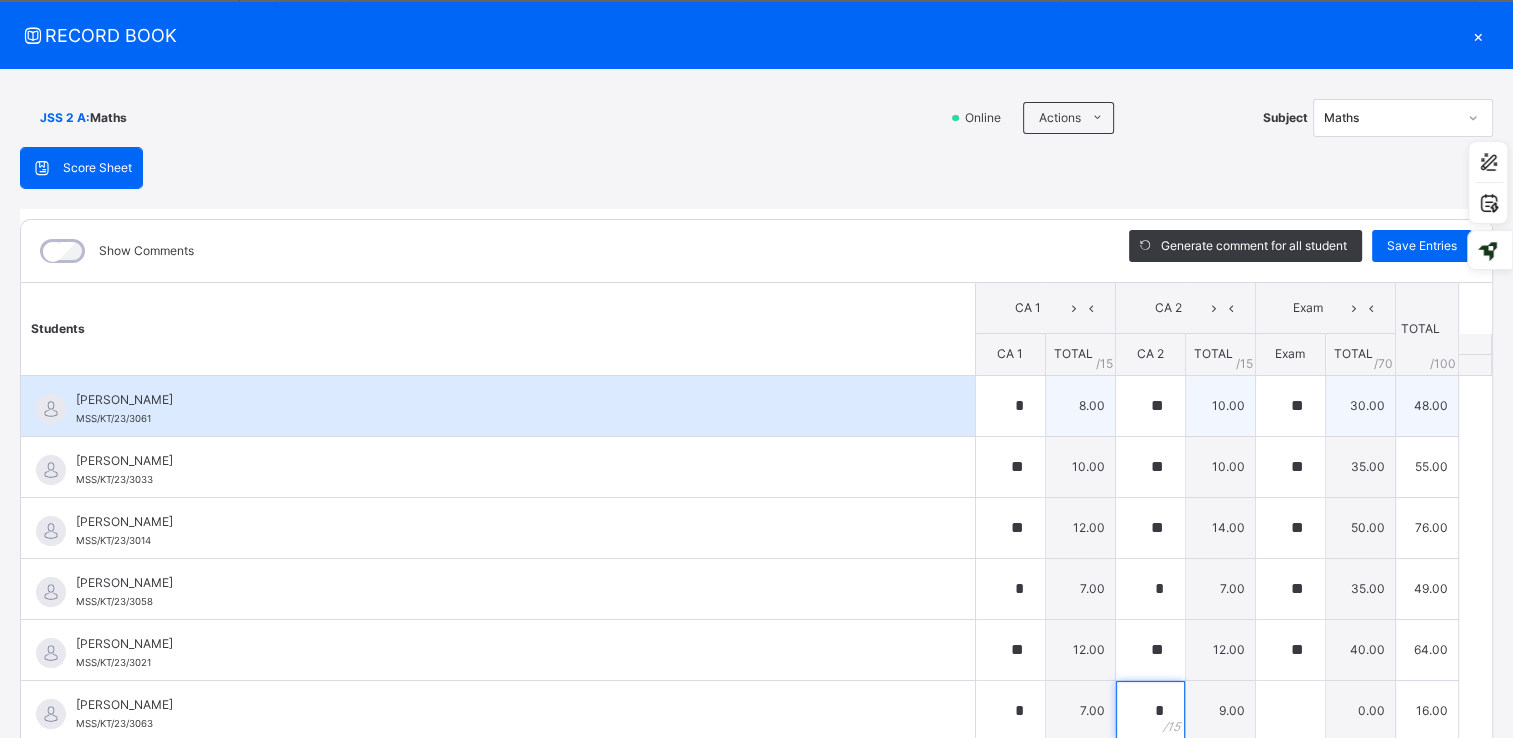 type on "*" 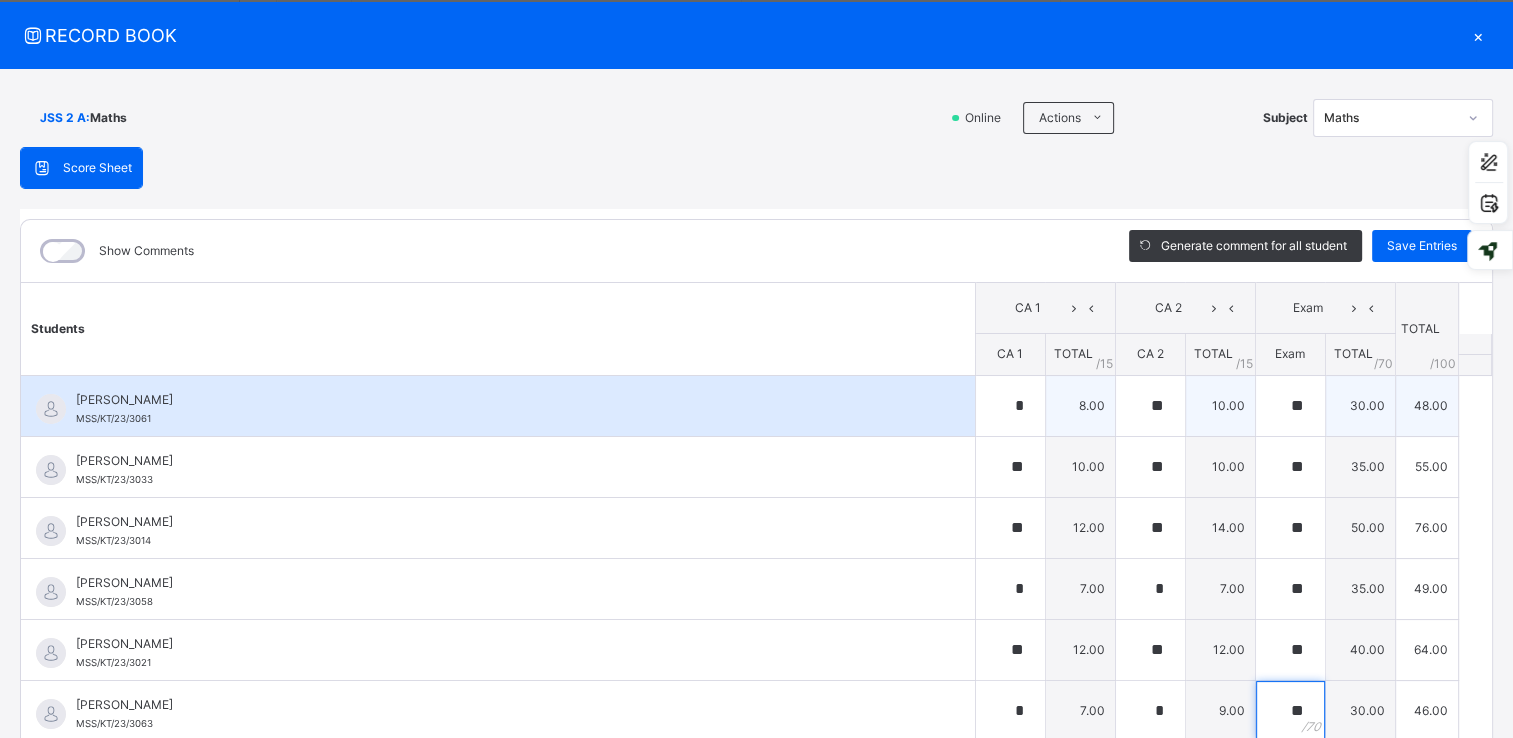 type on "**" 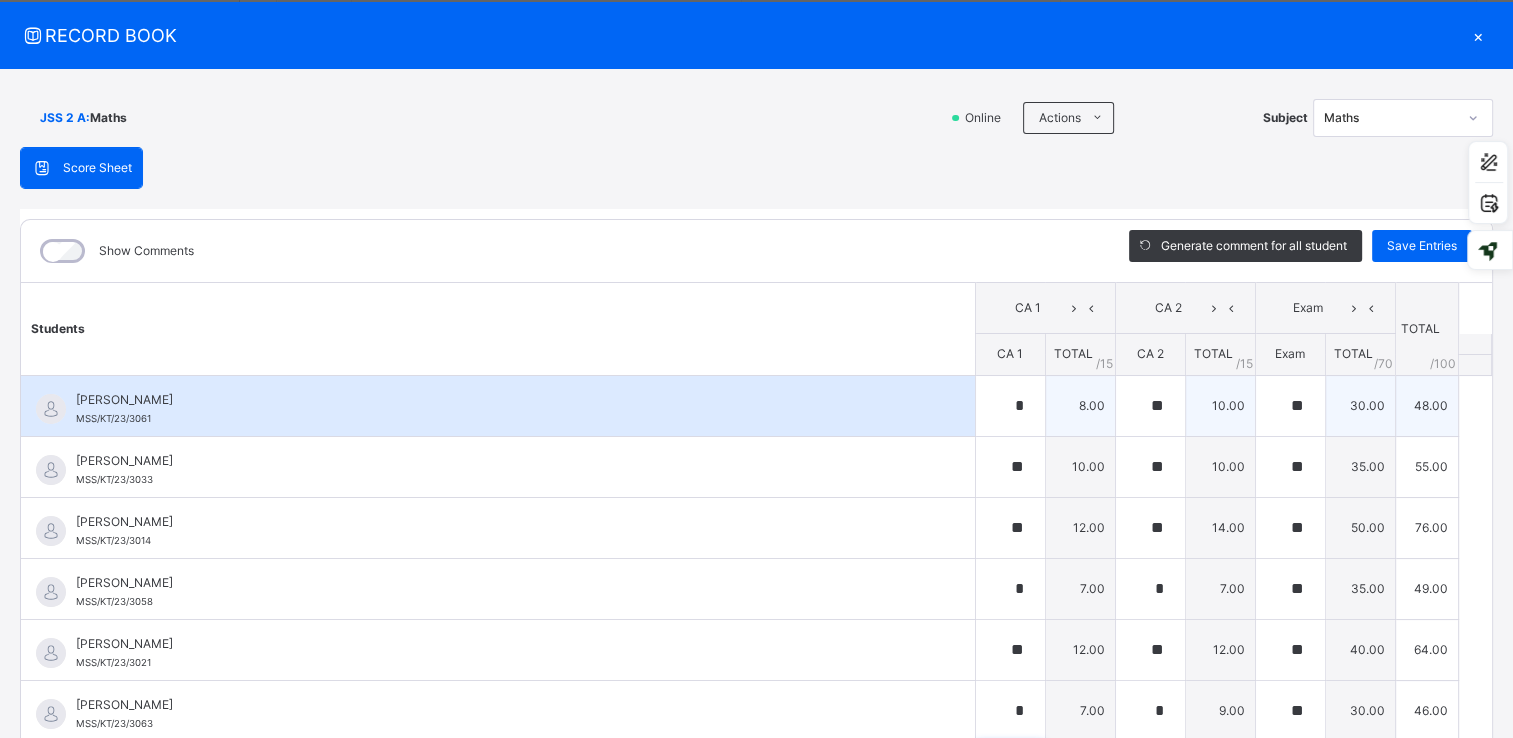 scroll, scrollTop: 17, scrollLeft: 0, axis: vertical 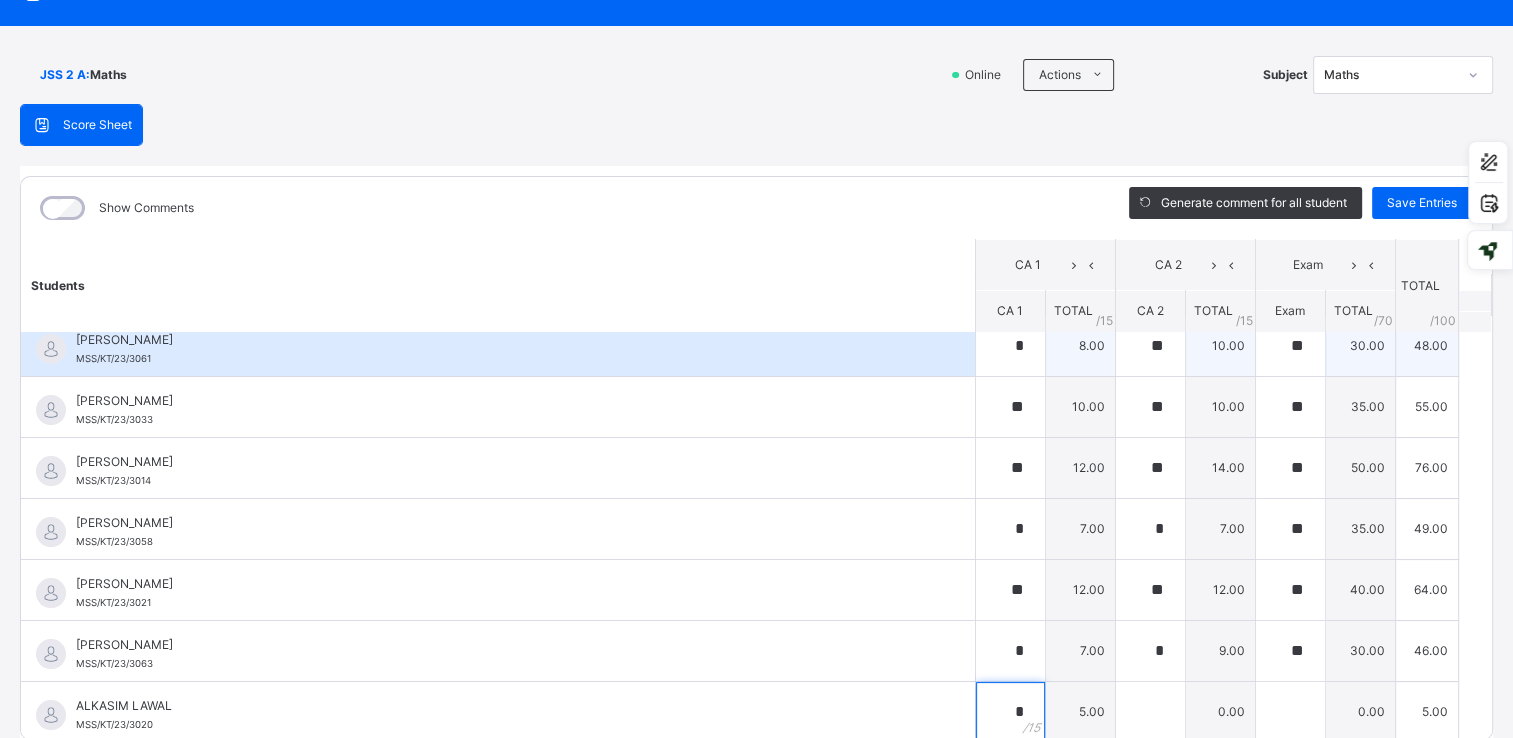 type on "*" 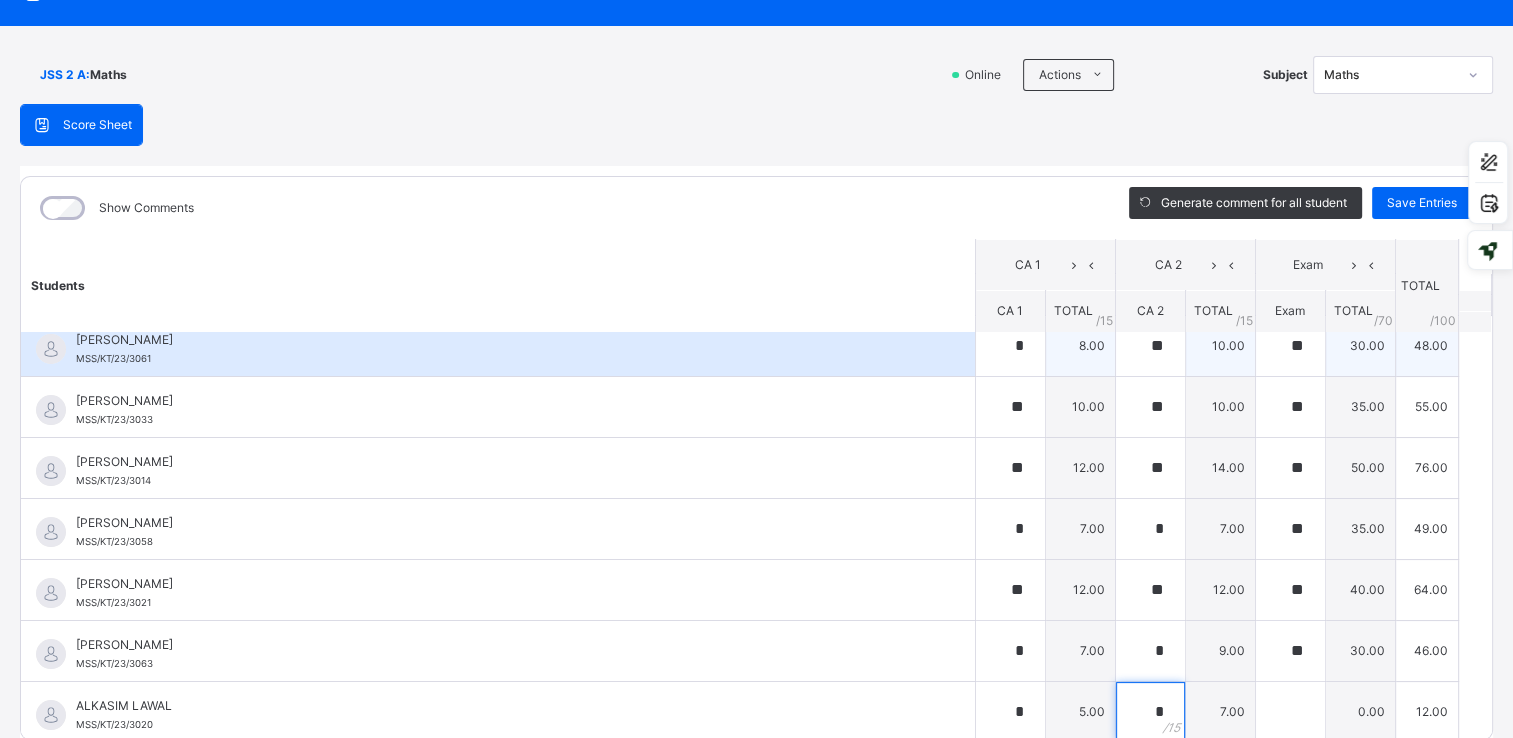 type on "*" 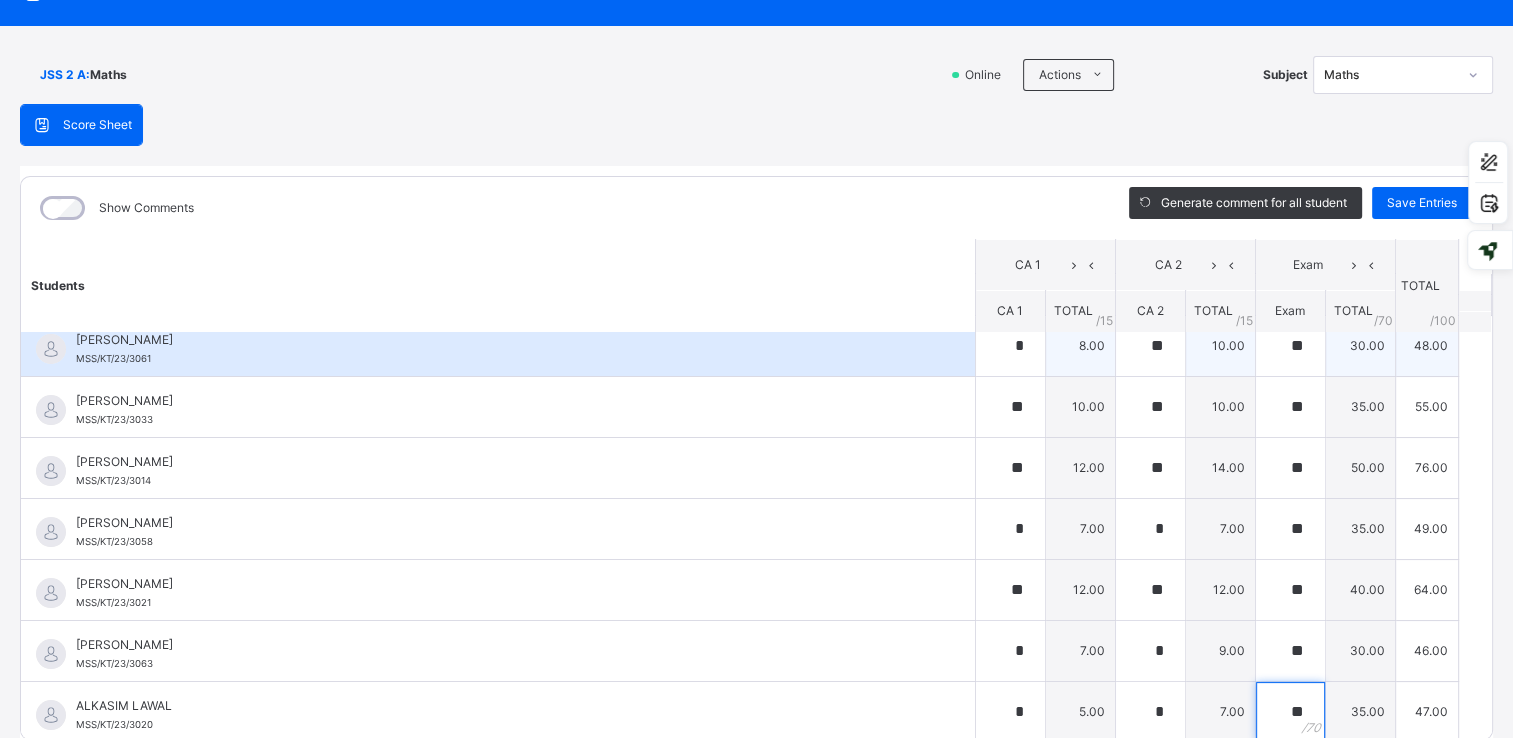 type on "**" 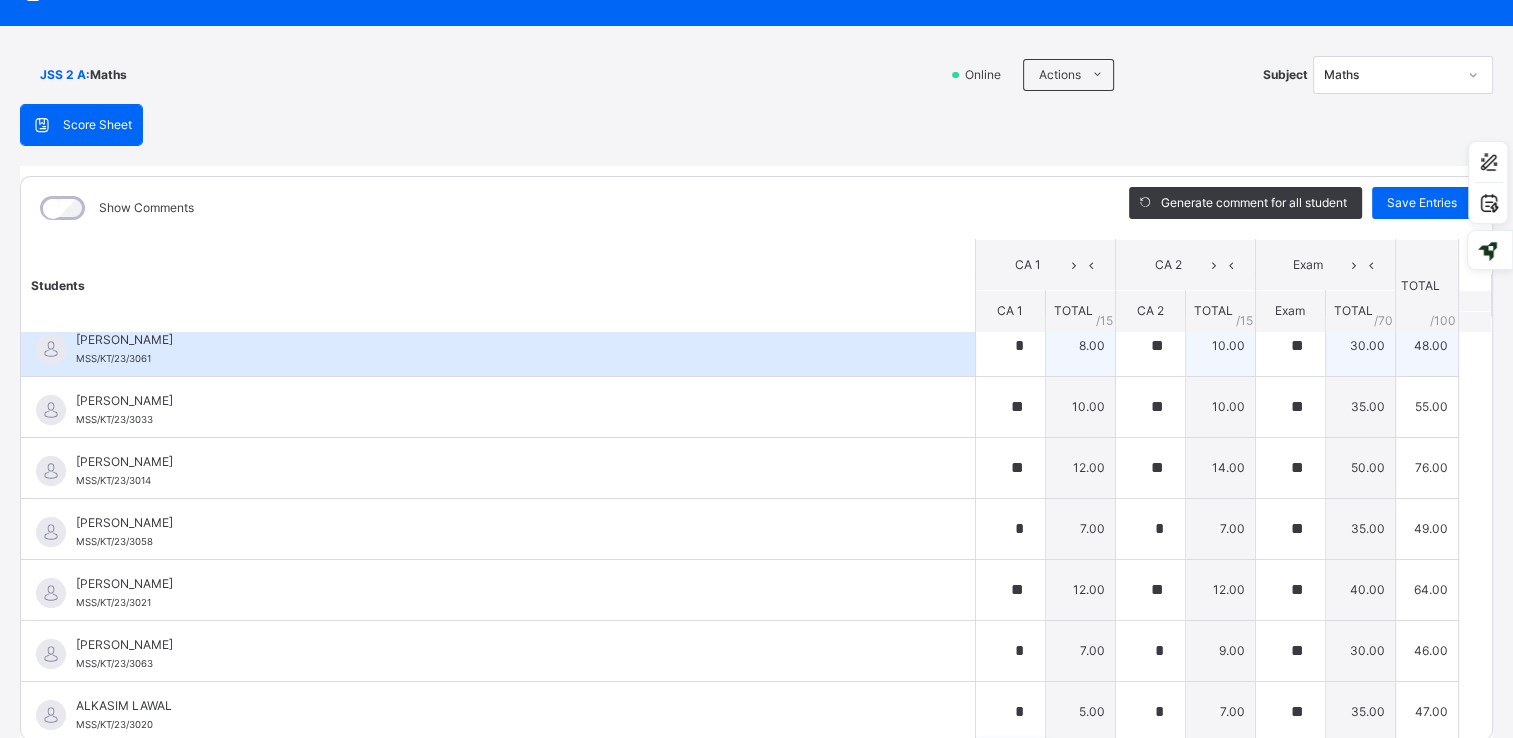 scroll, scrollTop: 298, scrollLeft: 0, axis: vertical 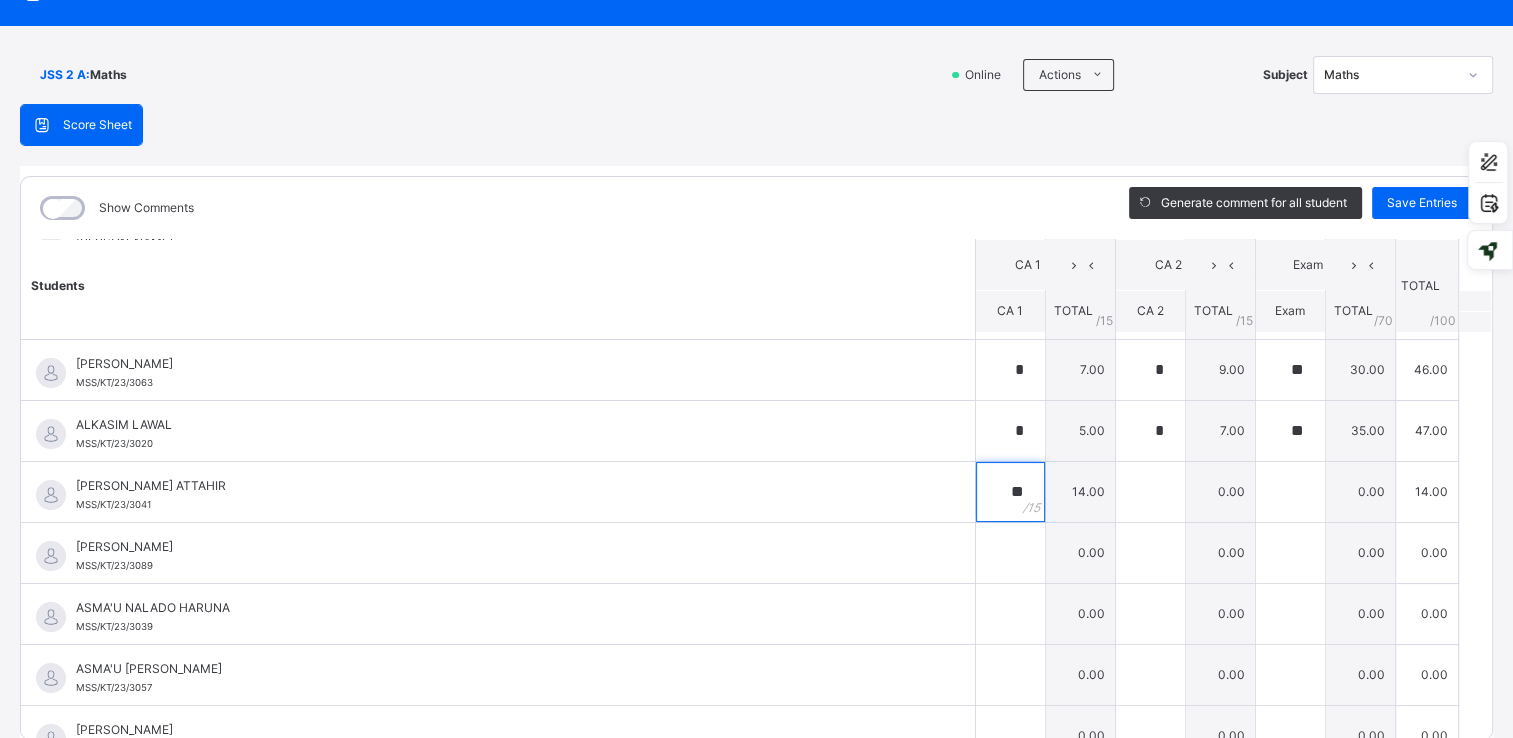 type on "**" 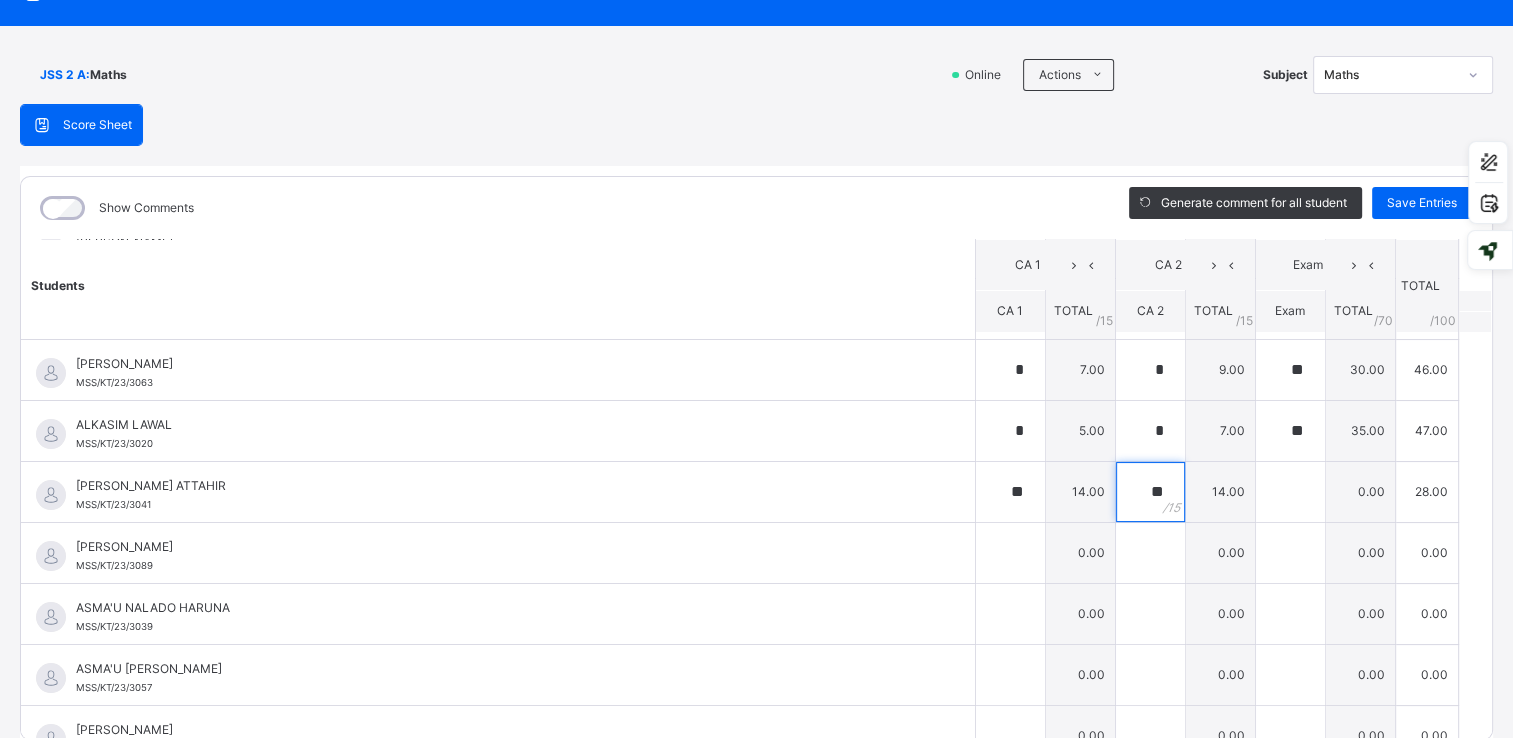 type on "**" 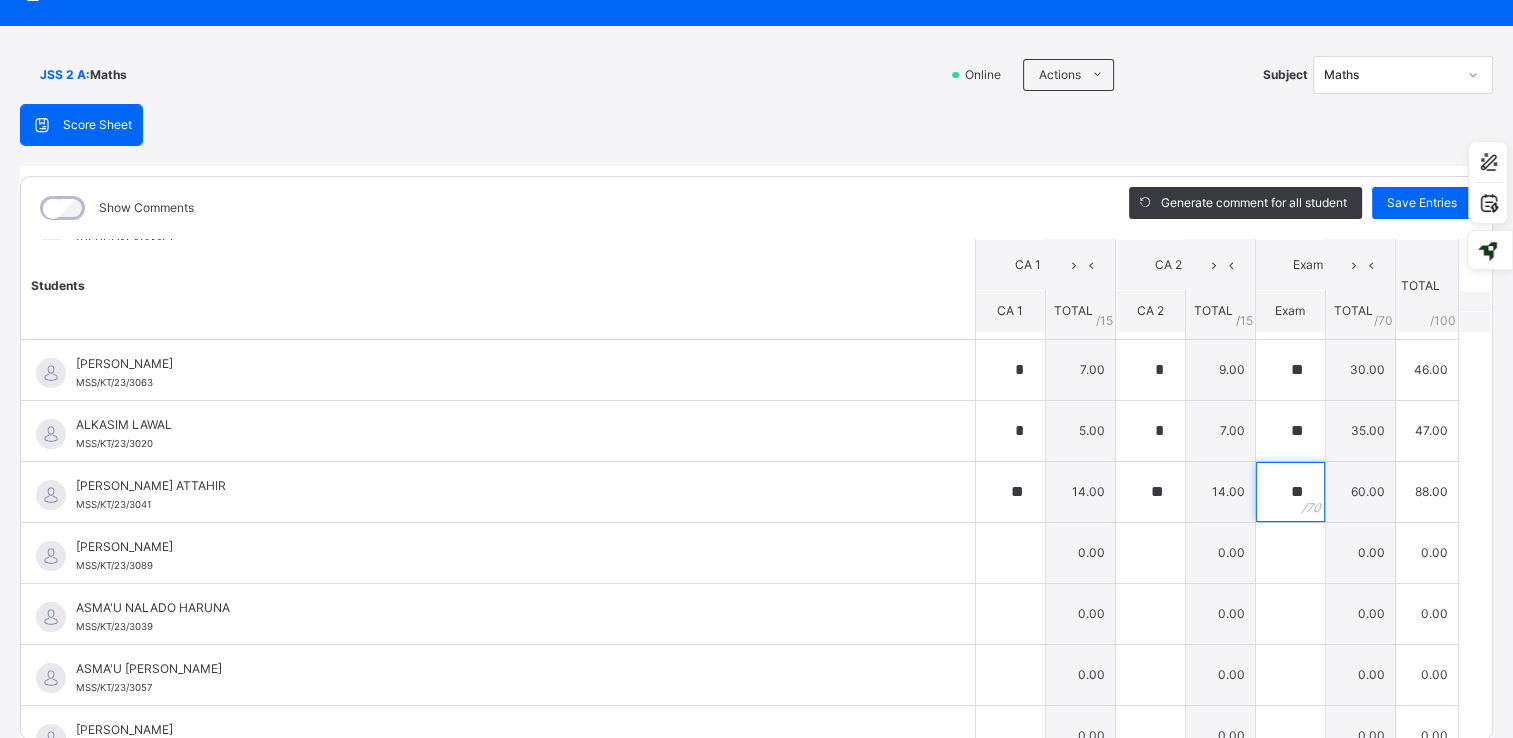 type on "**" 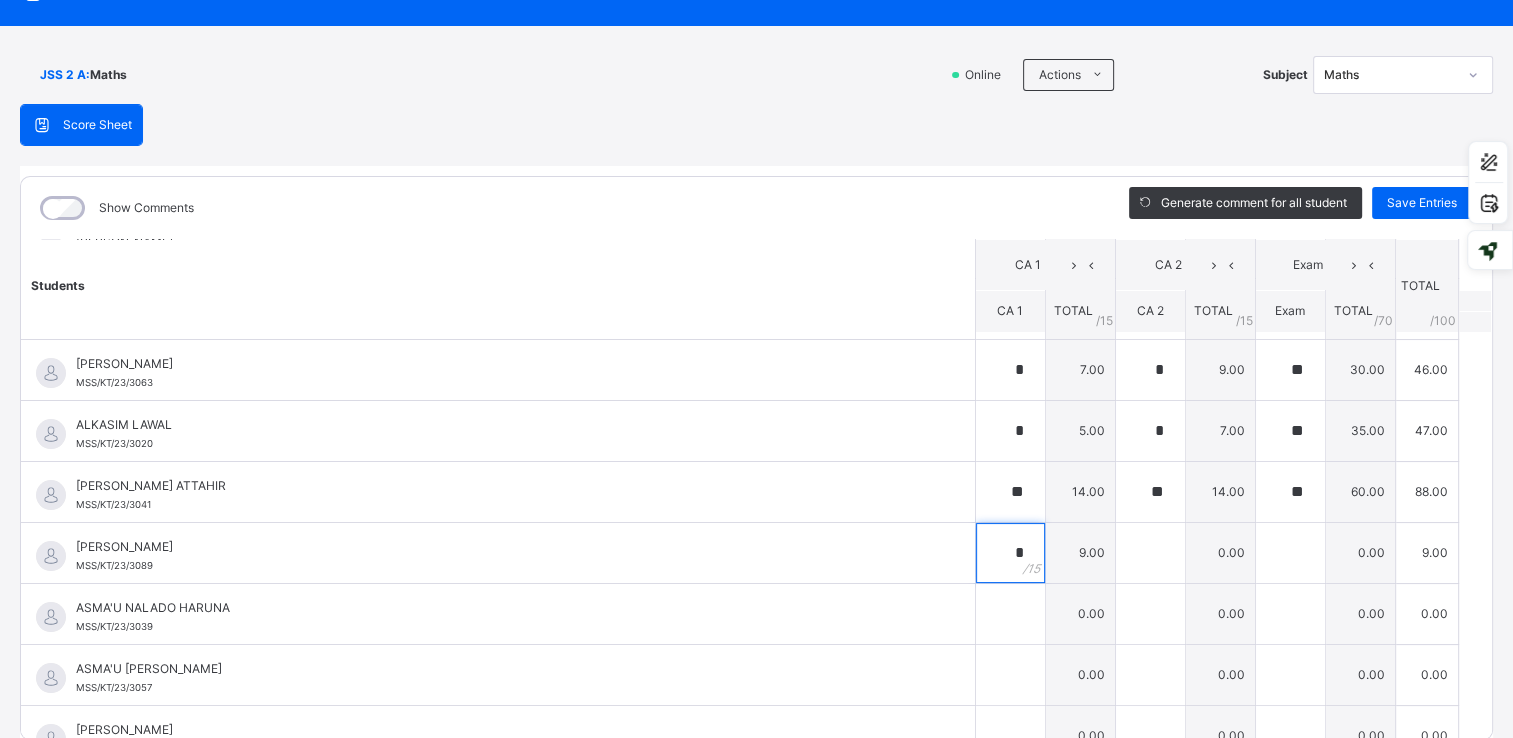 type on "*" 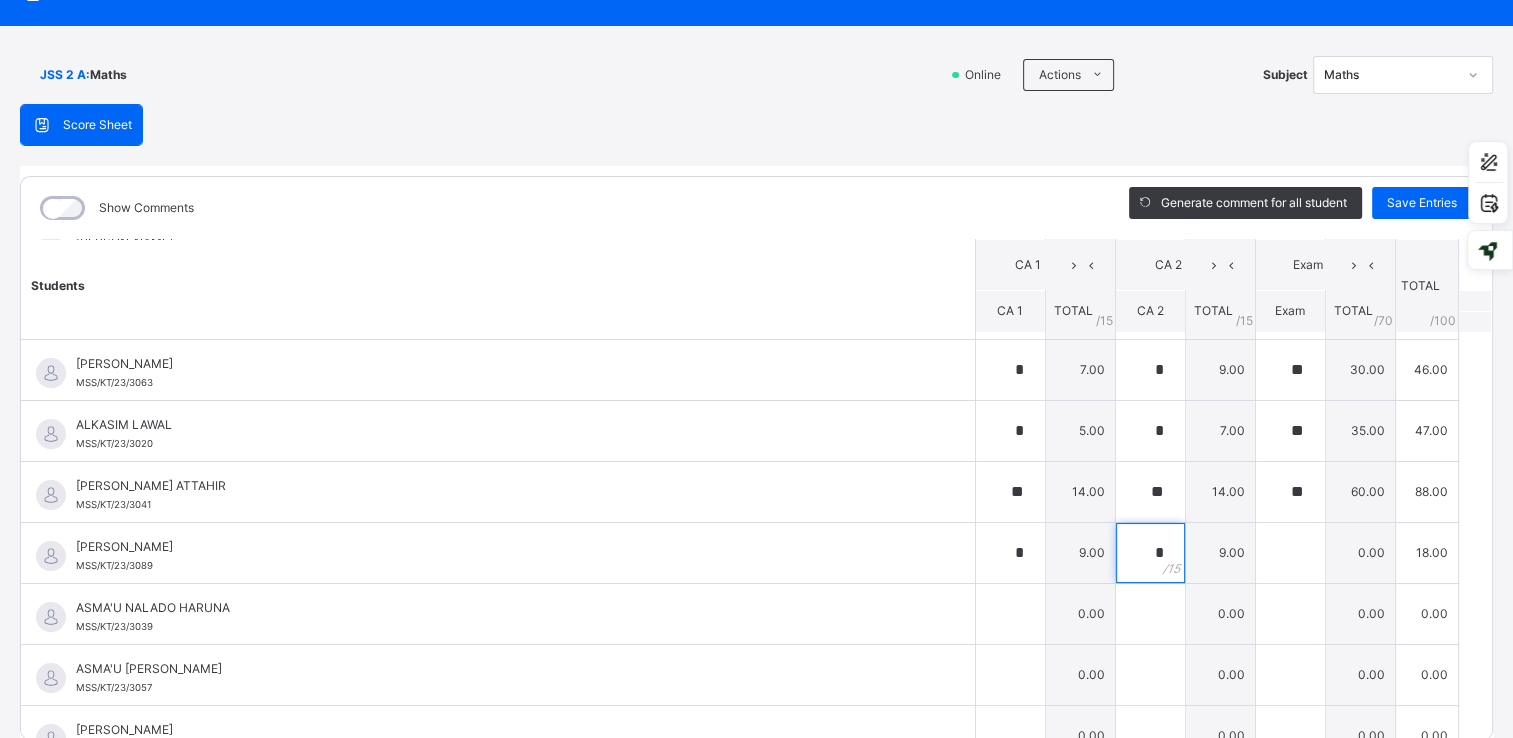 type on "*" 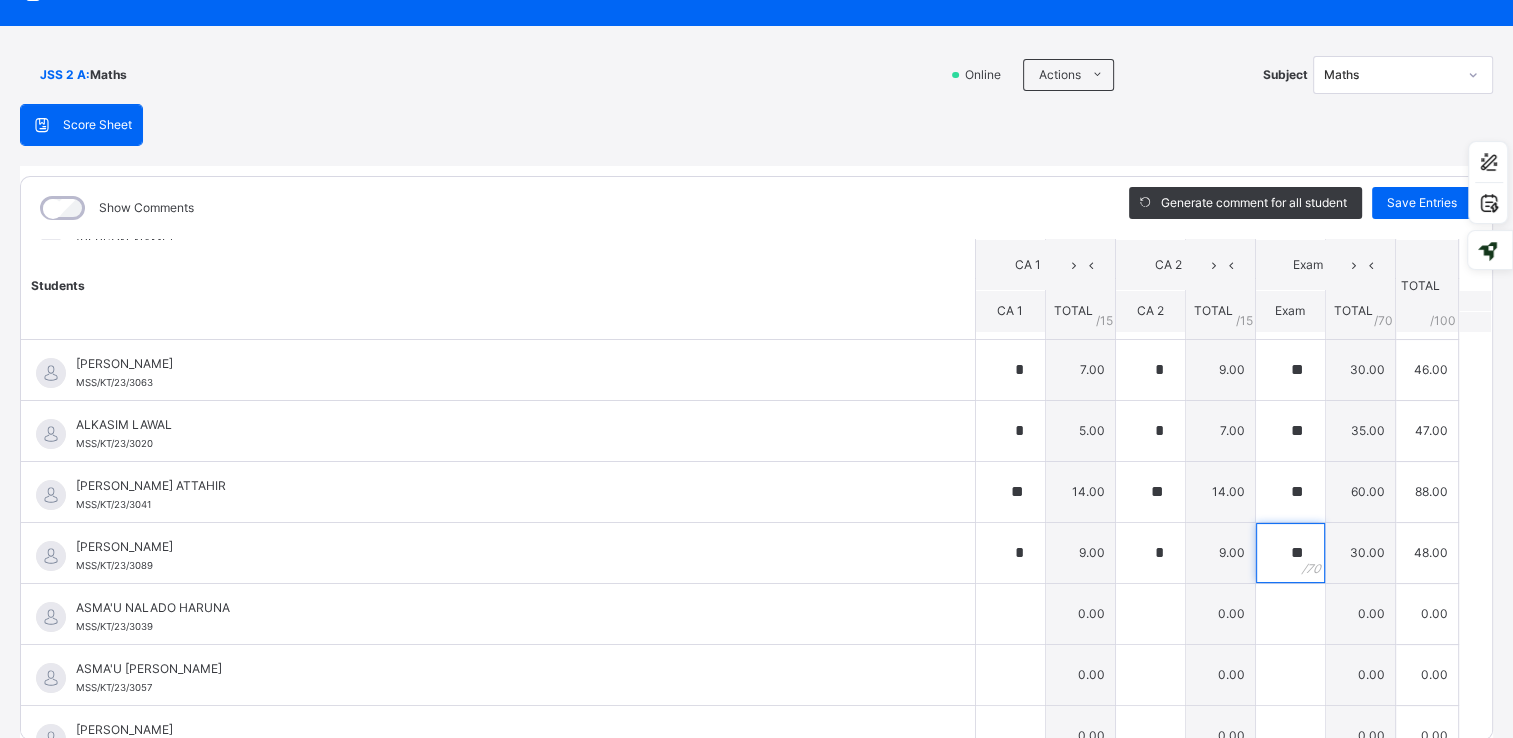 type on "**" 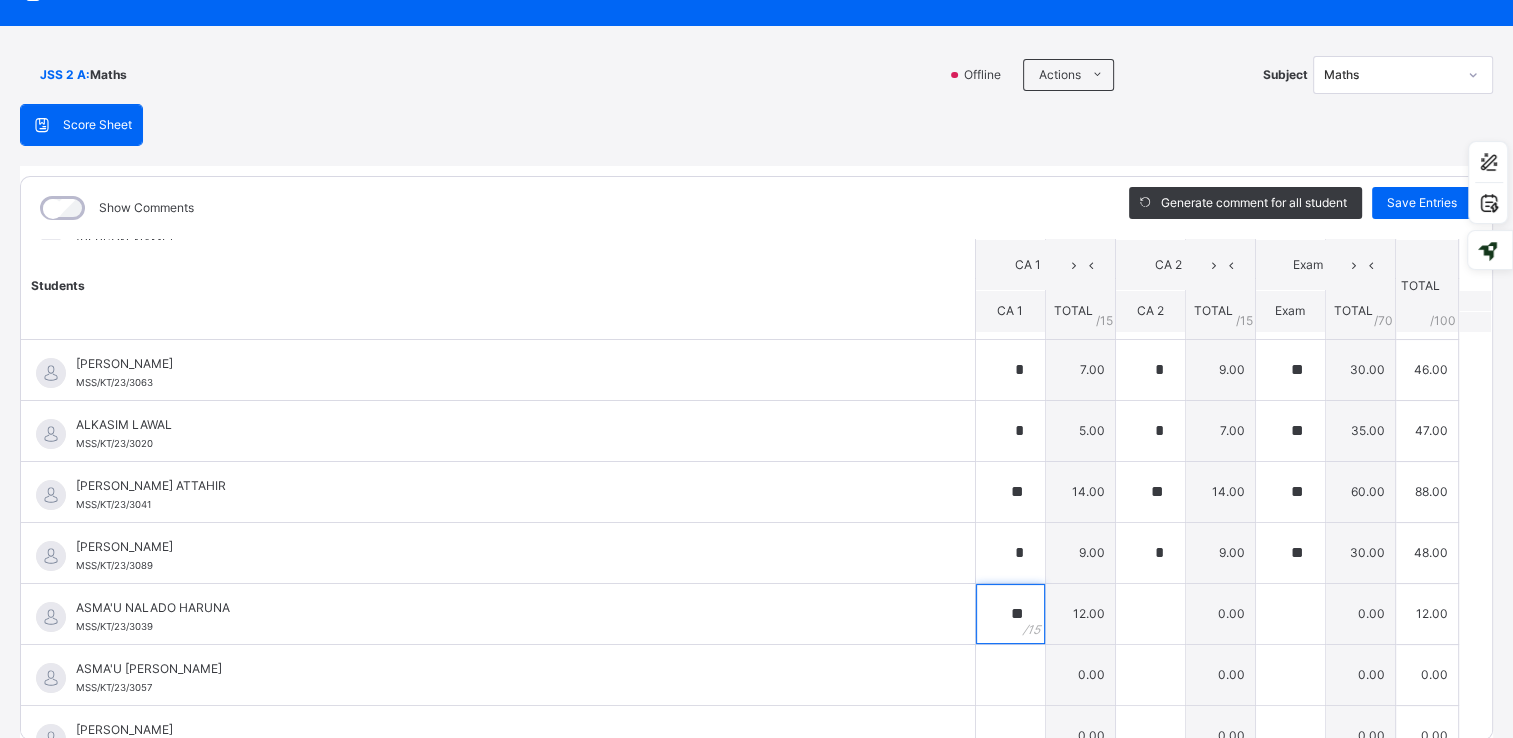 type on "**" 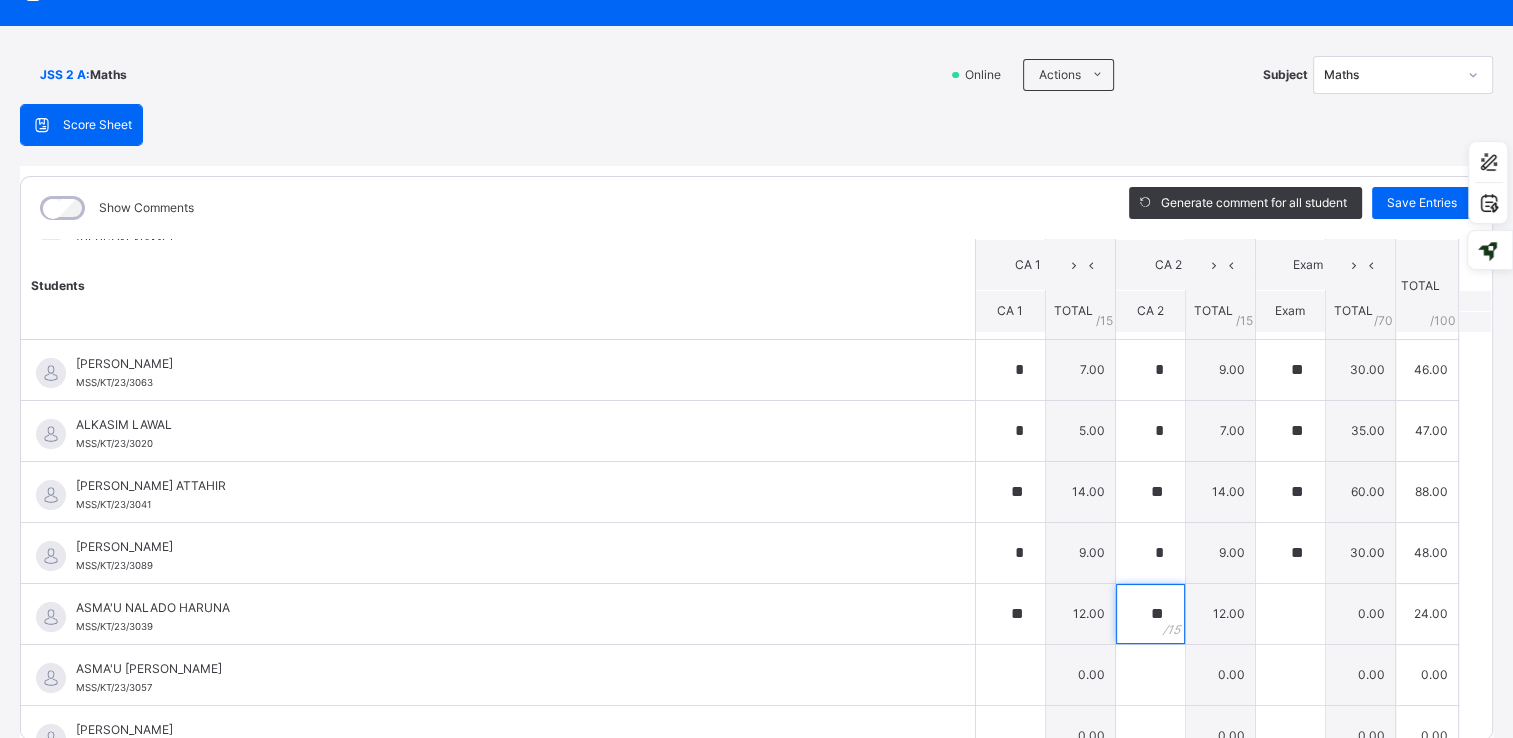 type on "**" 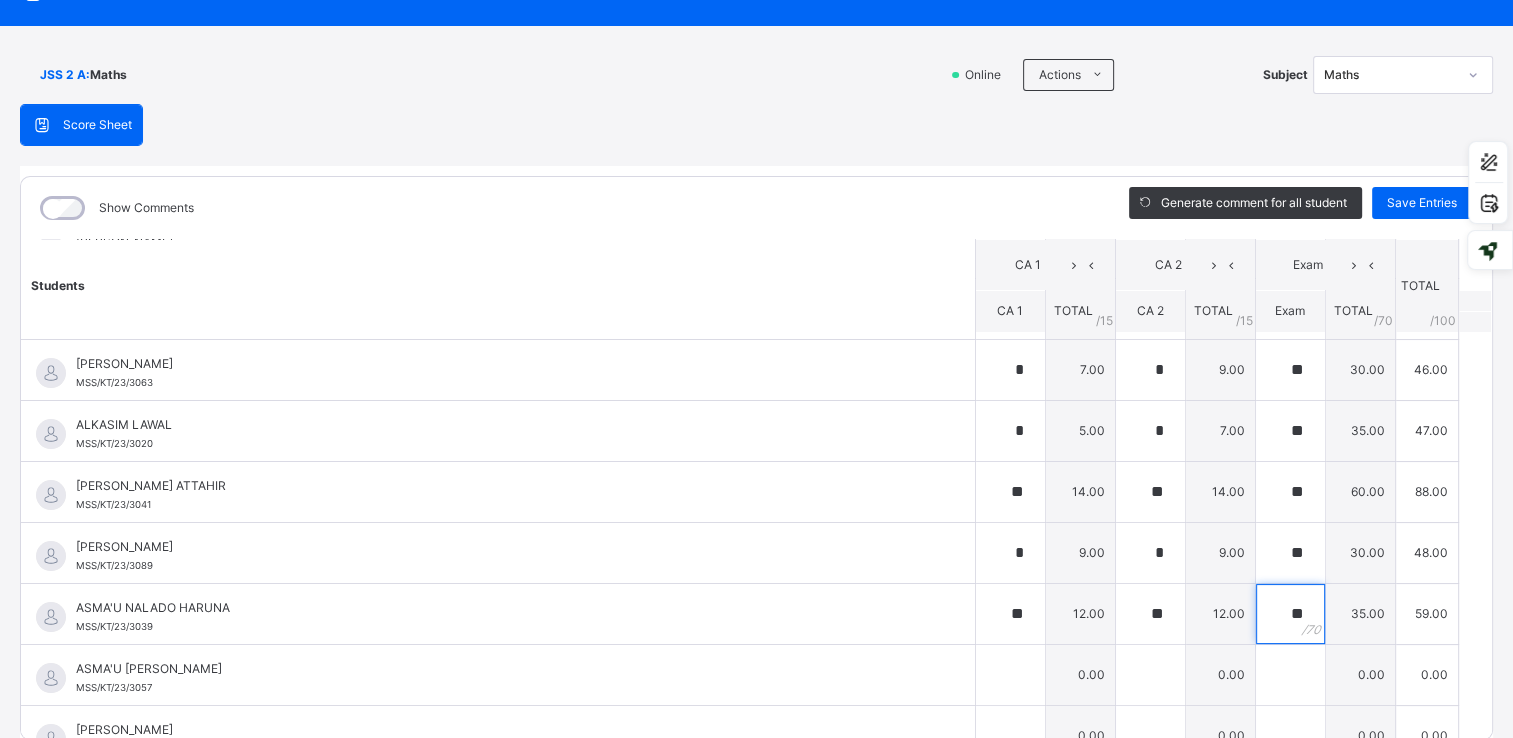 type on "**" 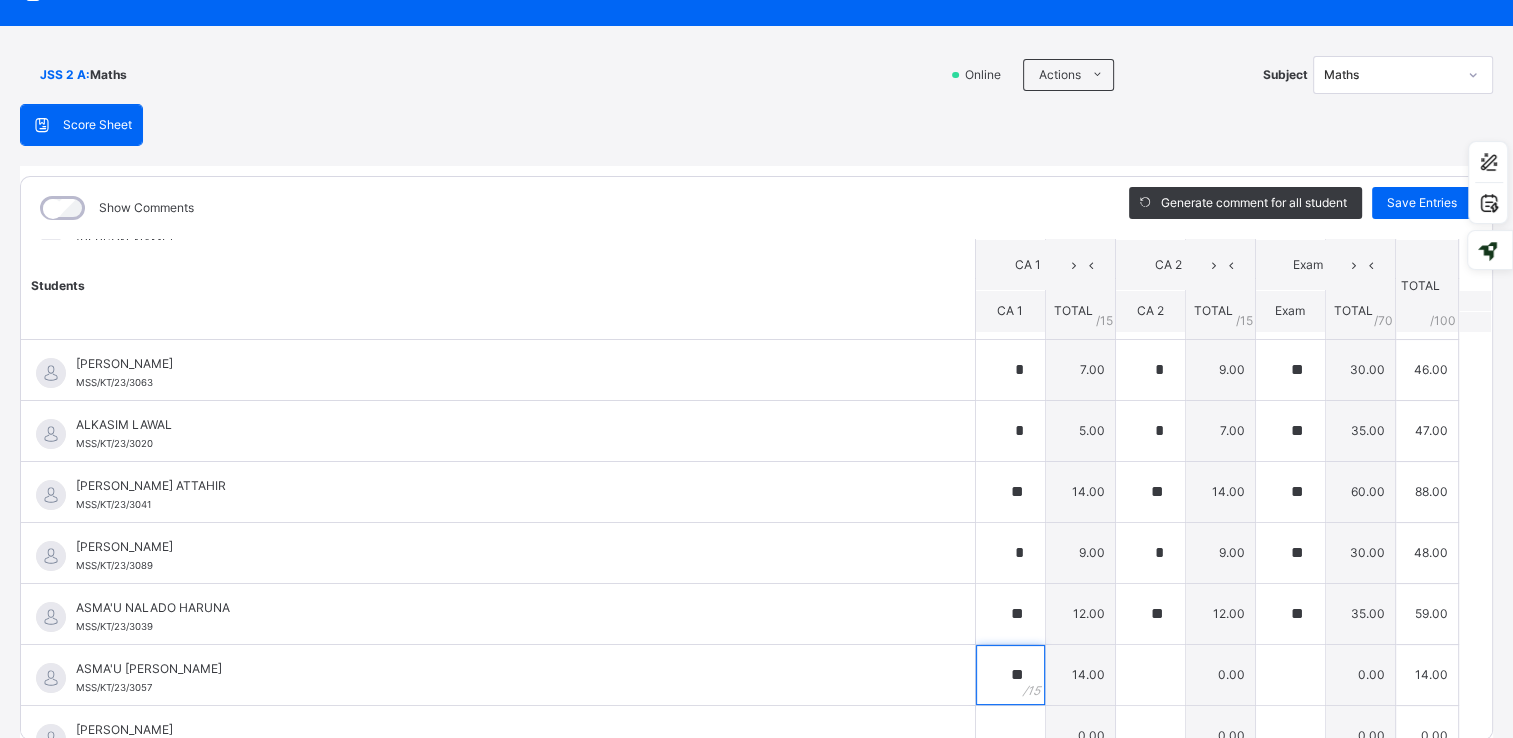 type on "**" 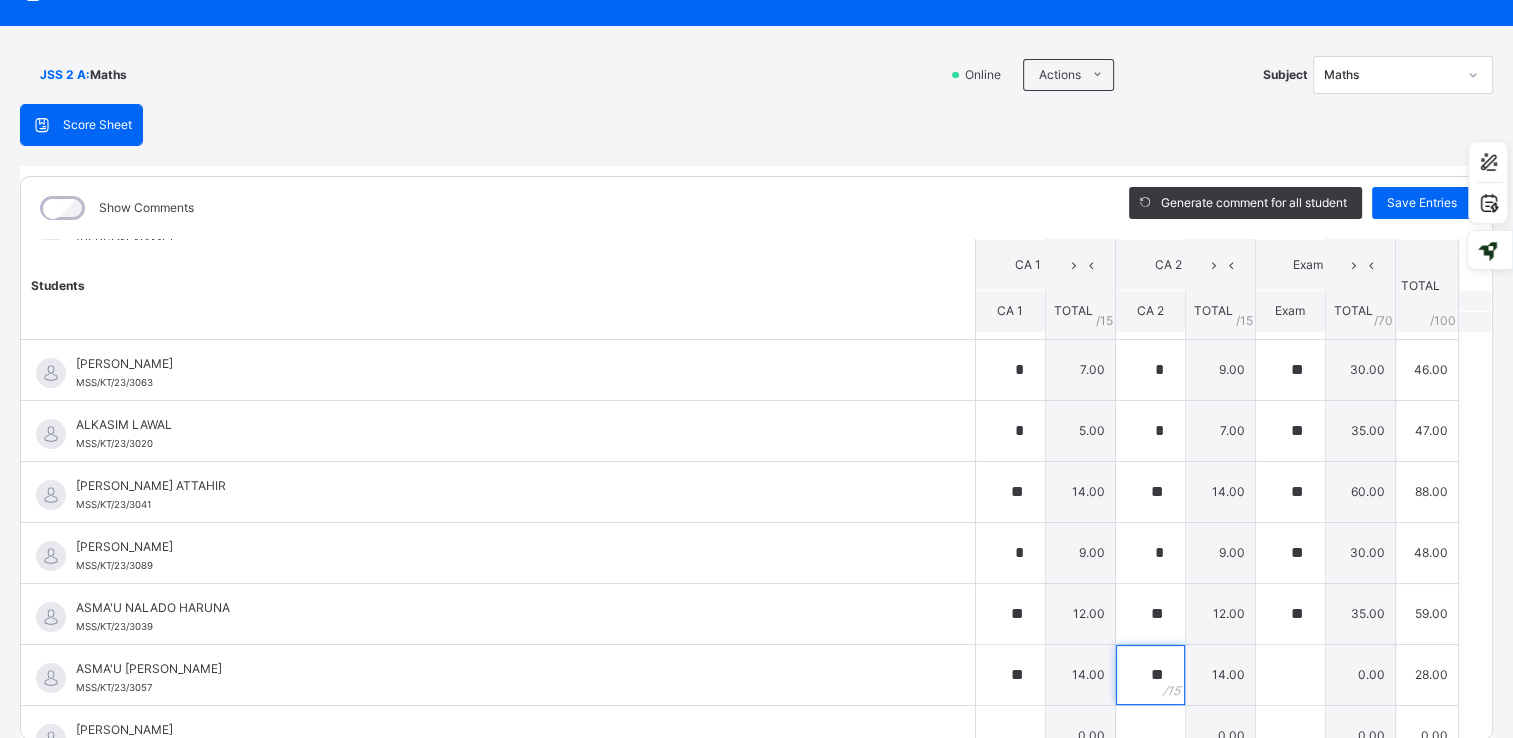 type on "**" 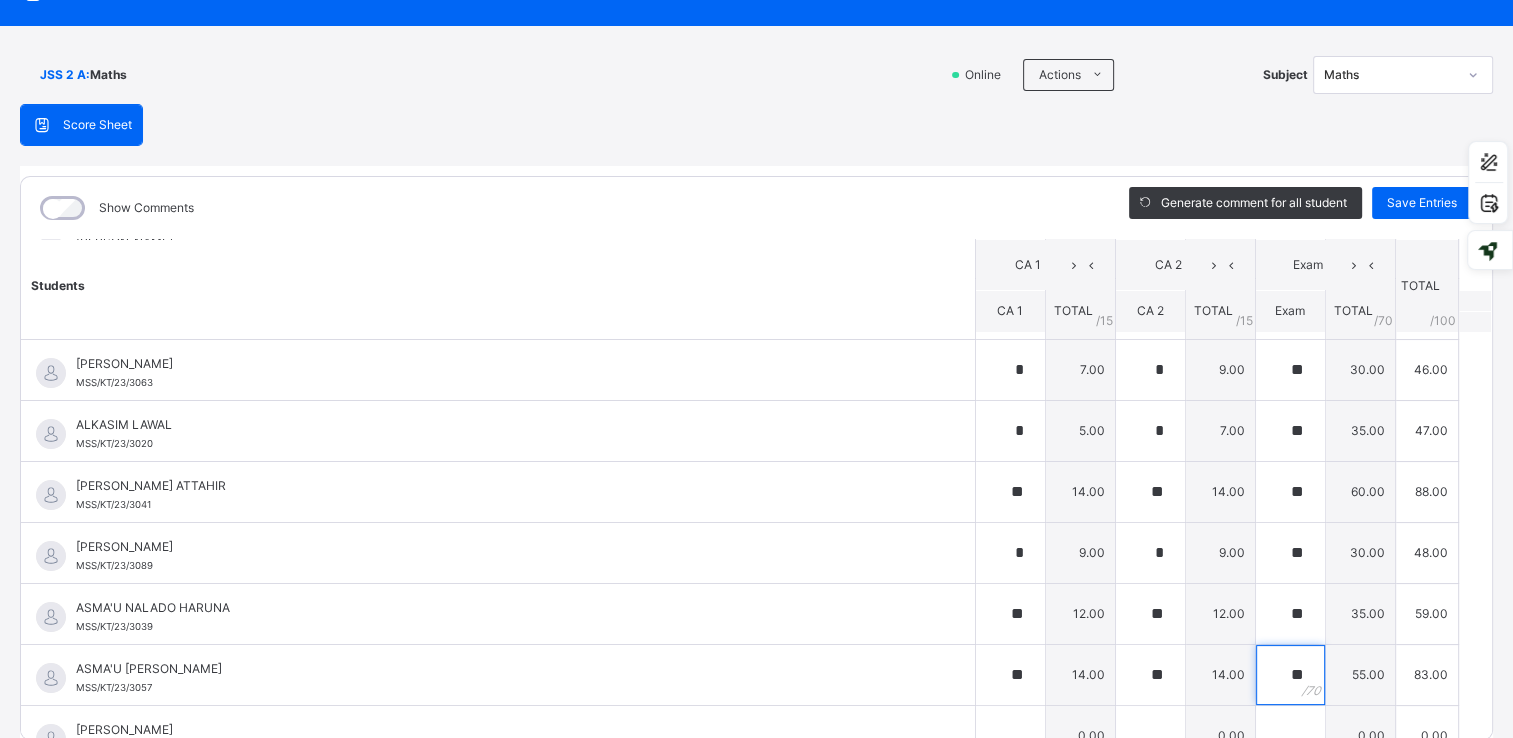 type on "**" 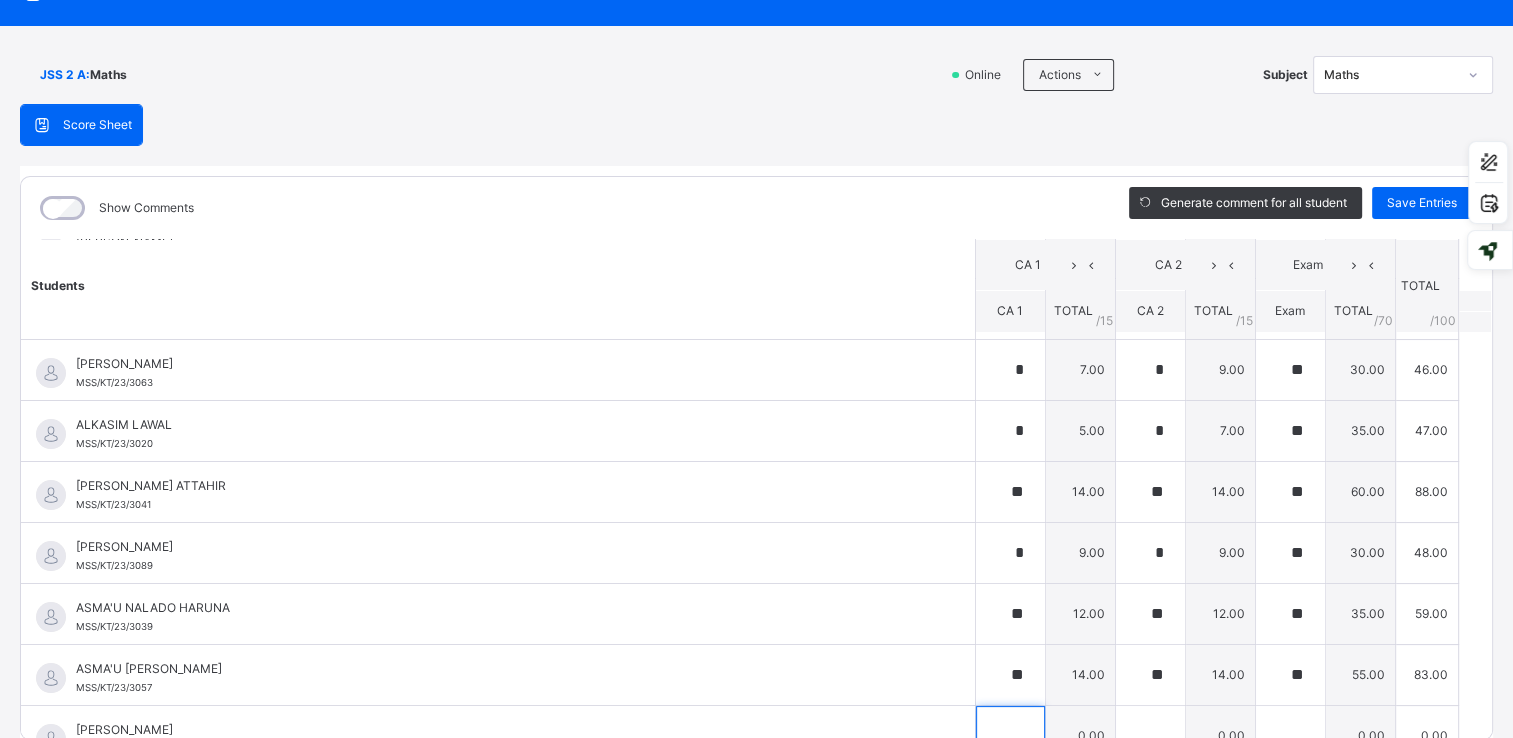 scroll, scrollTop: 321, scrollLeft: 0, axis: vertical 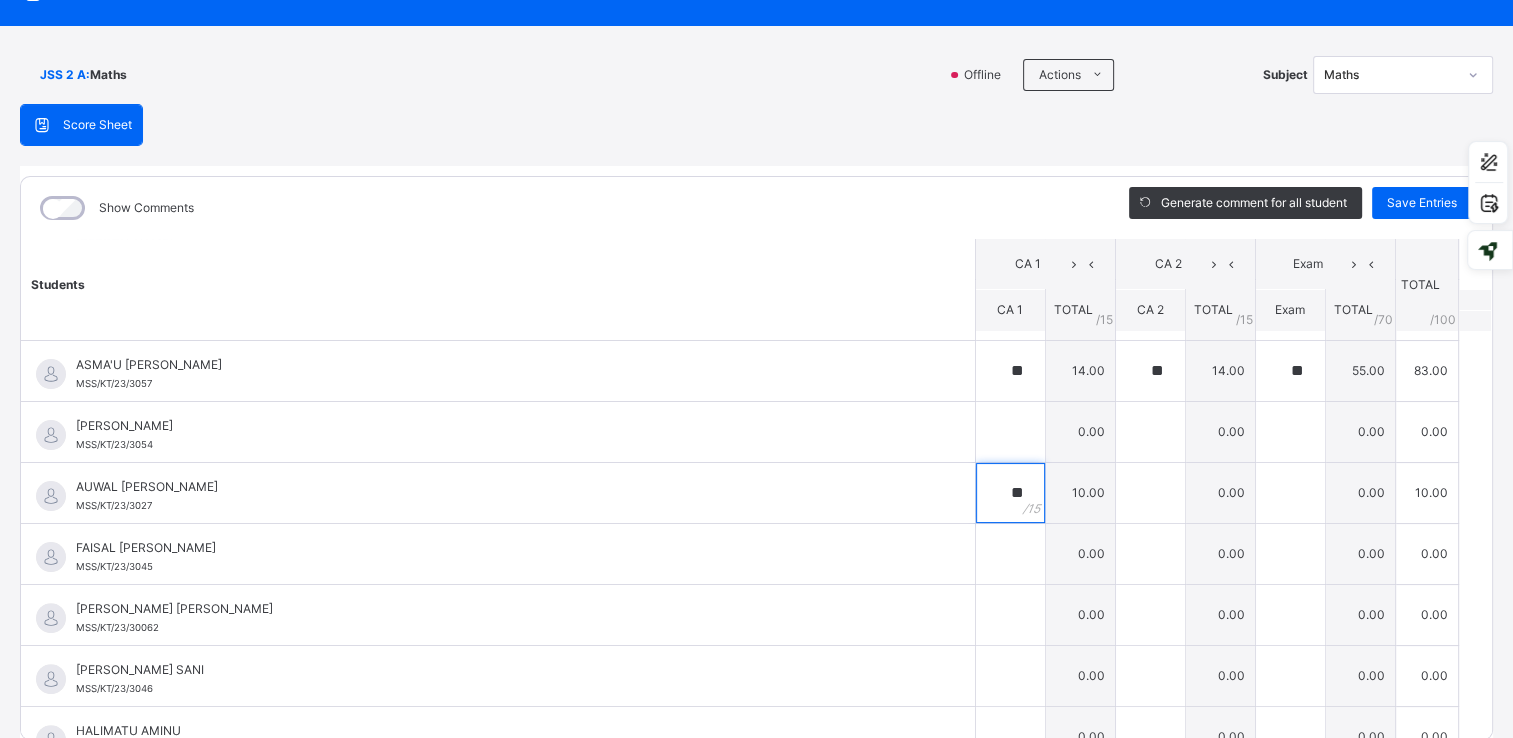 type on "**" 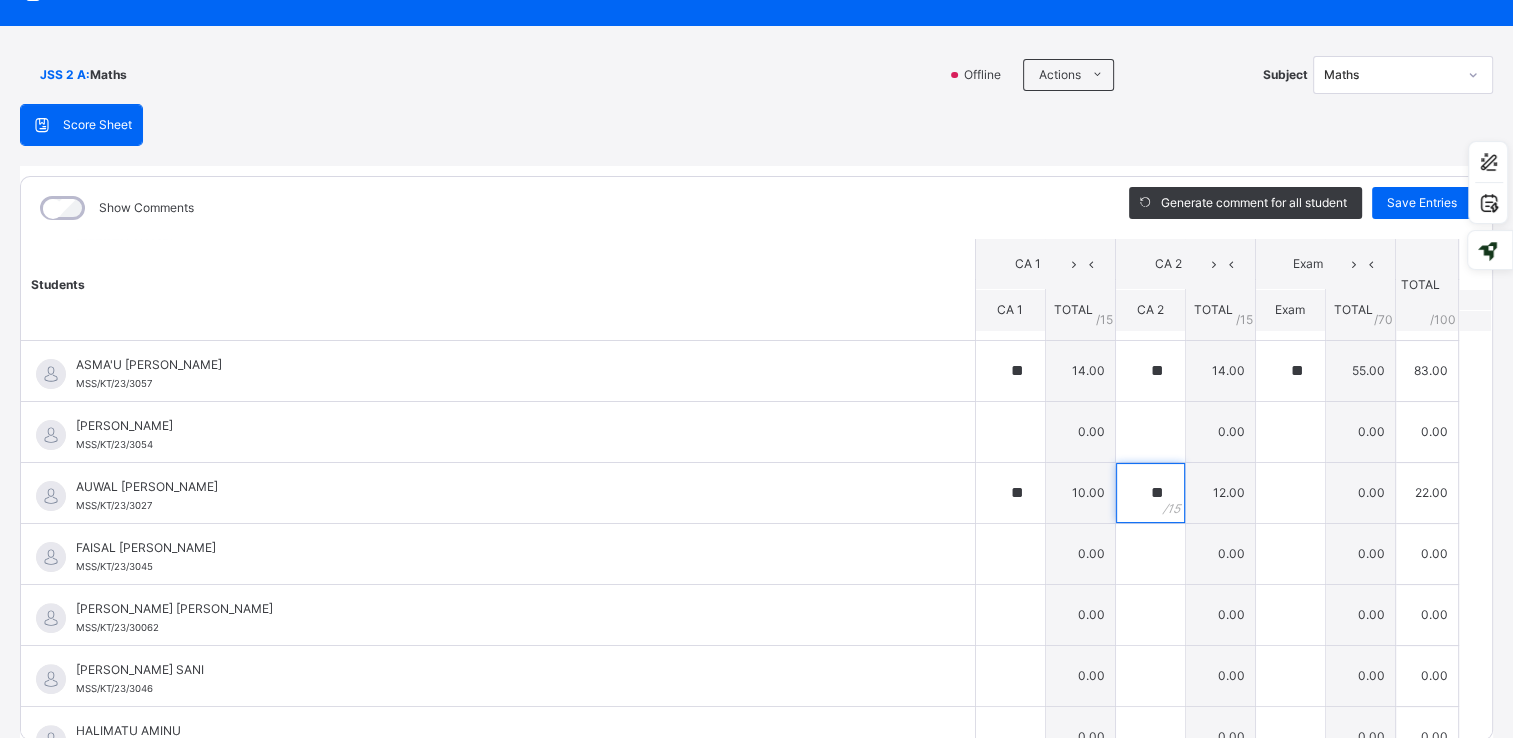 type on "**" 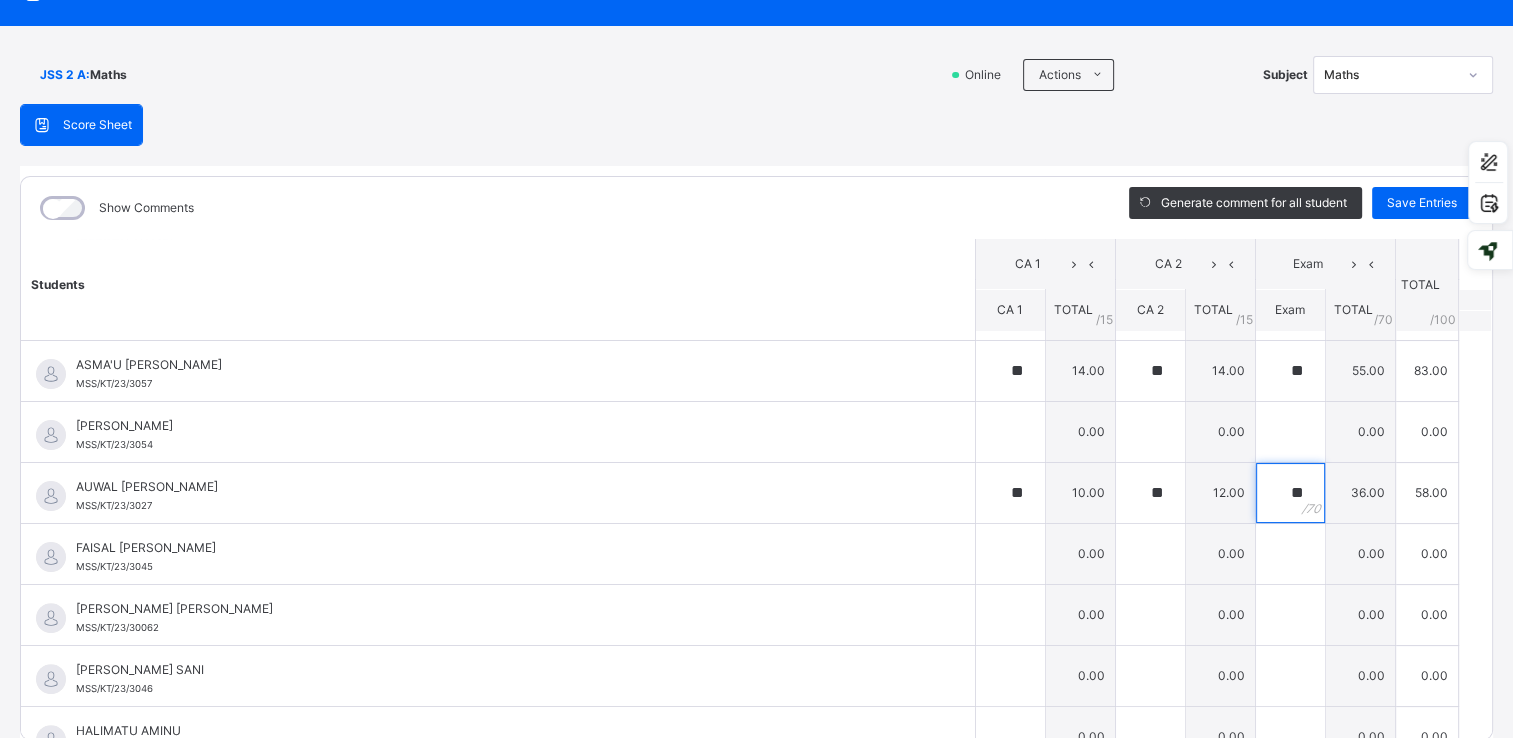 type on "**" 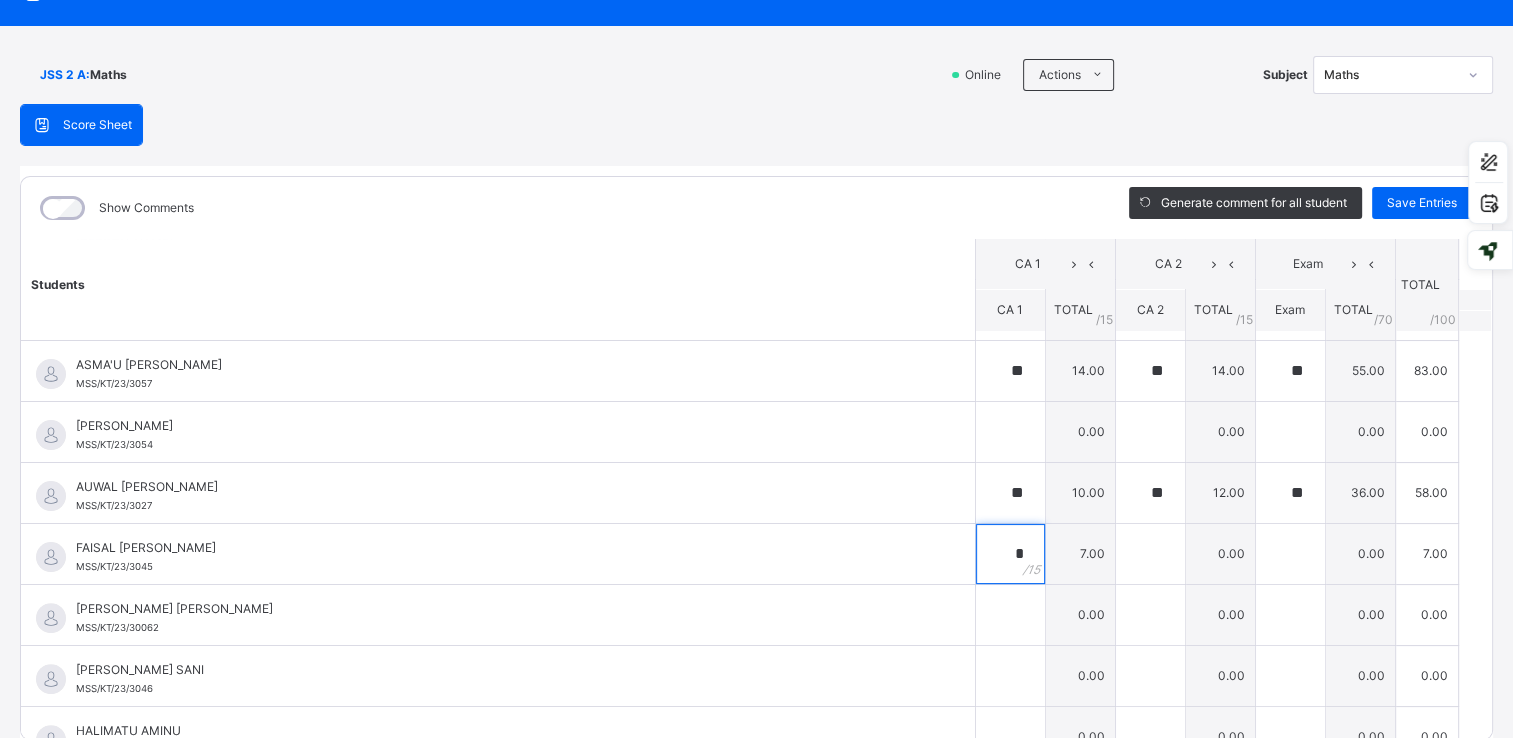 type on "*" 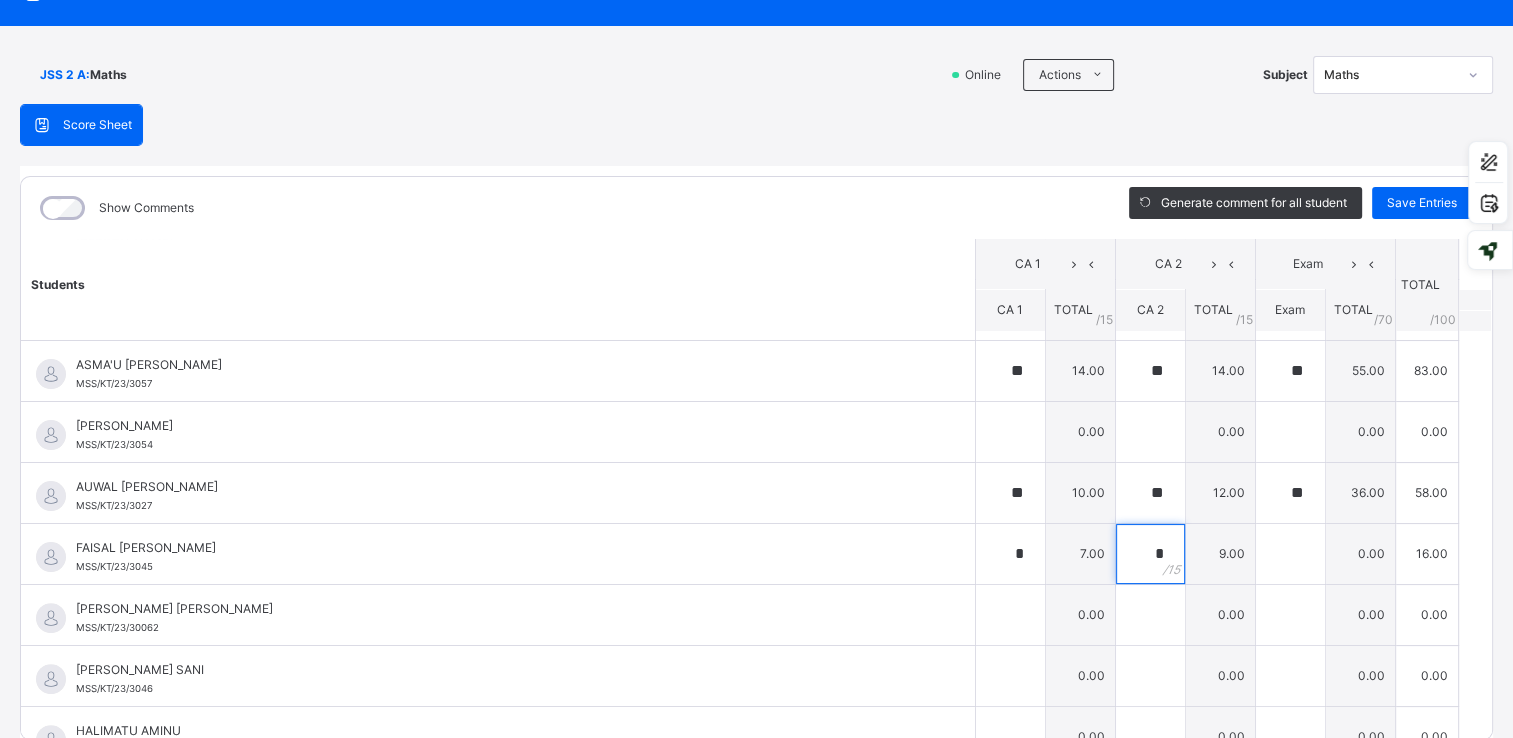 type on "*" 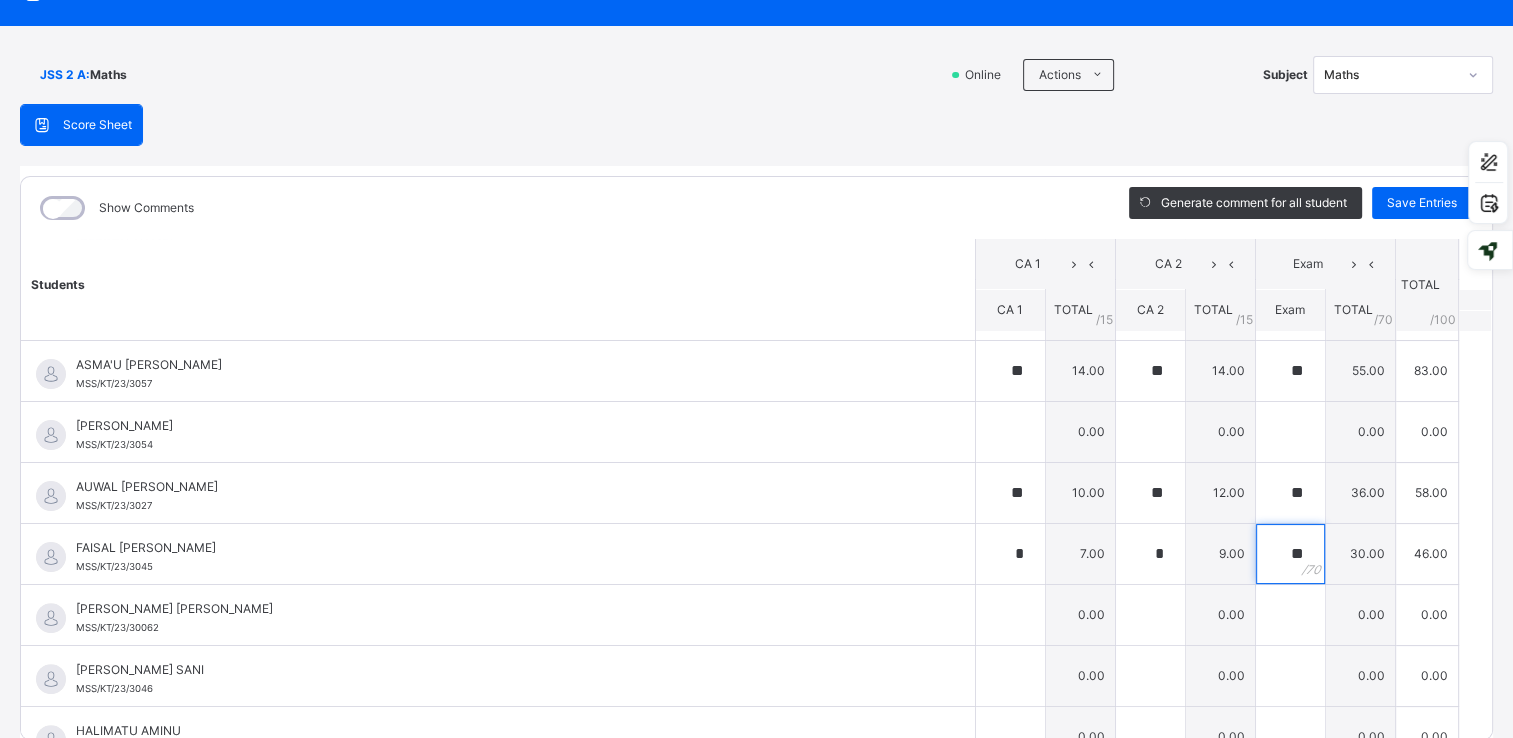 type on "**" 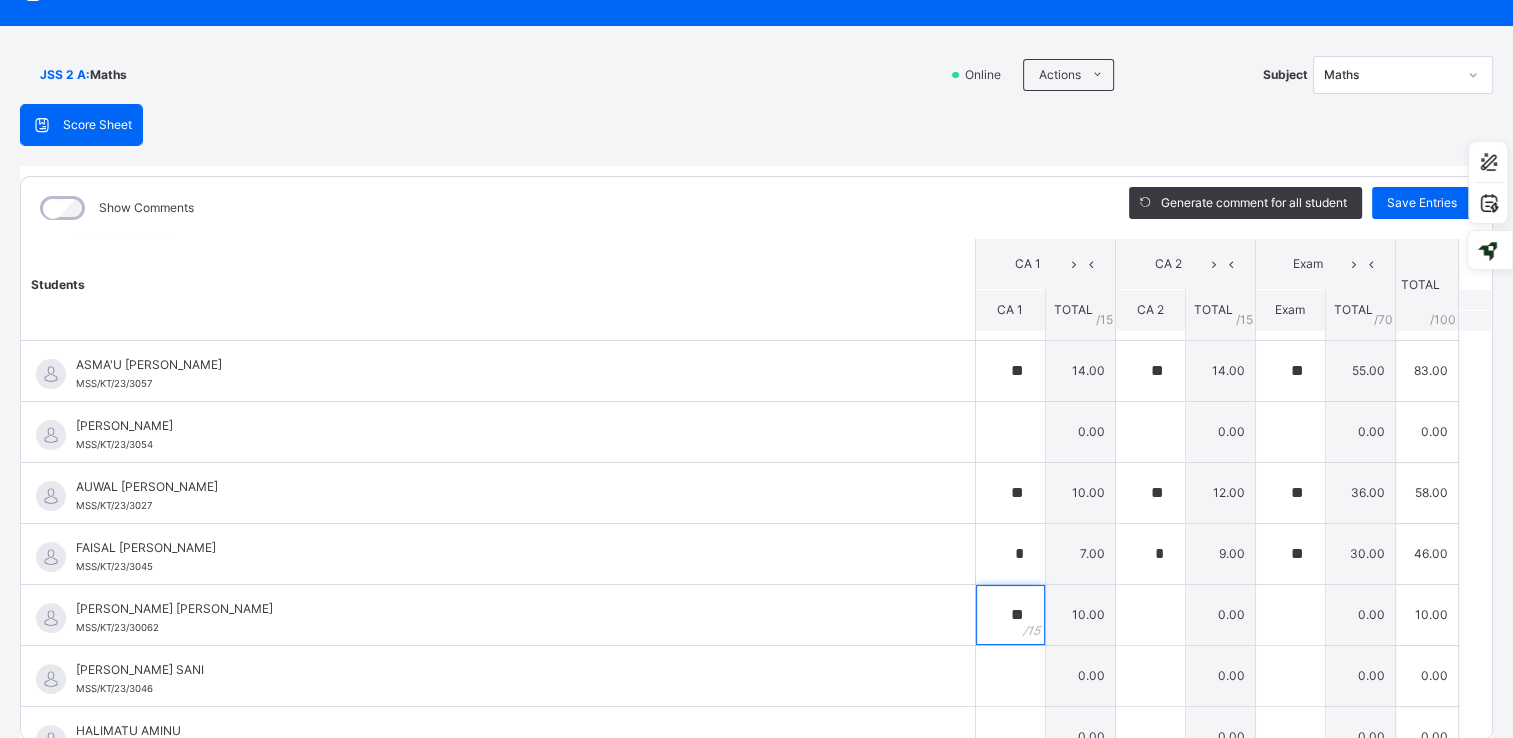 type on "**" 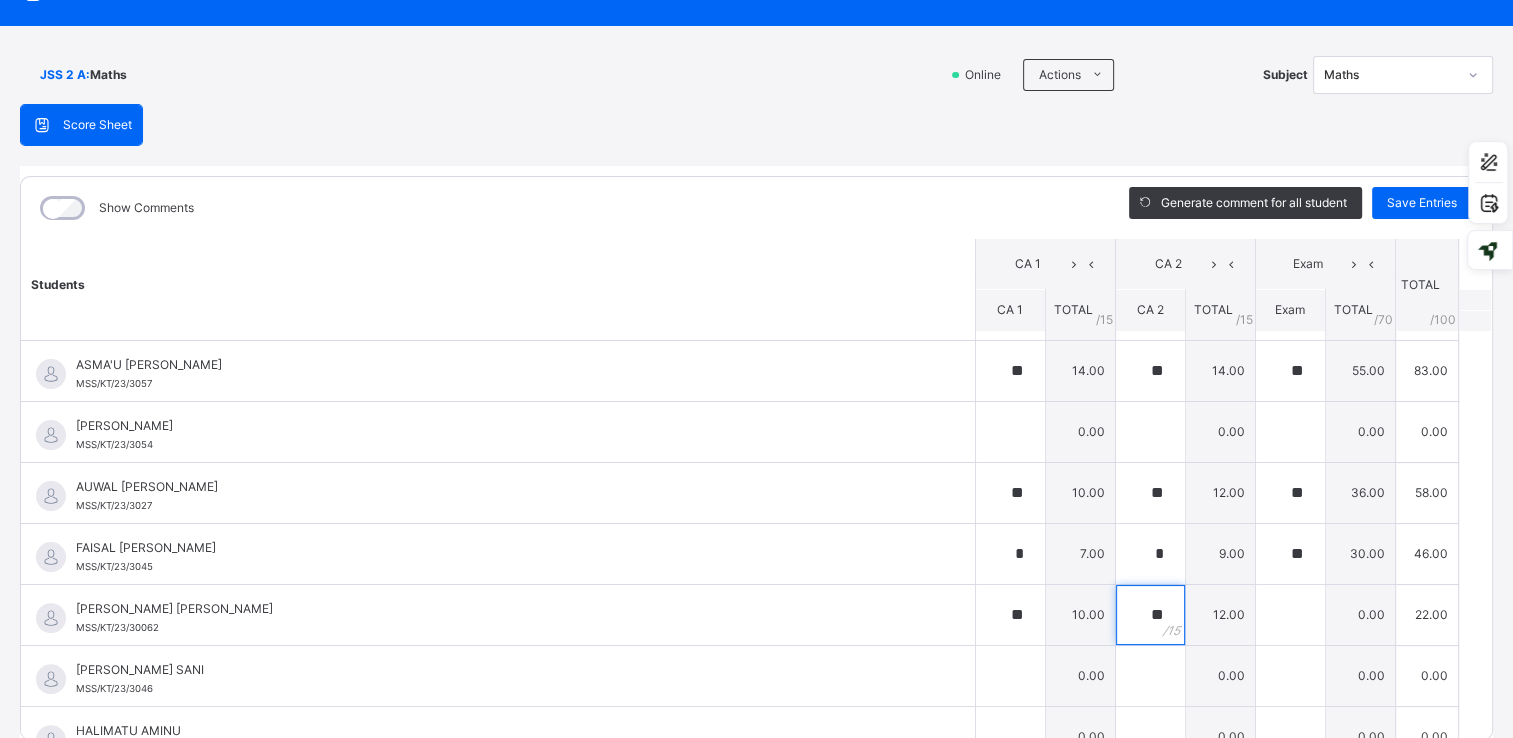 type on "**" 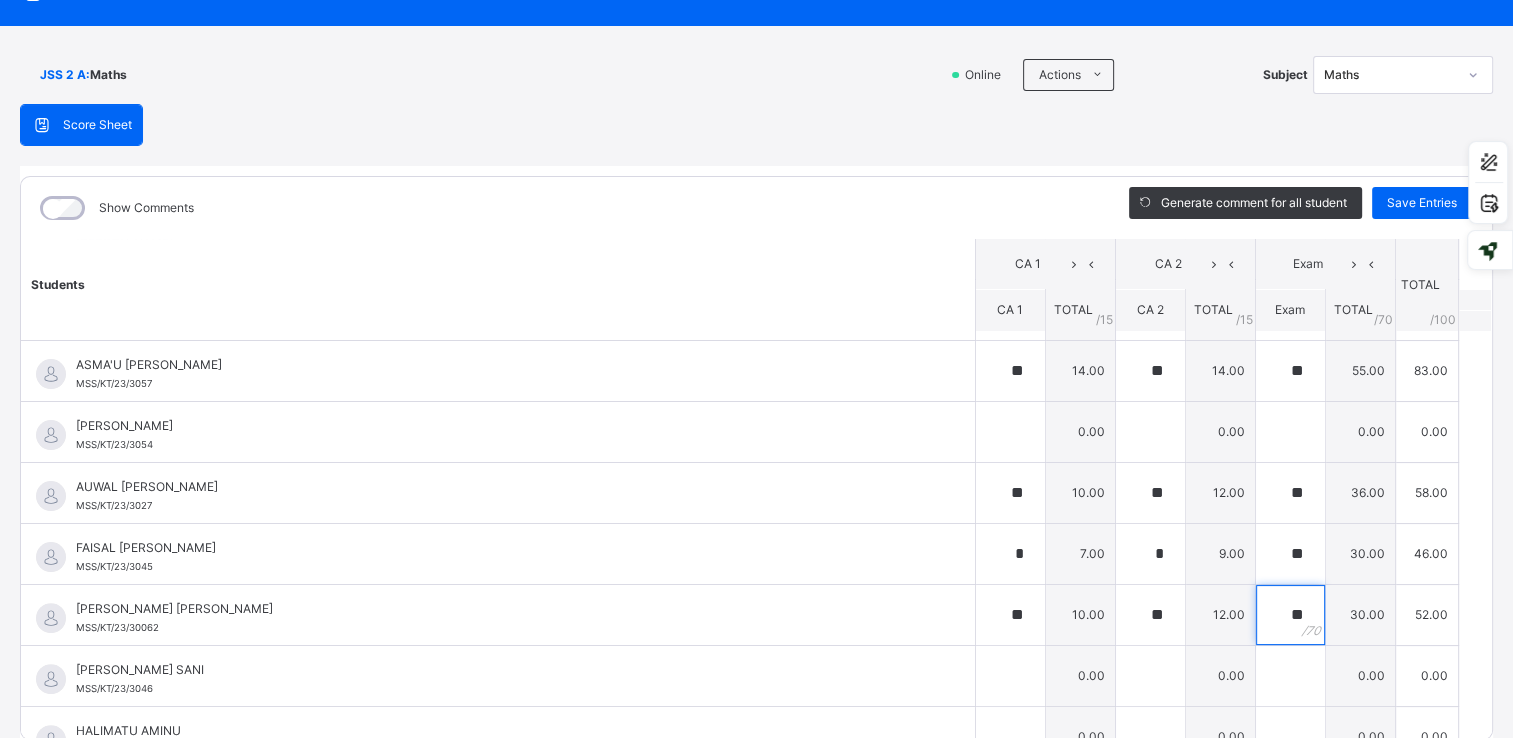 type on "**" 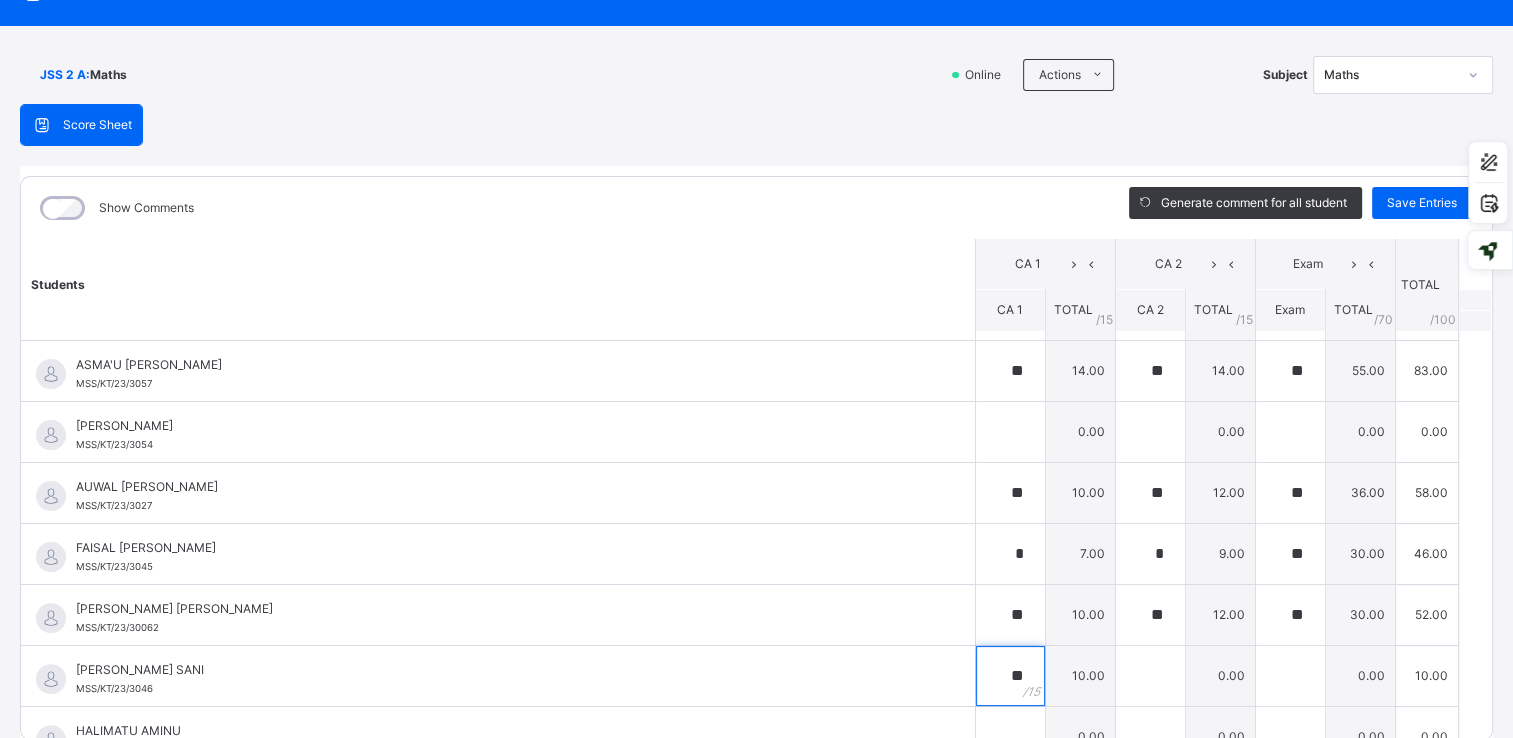 type on "**" 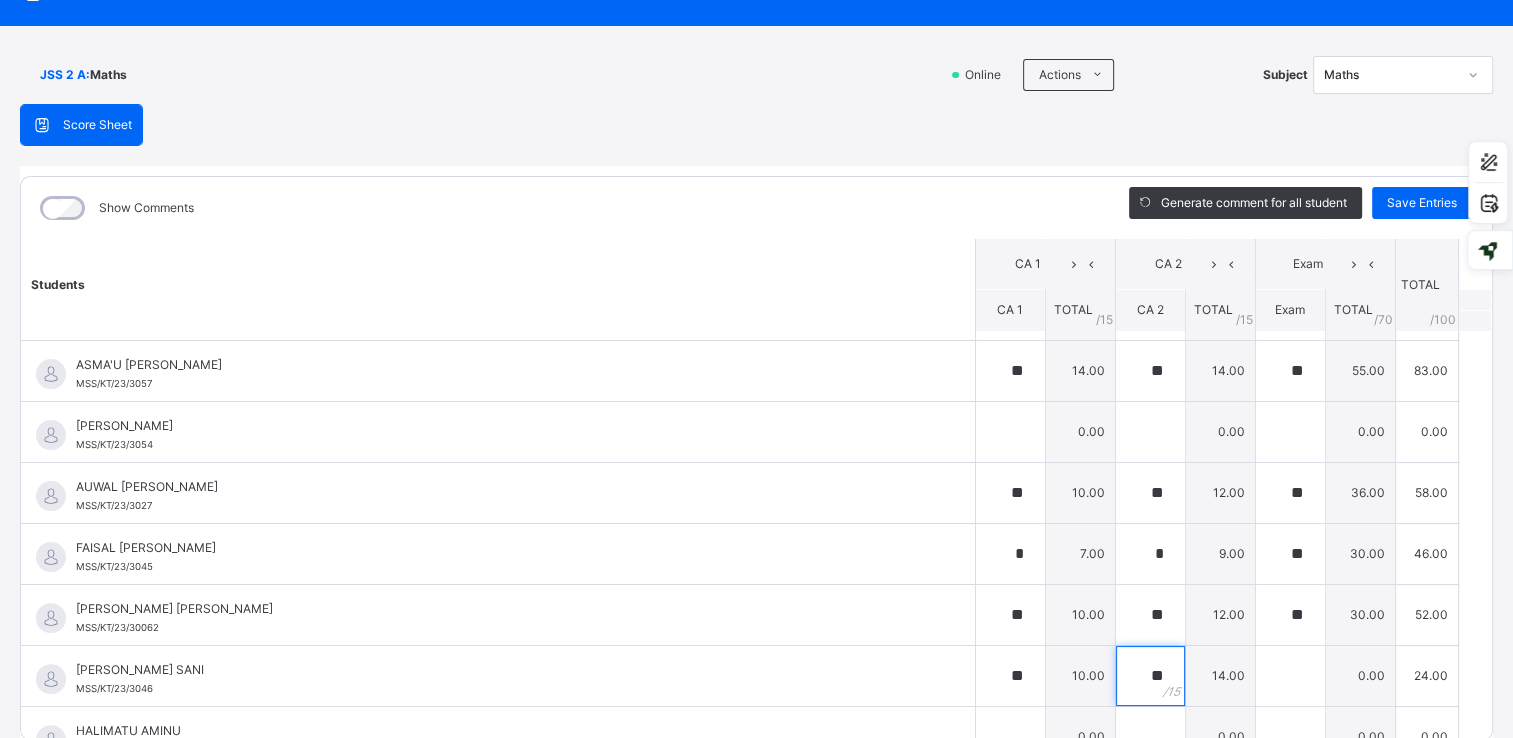 type on "**" 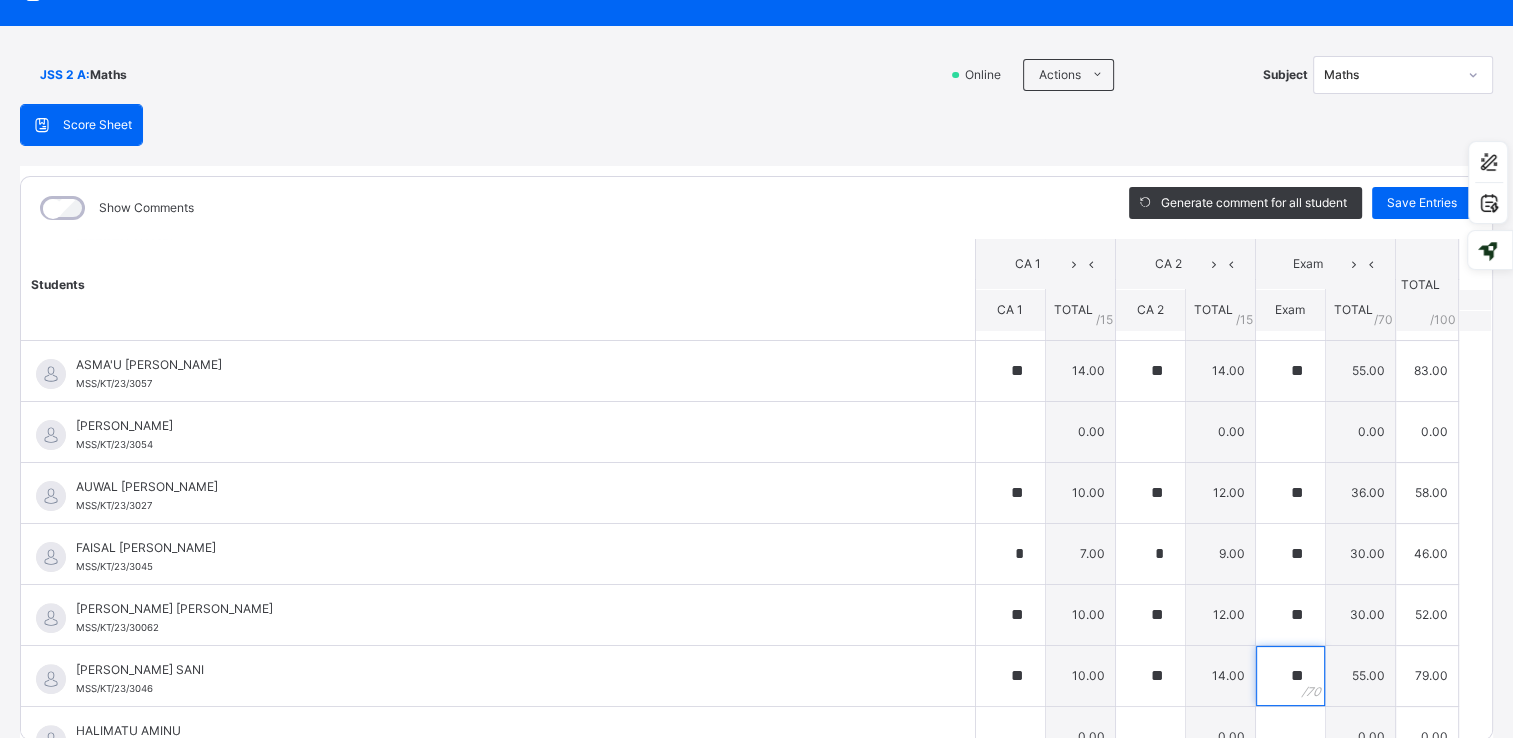 type on "**" 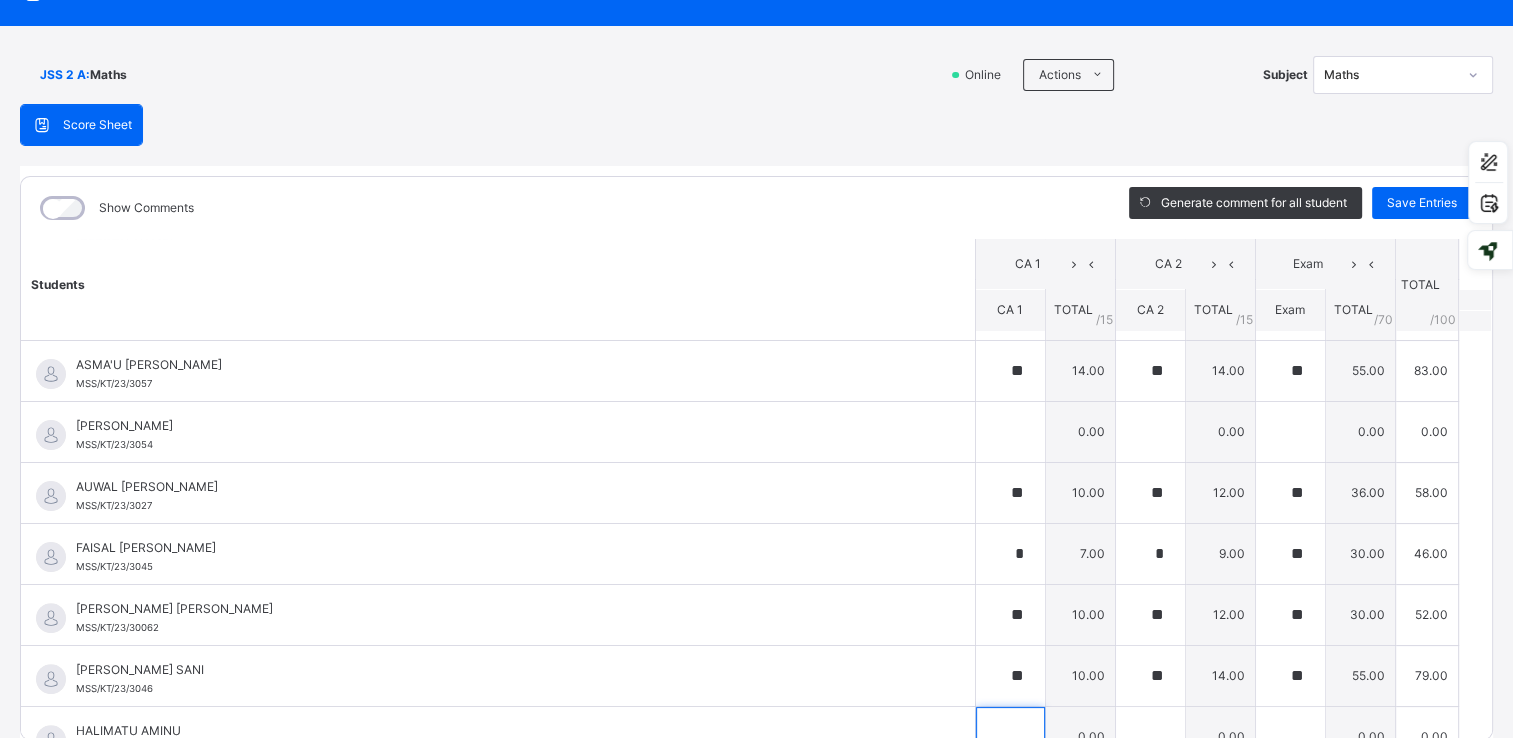 scroll, scrollTop: 625, scrollLeft: 0, axis: vertical 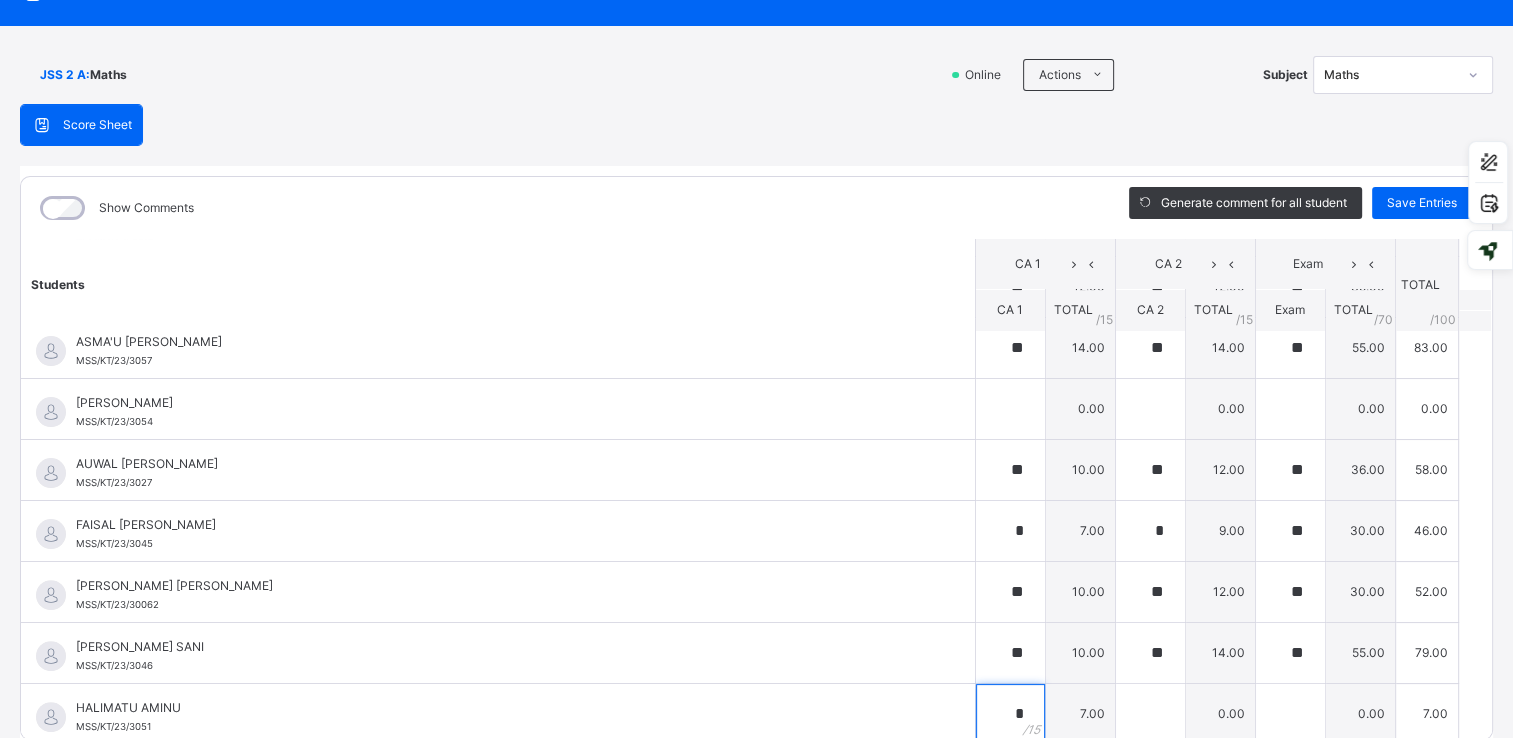 type on "*" 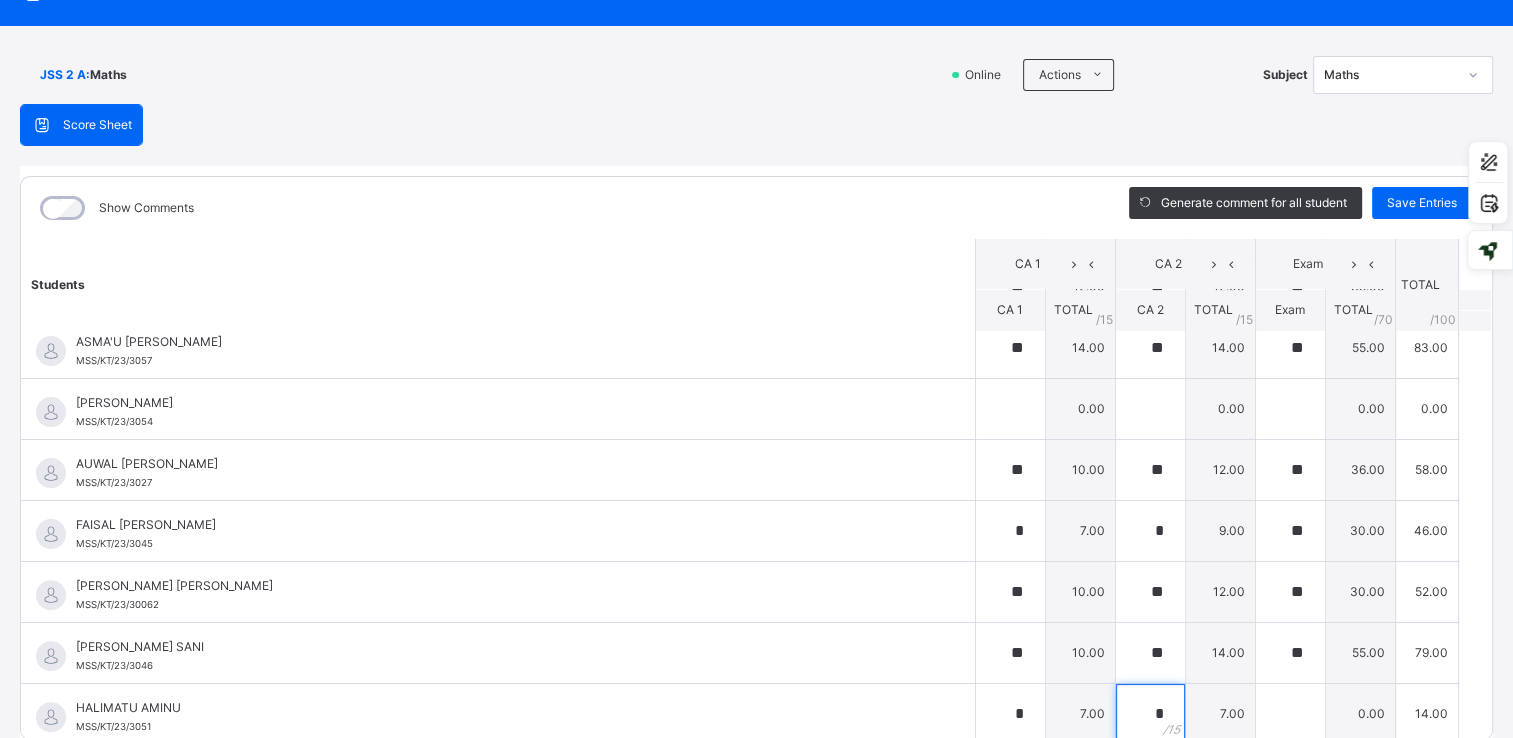 type on "*" 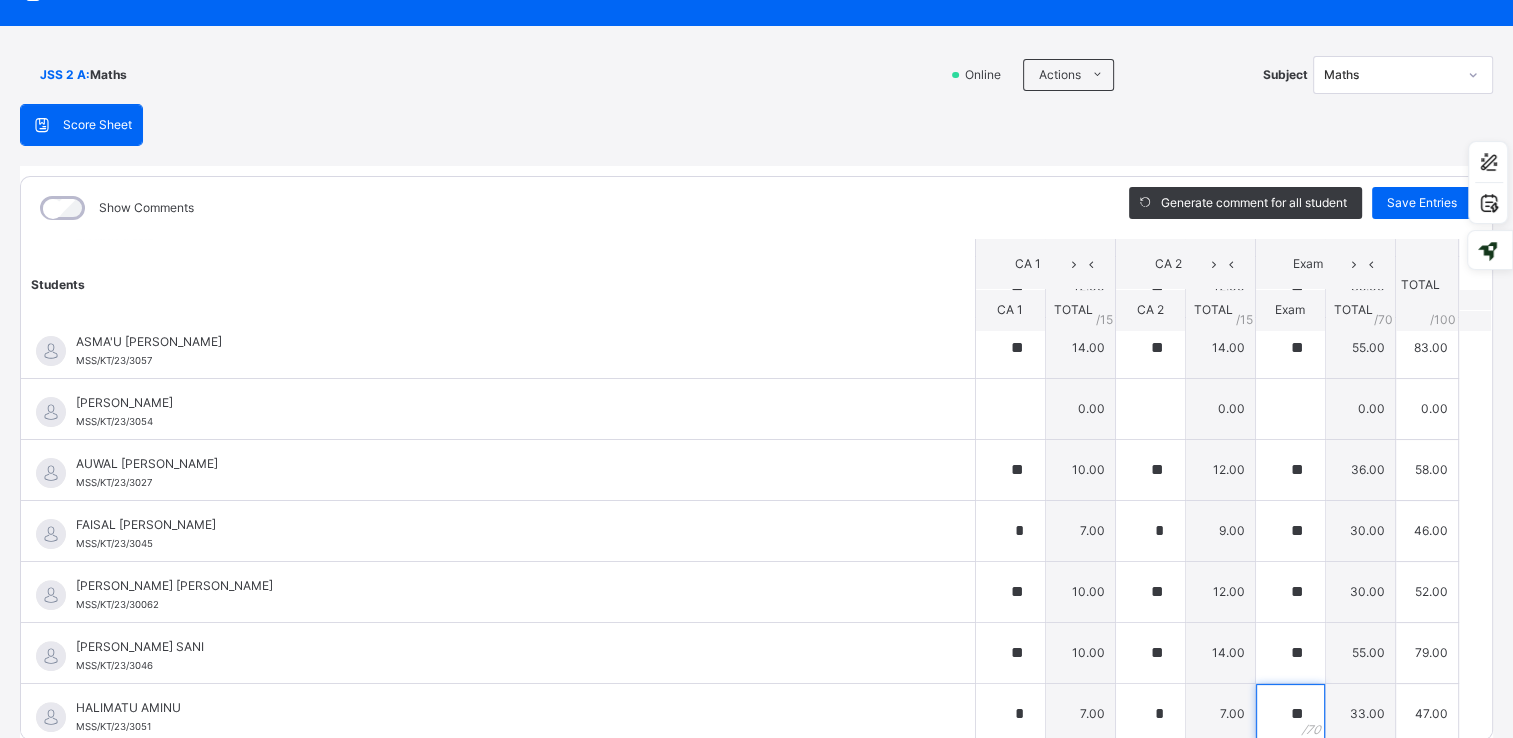 type on "**" 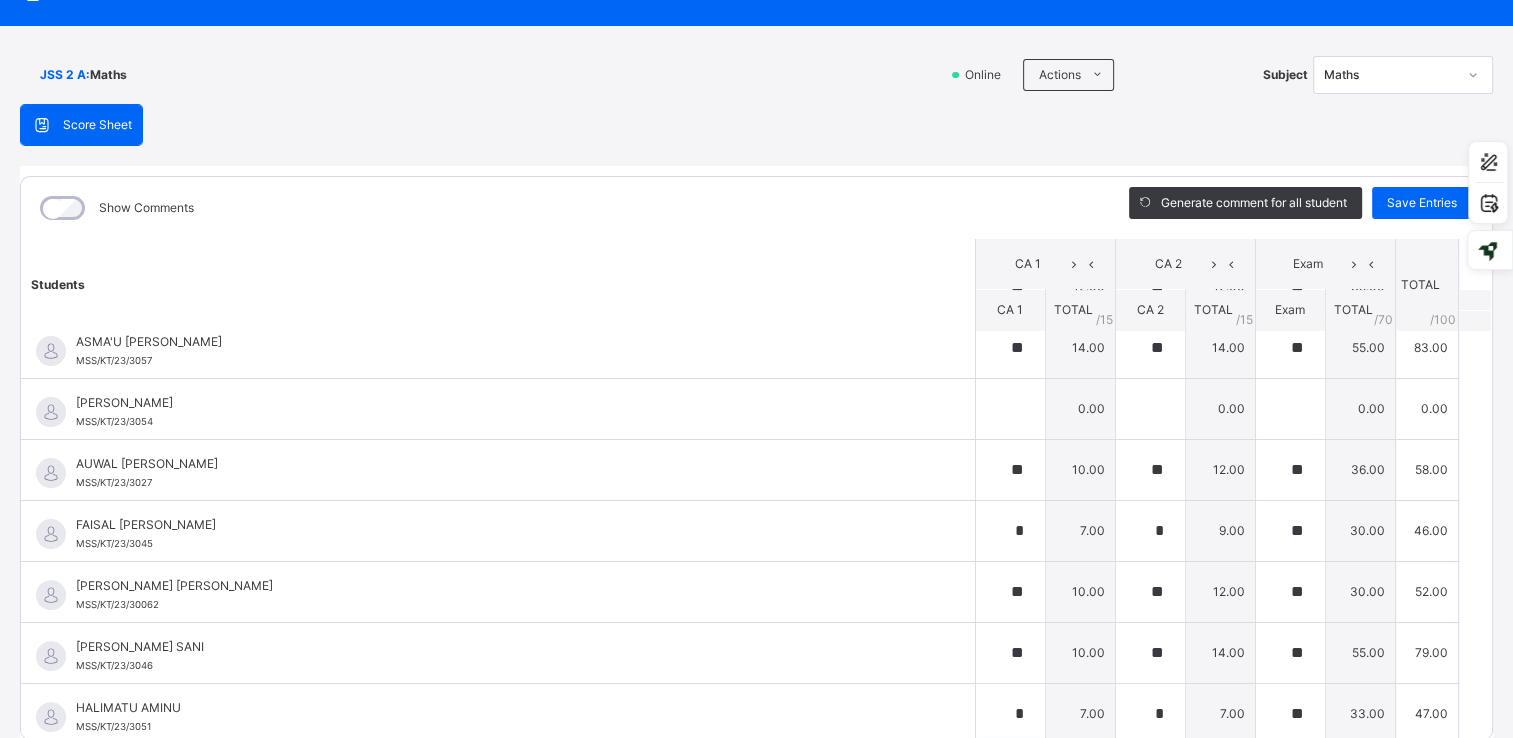 scroll, scrollTop: 906, scrollLeft: 0, axis: vertical 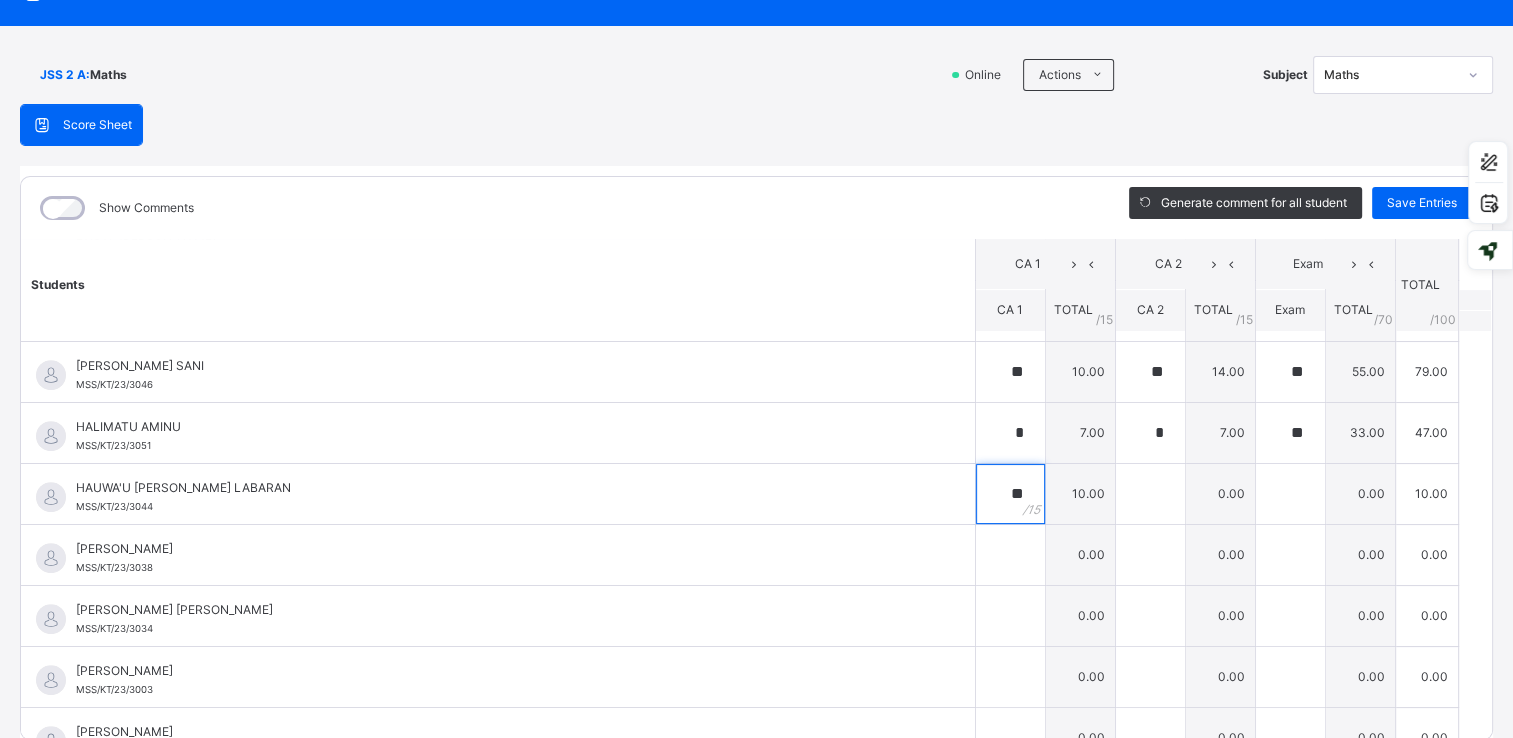 type on "**" 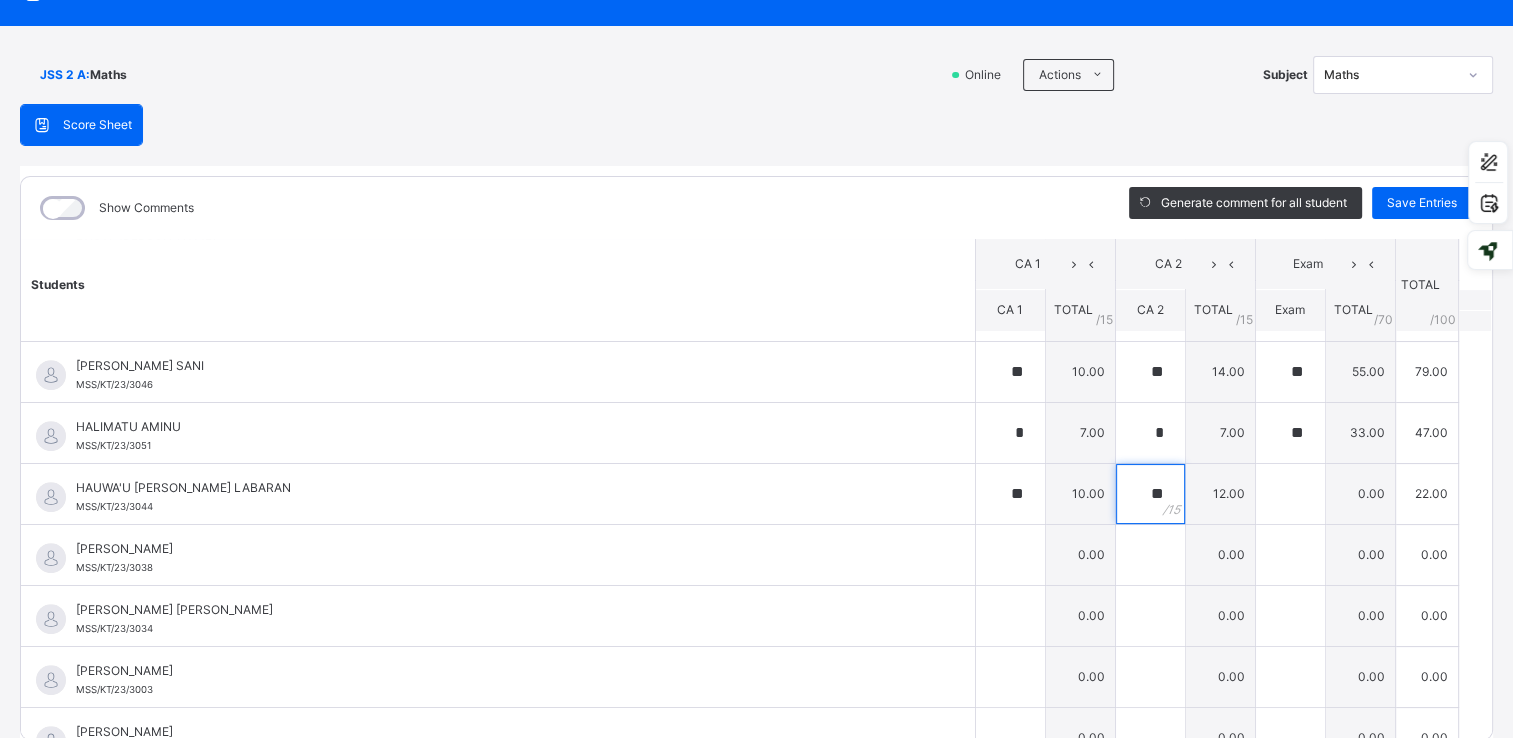 type on "**" 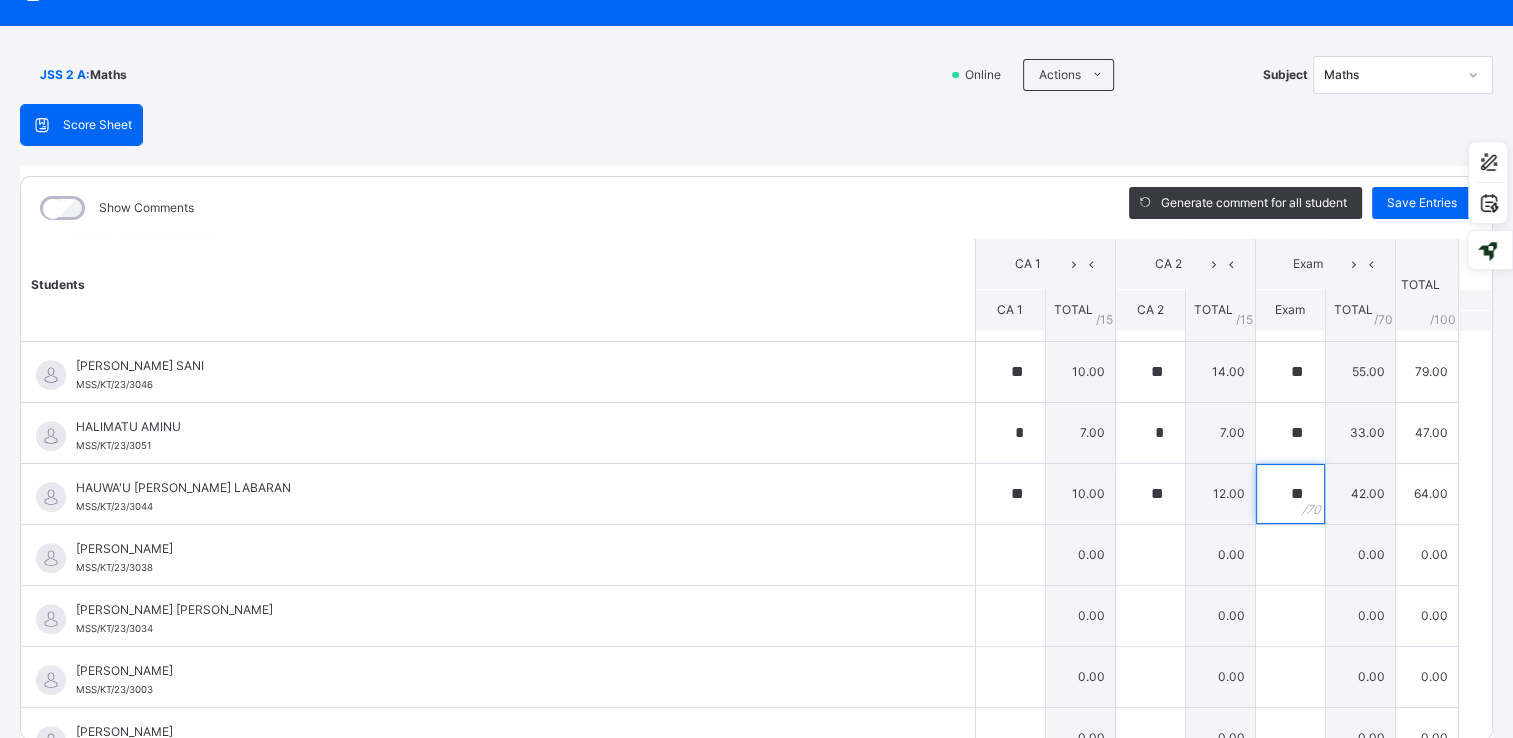 type on "**" 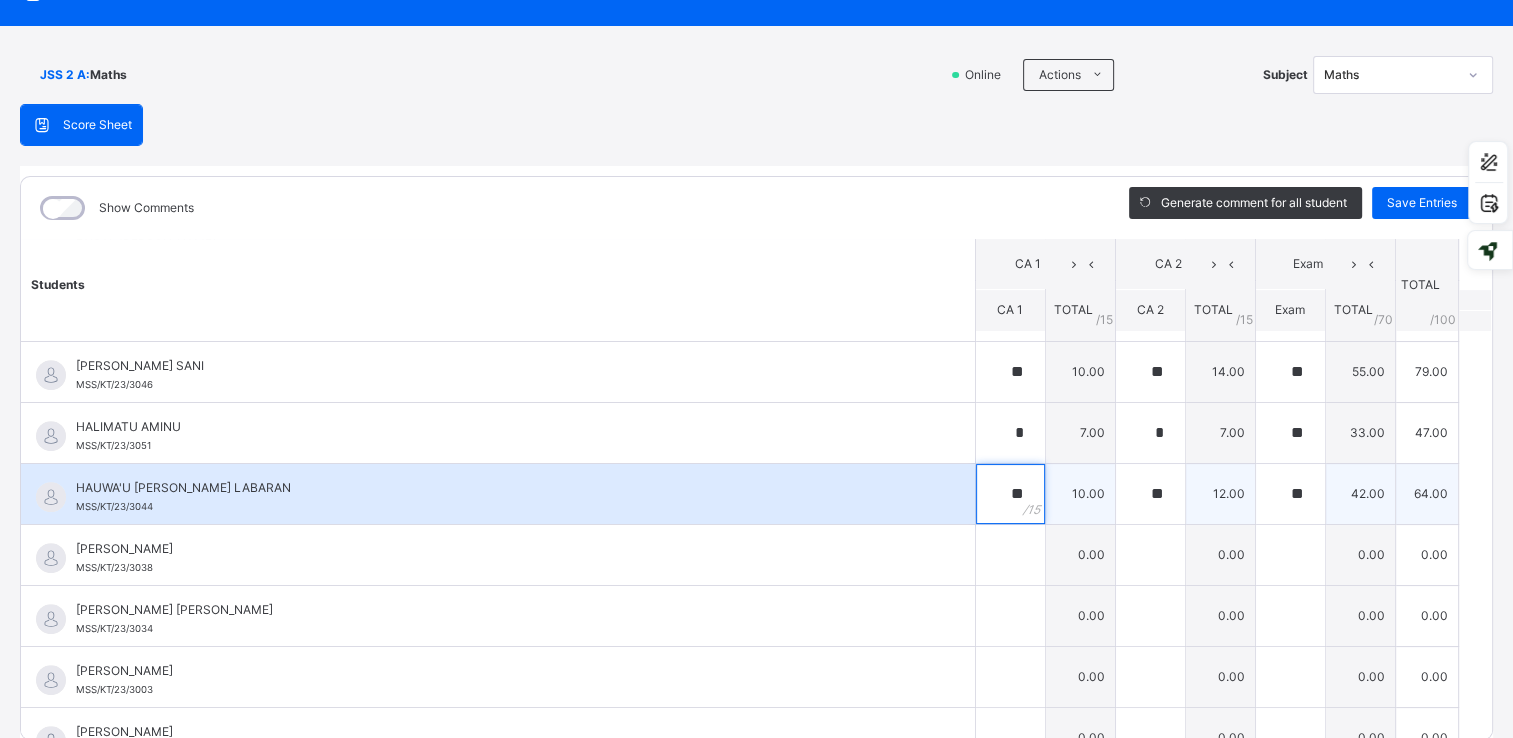 click on "**" at bounding box center (1010, 494) 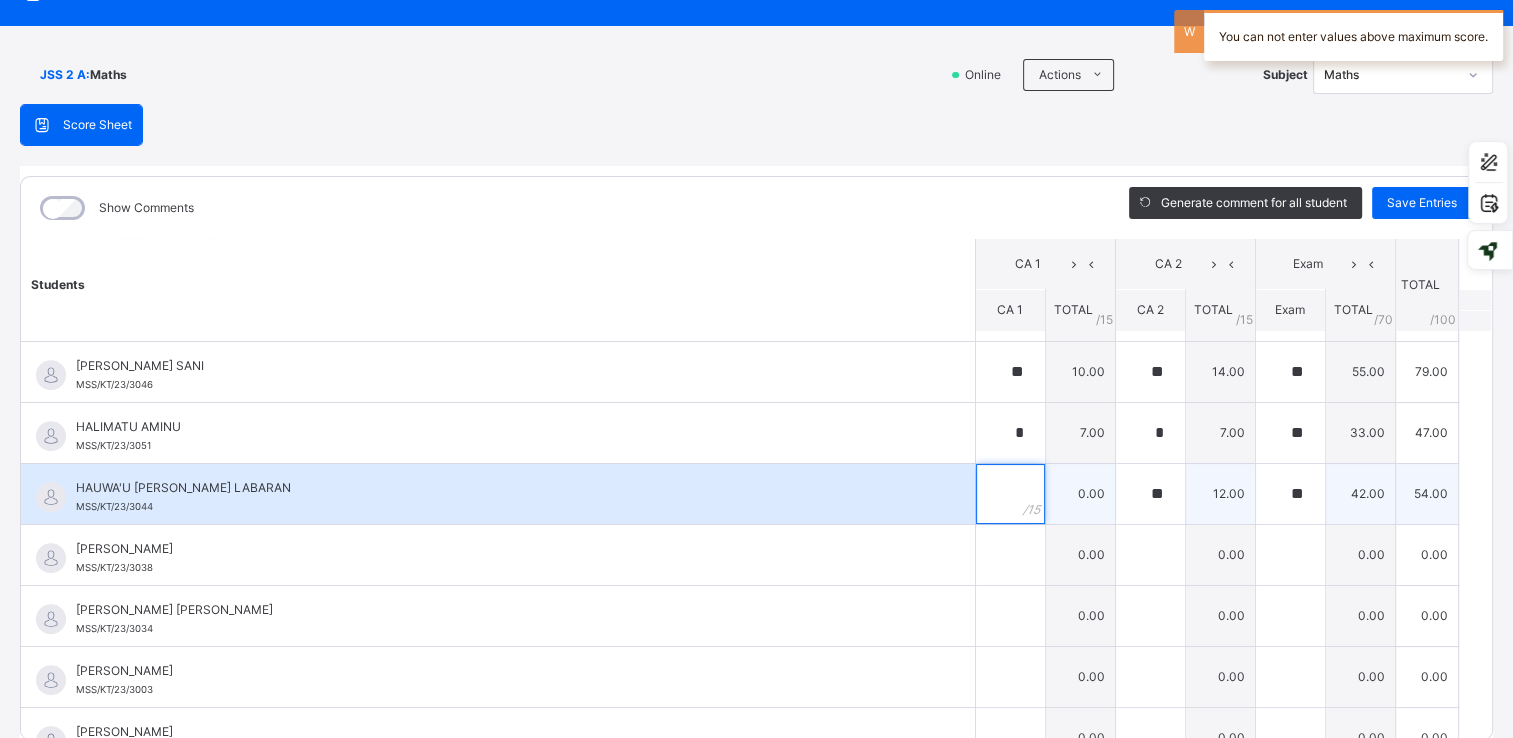 type on "*" 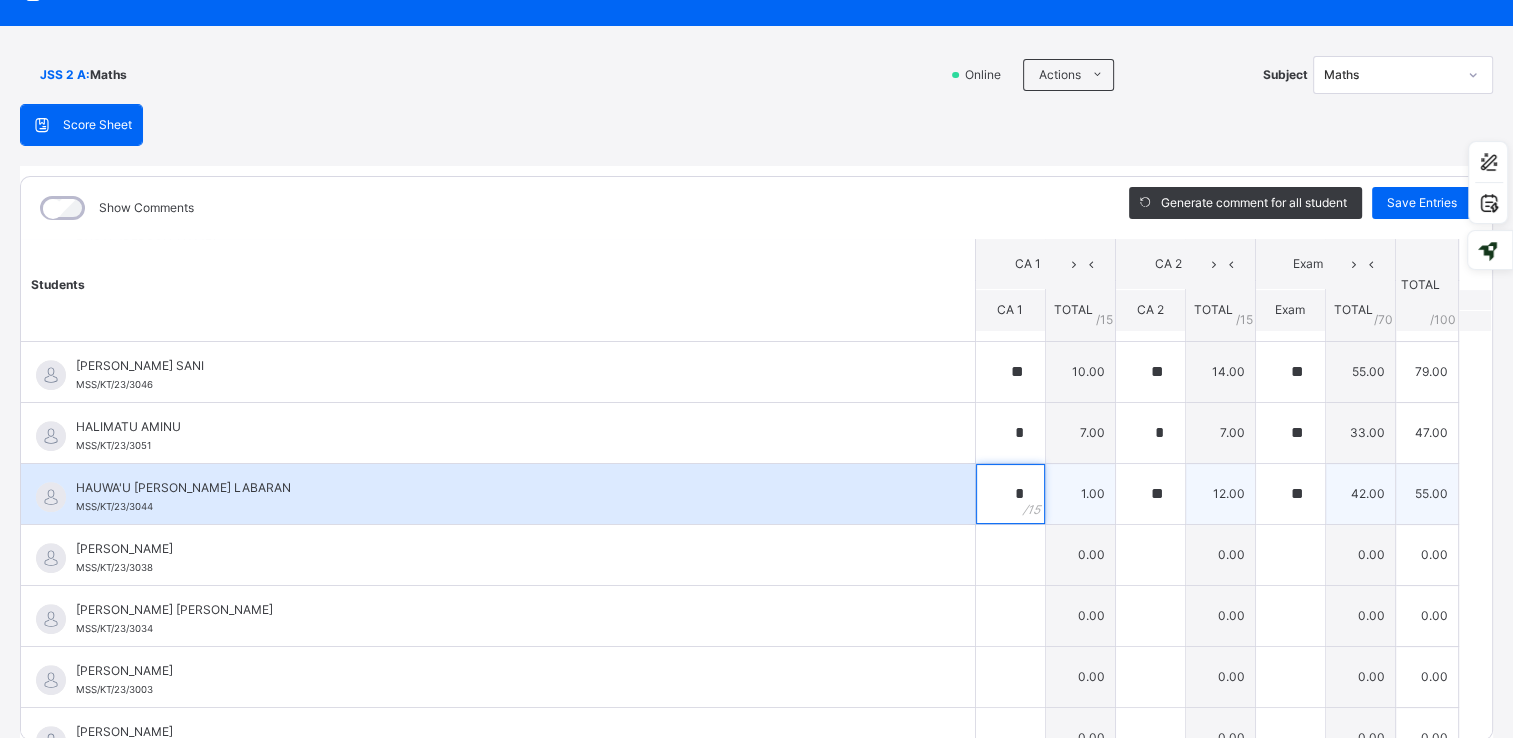 type on "**" 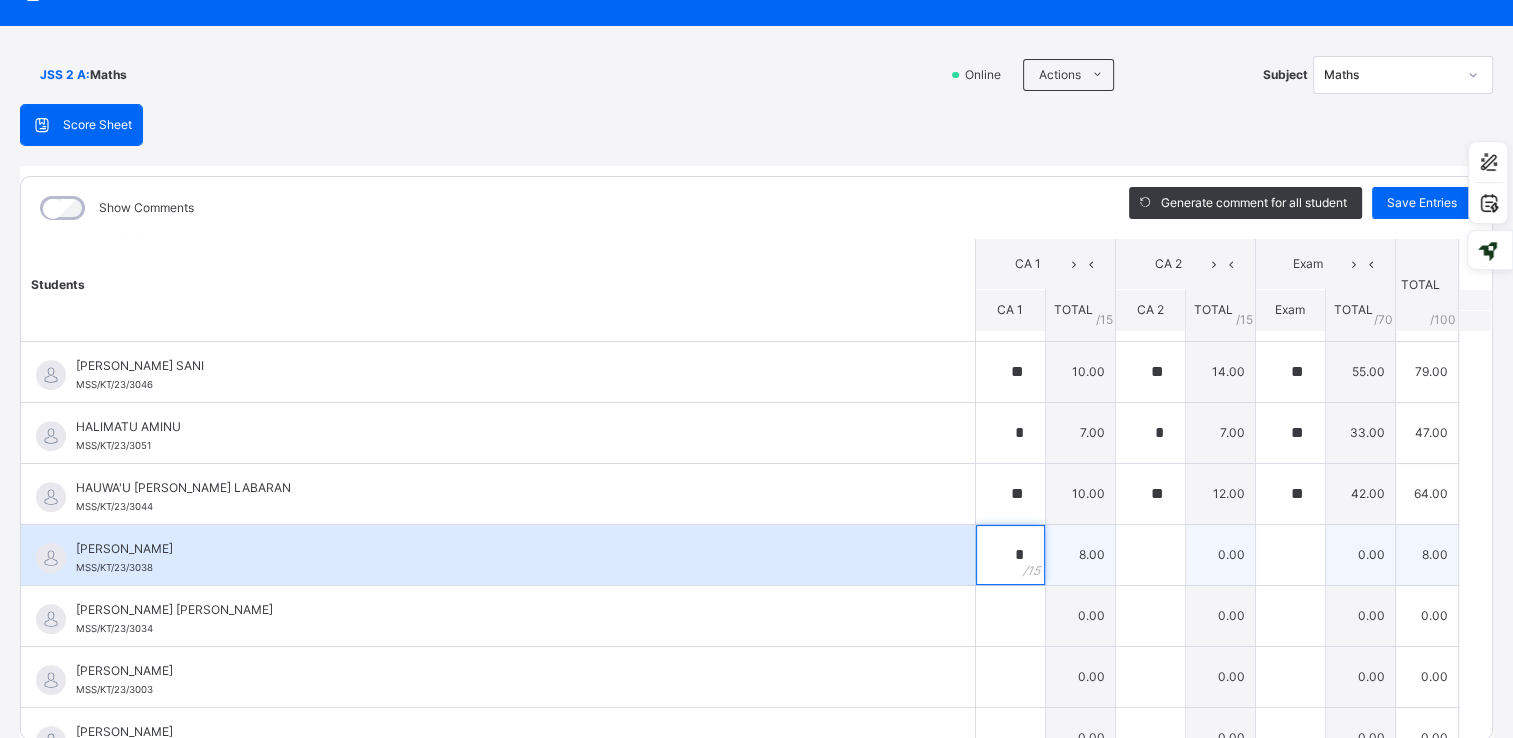 type on "*" 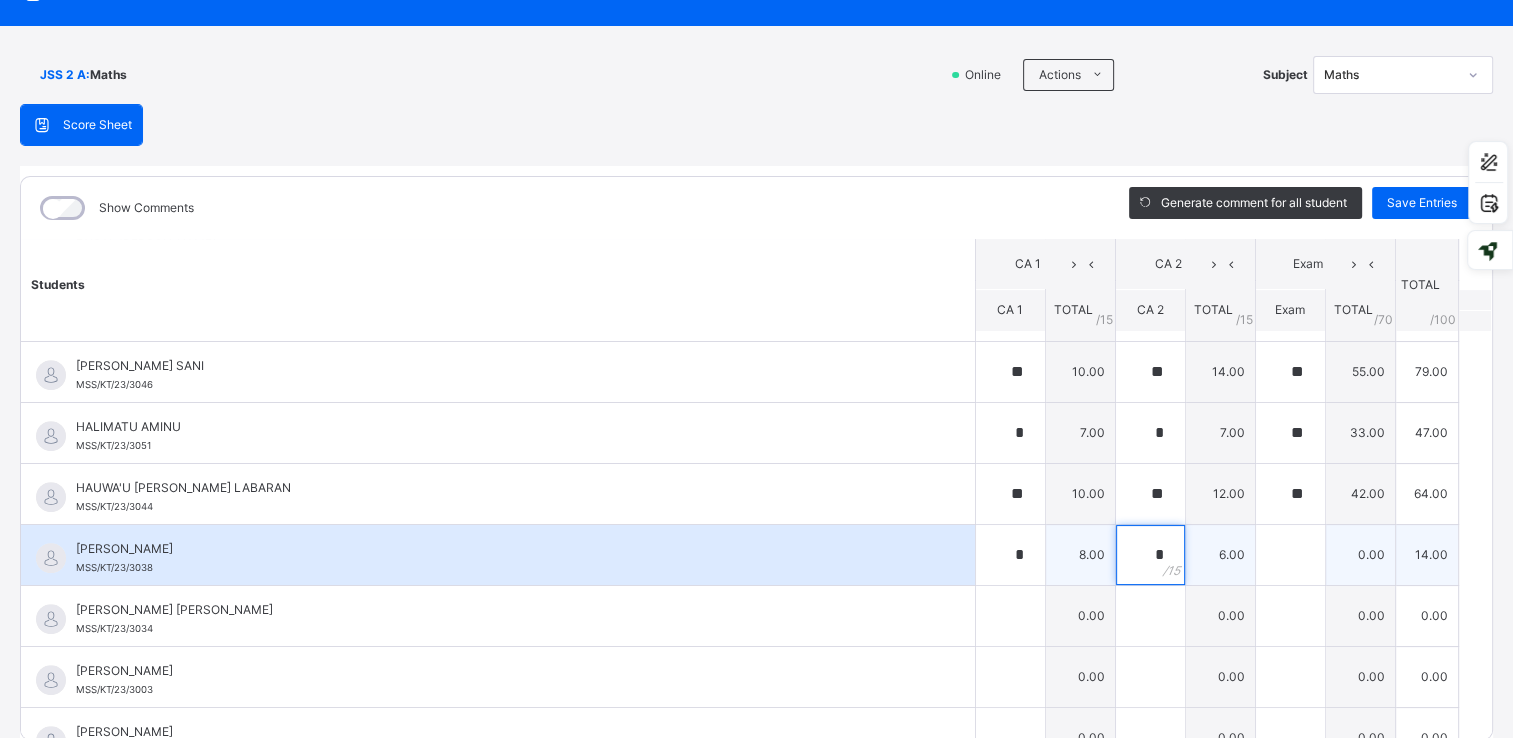 type on "*" 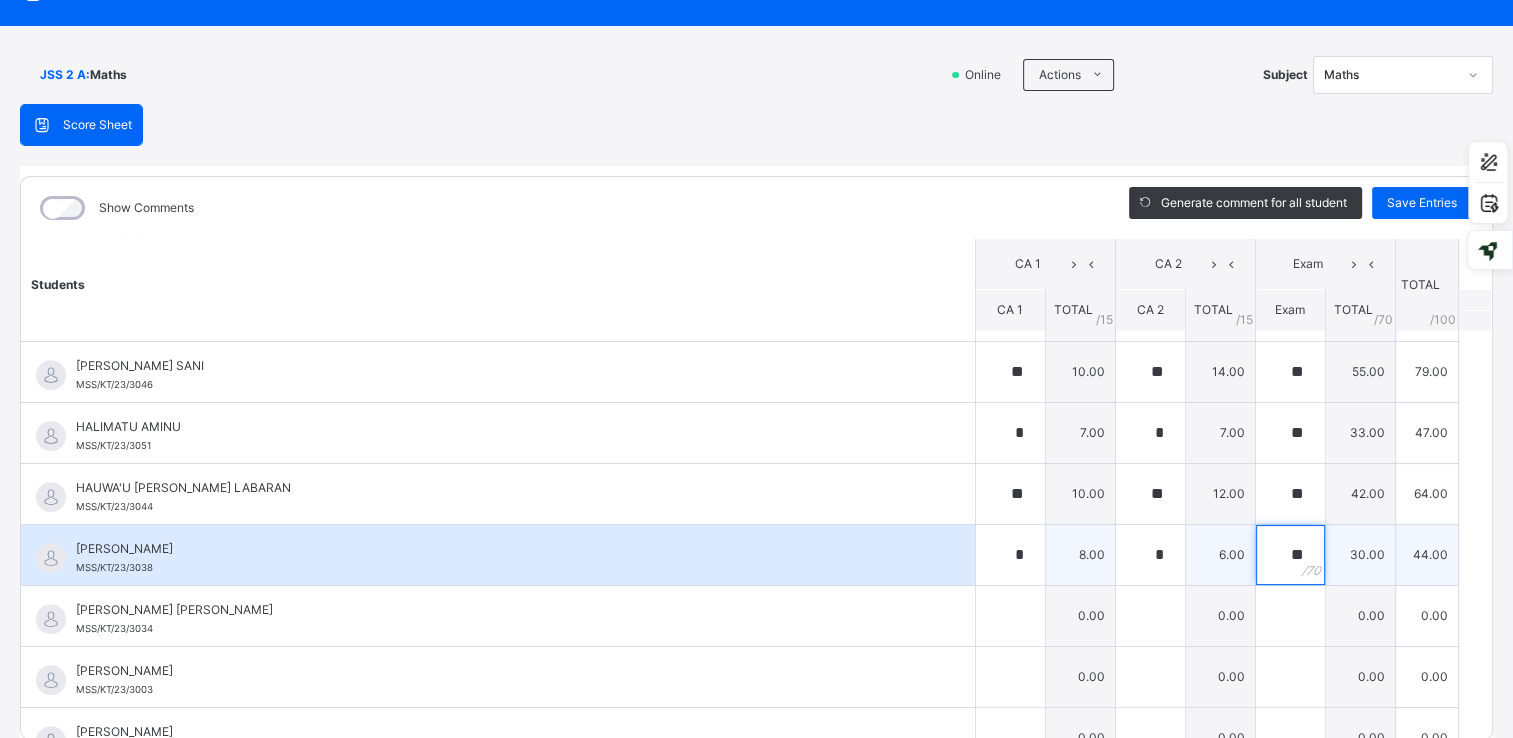 type on "**" 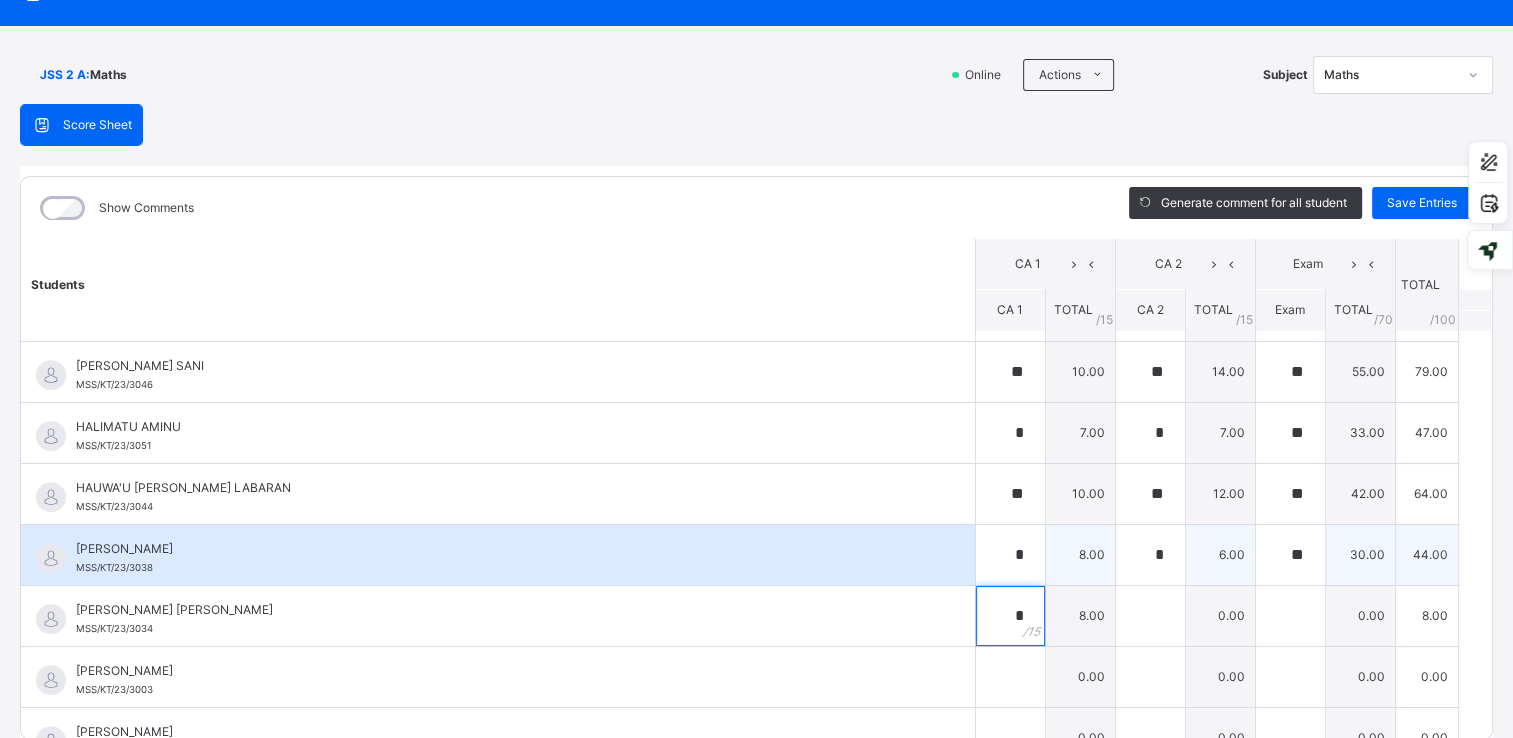 type on "*" 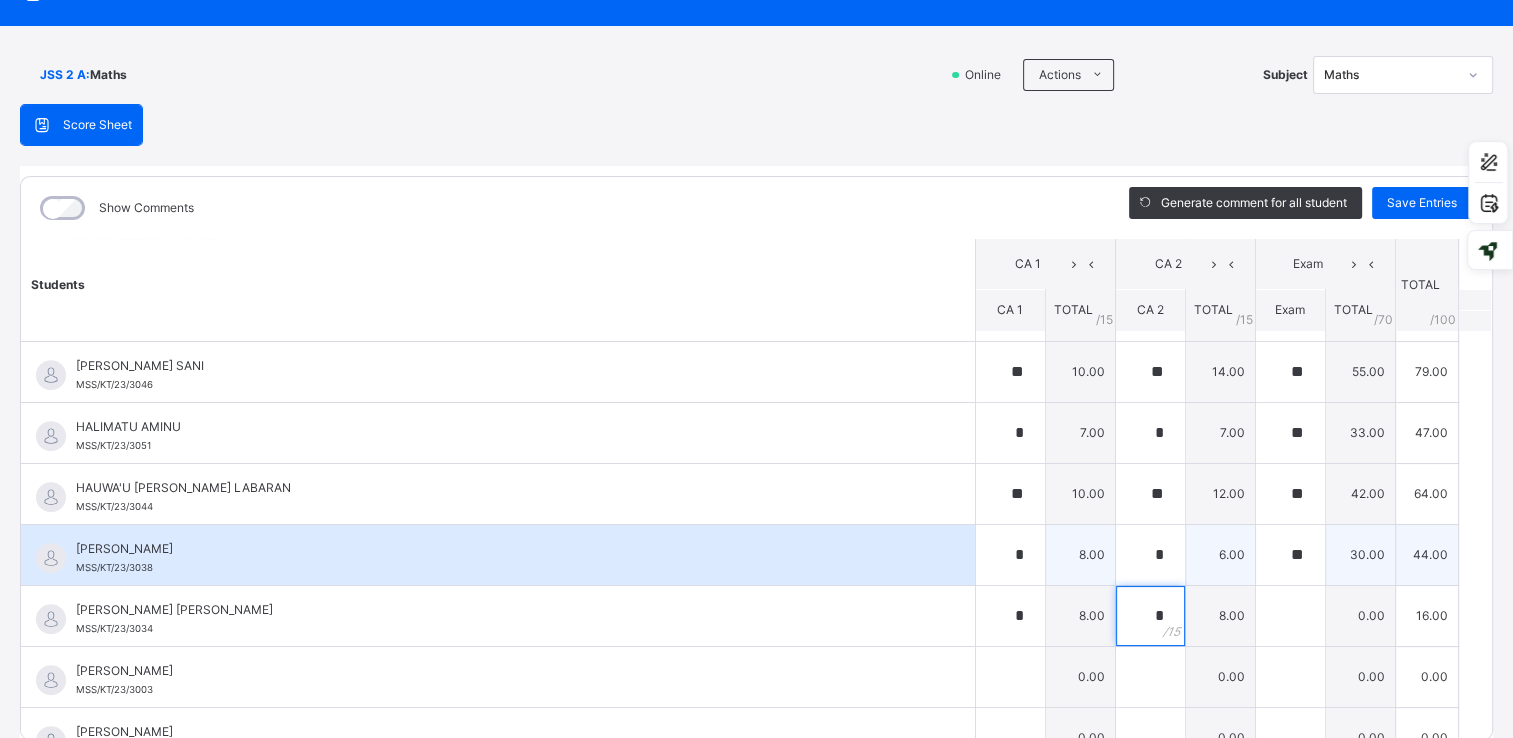 type on "*" 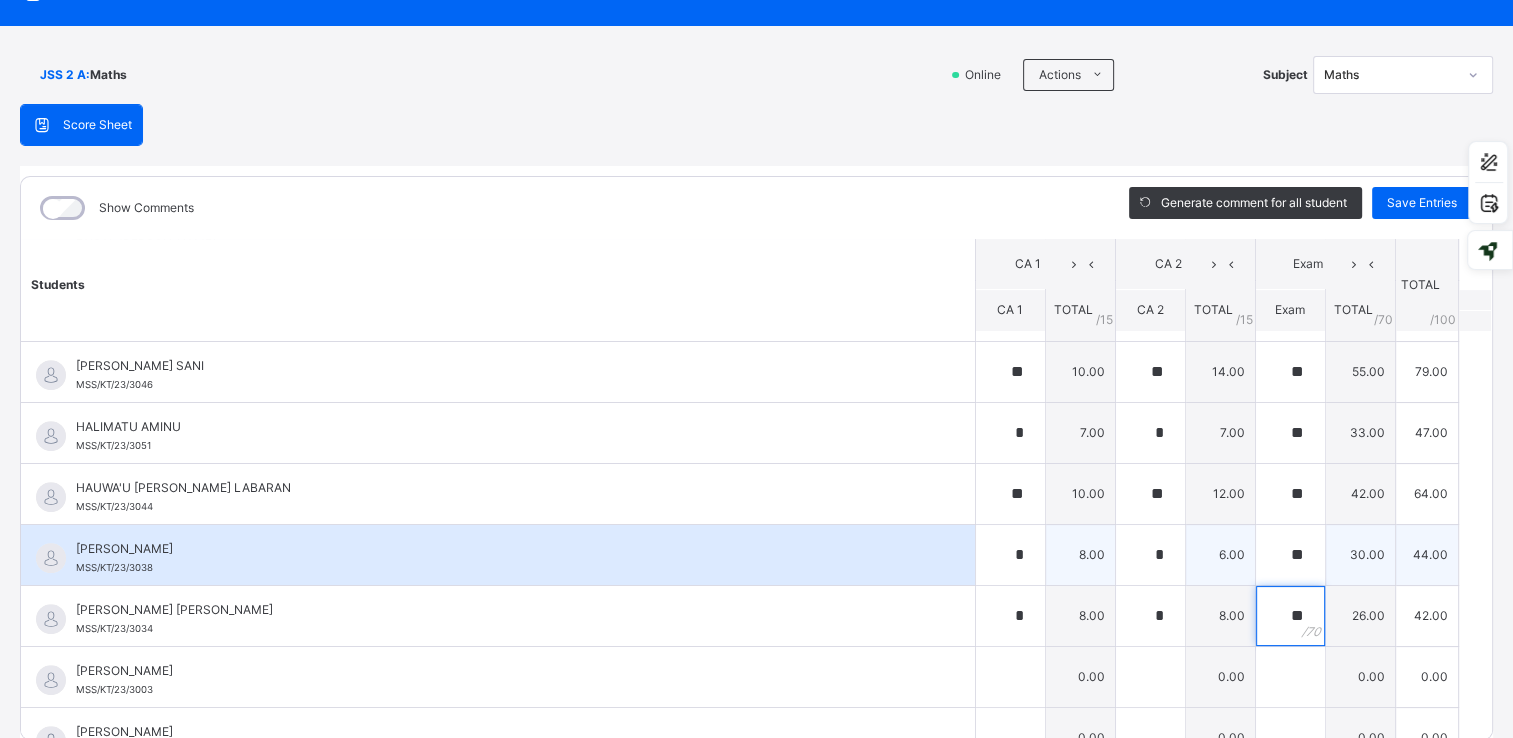 type on "**" 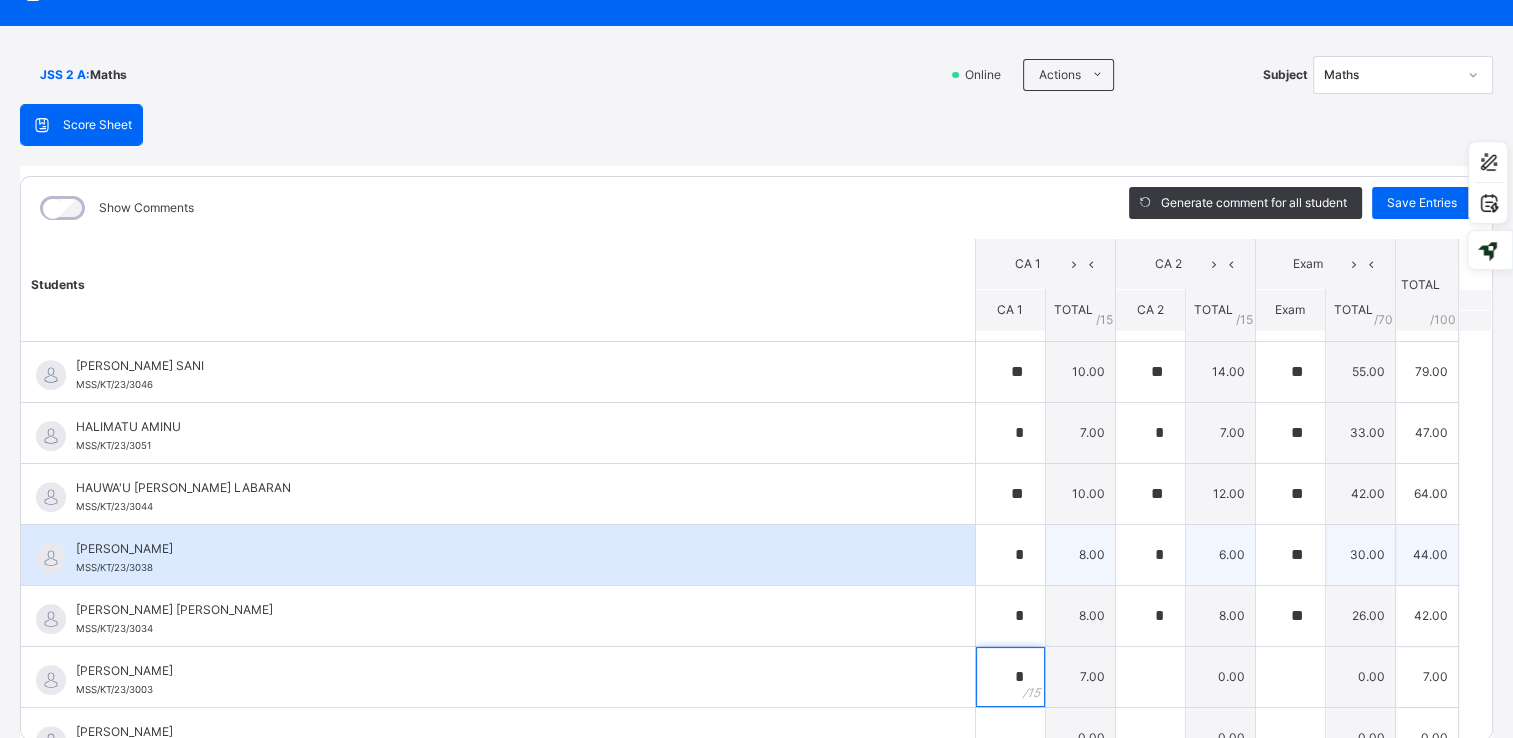 type on "*" 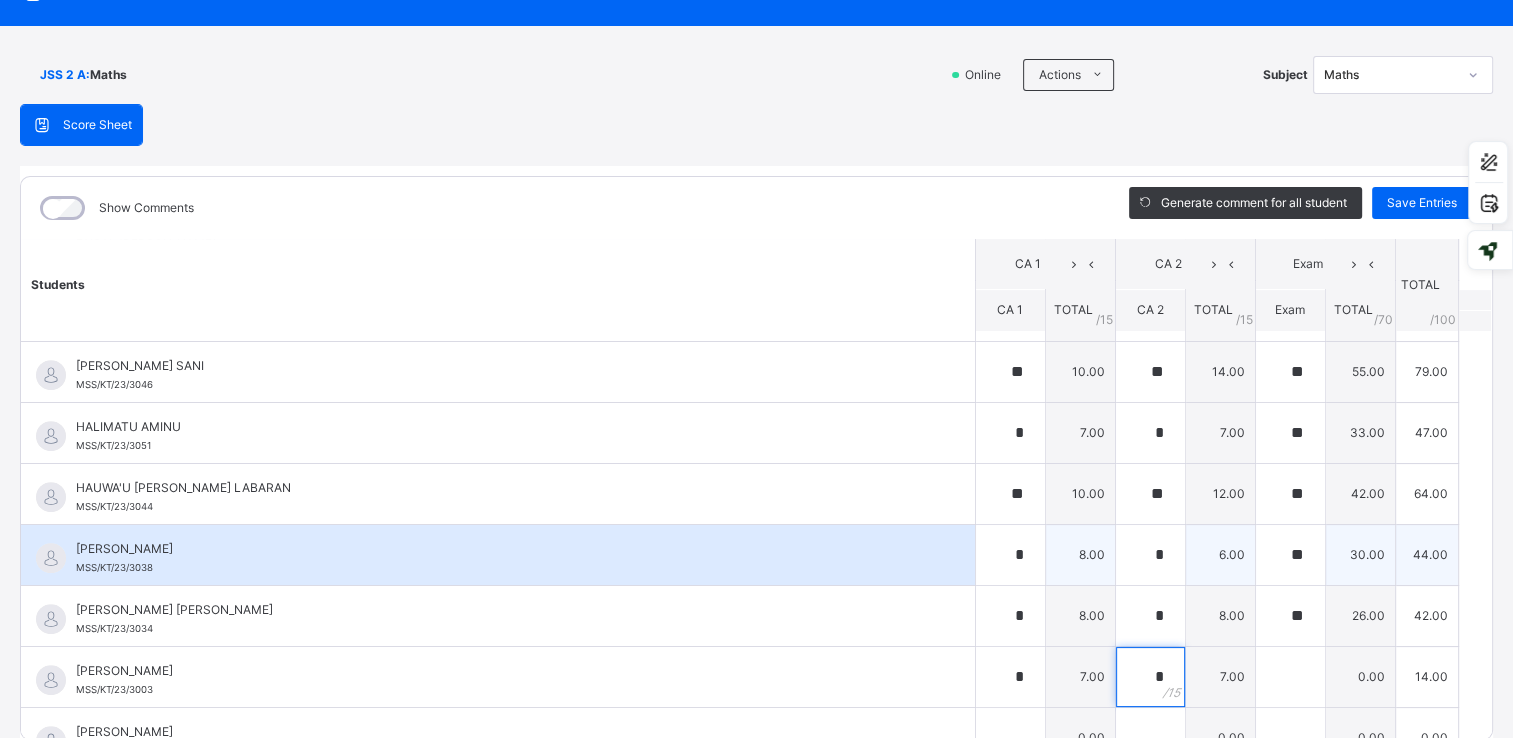 type on "*" 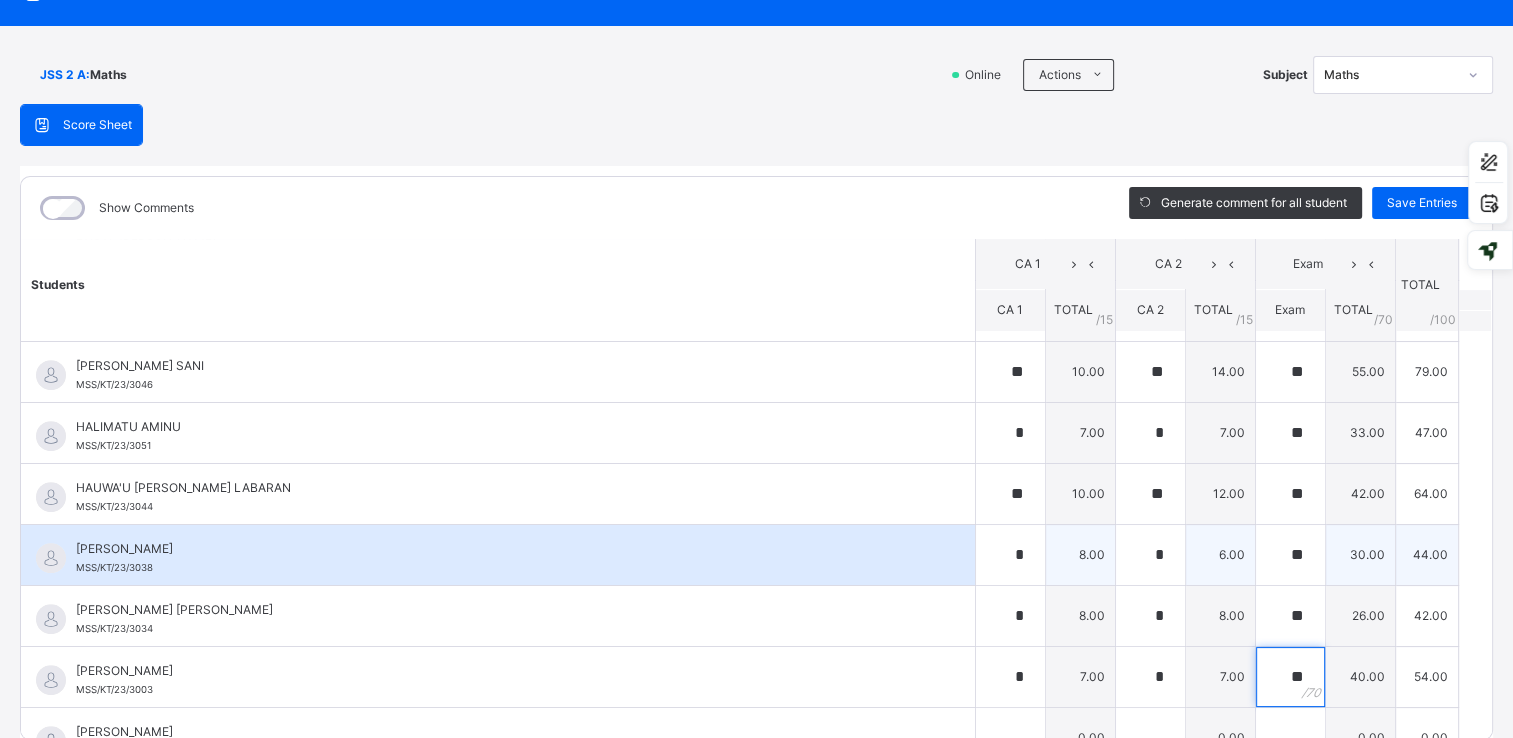 type on "**" 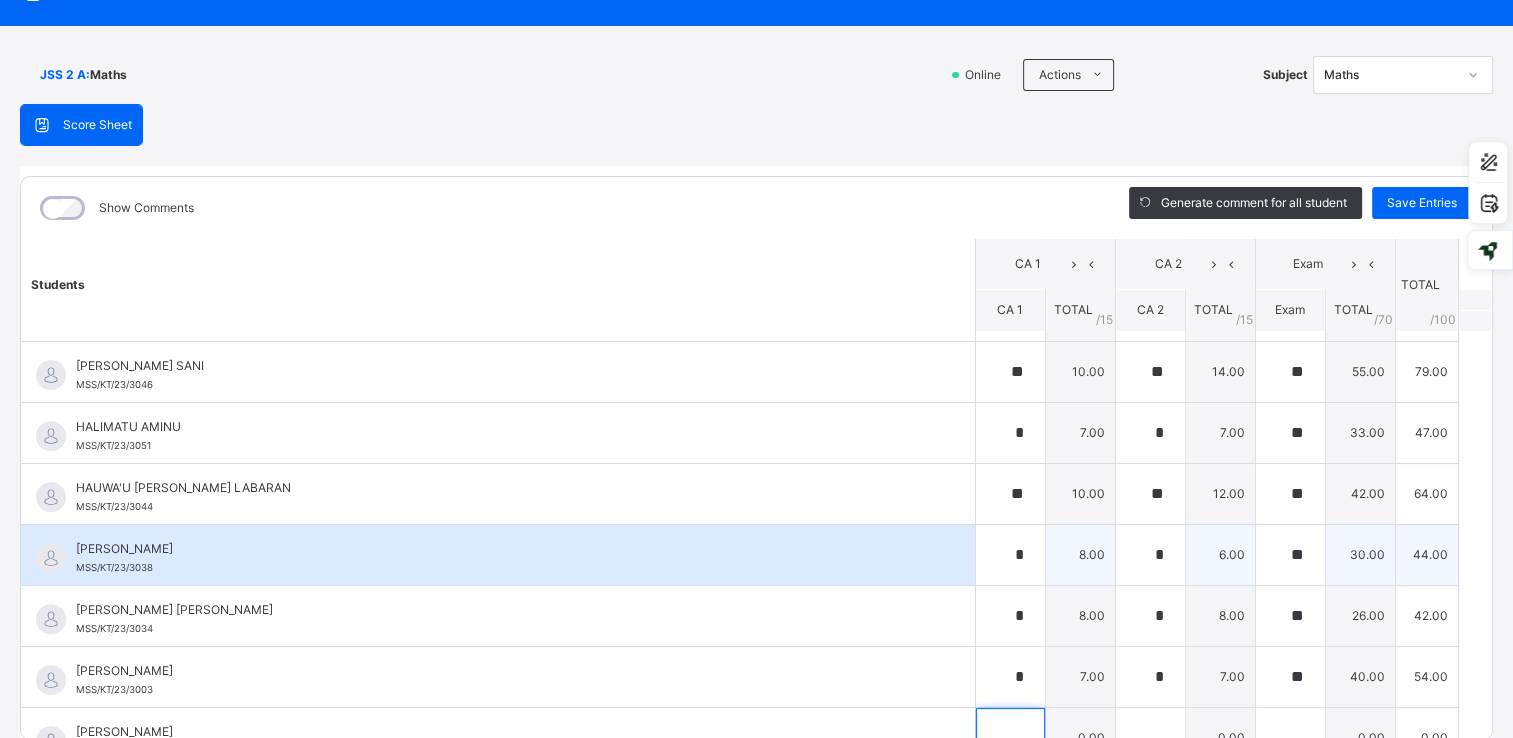 scroll, scrollTop: 929, scrollLeft: 0, axis: vertical 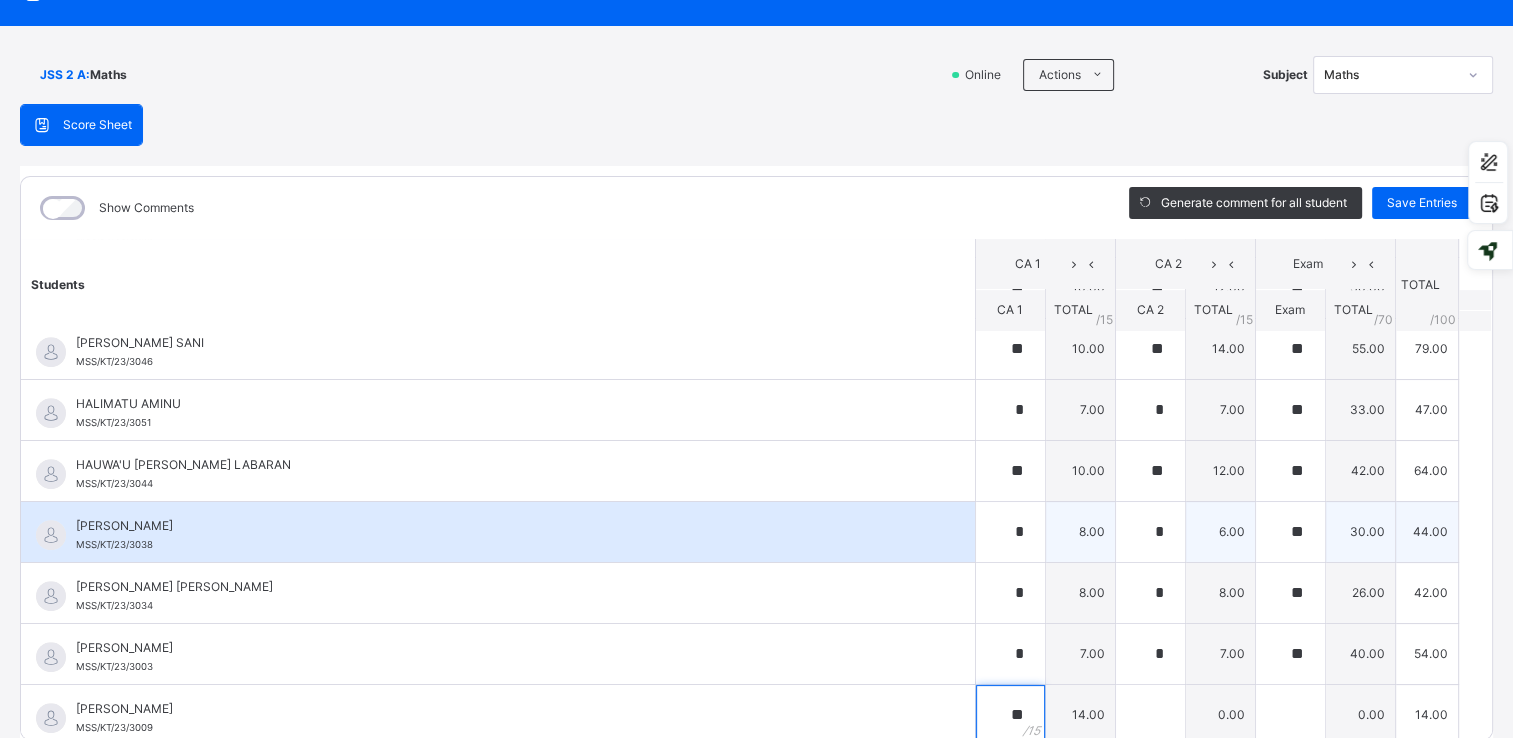 type on "**" 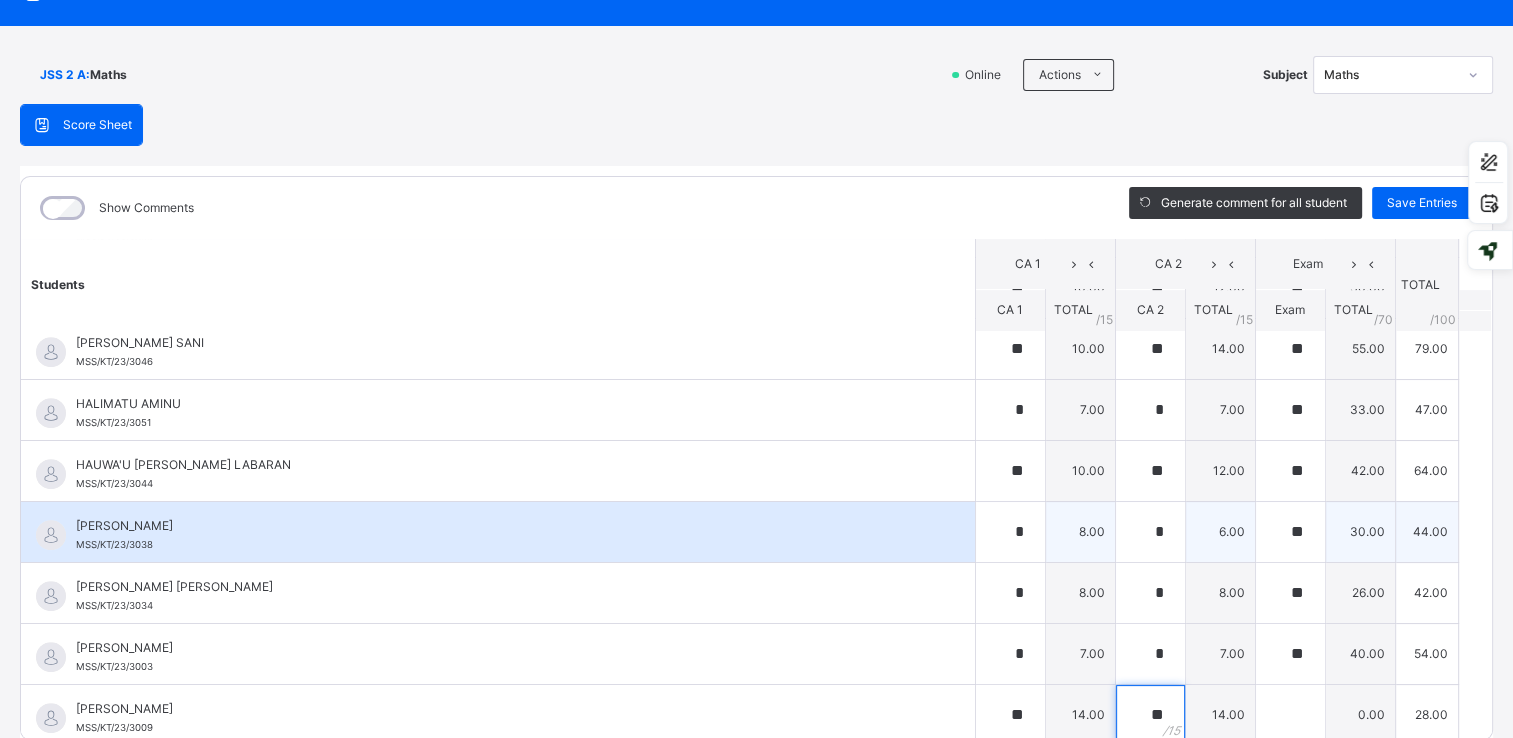 type on "**" 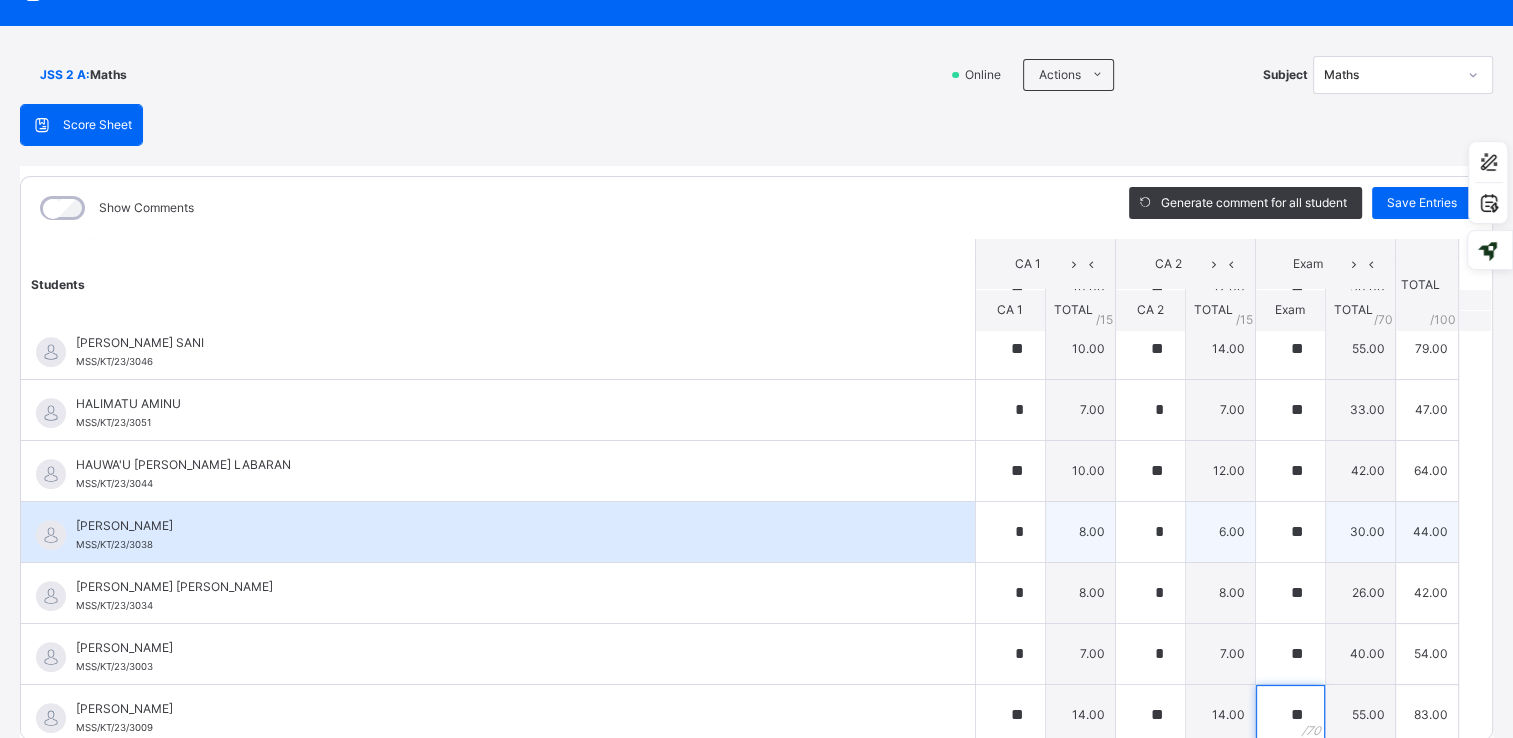 type on "**" 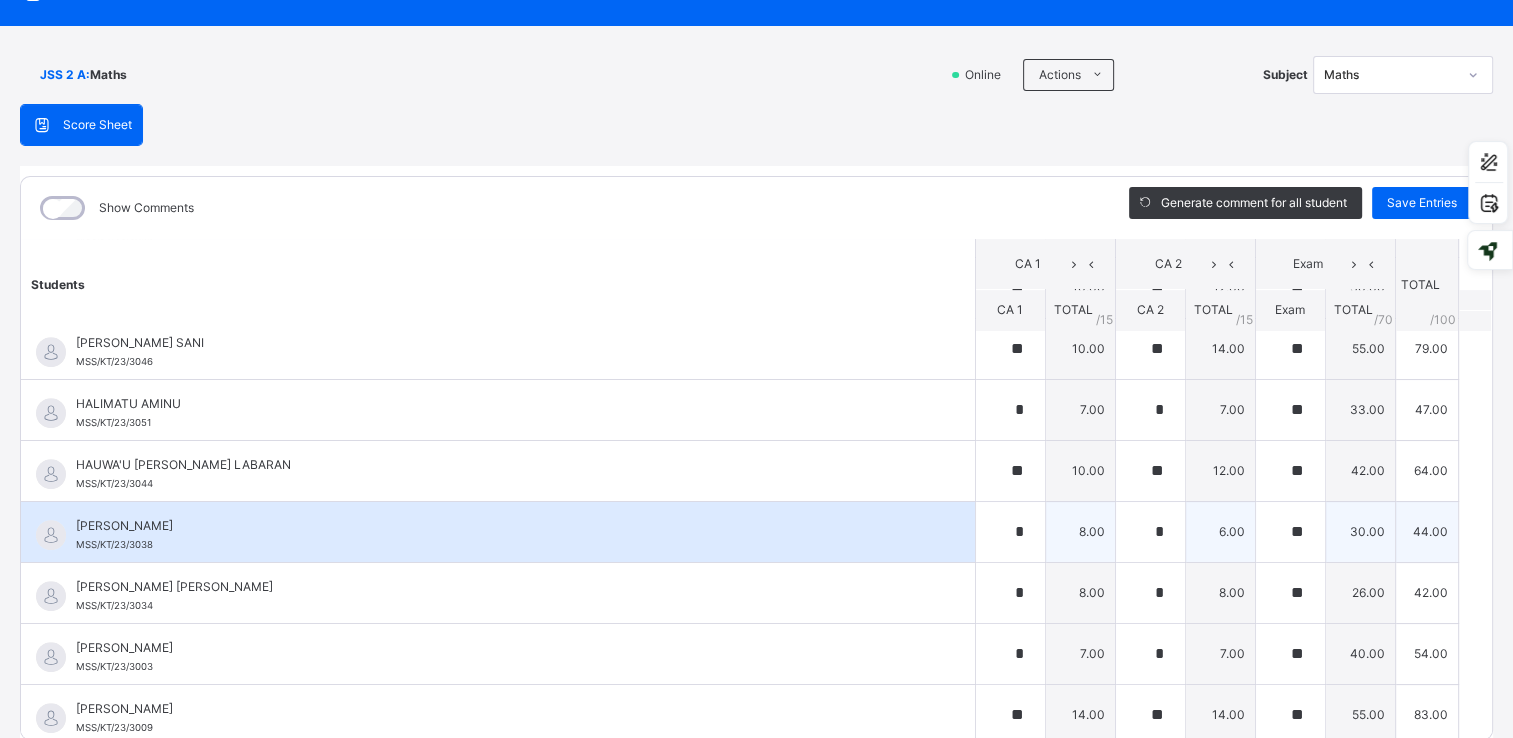 scroll, scrollTop: 1210, scrollLeft: 0, axis: vertical 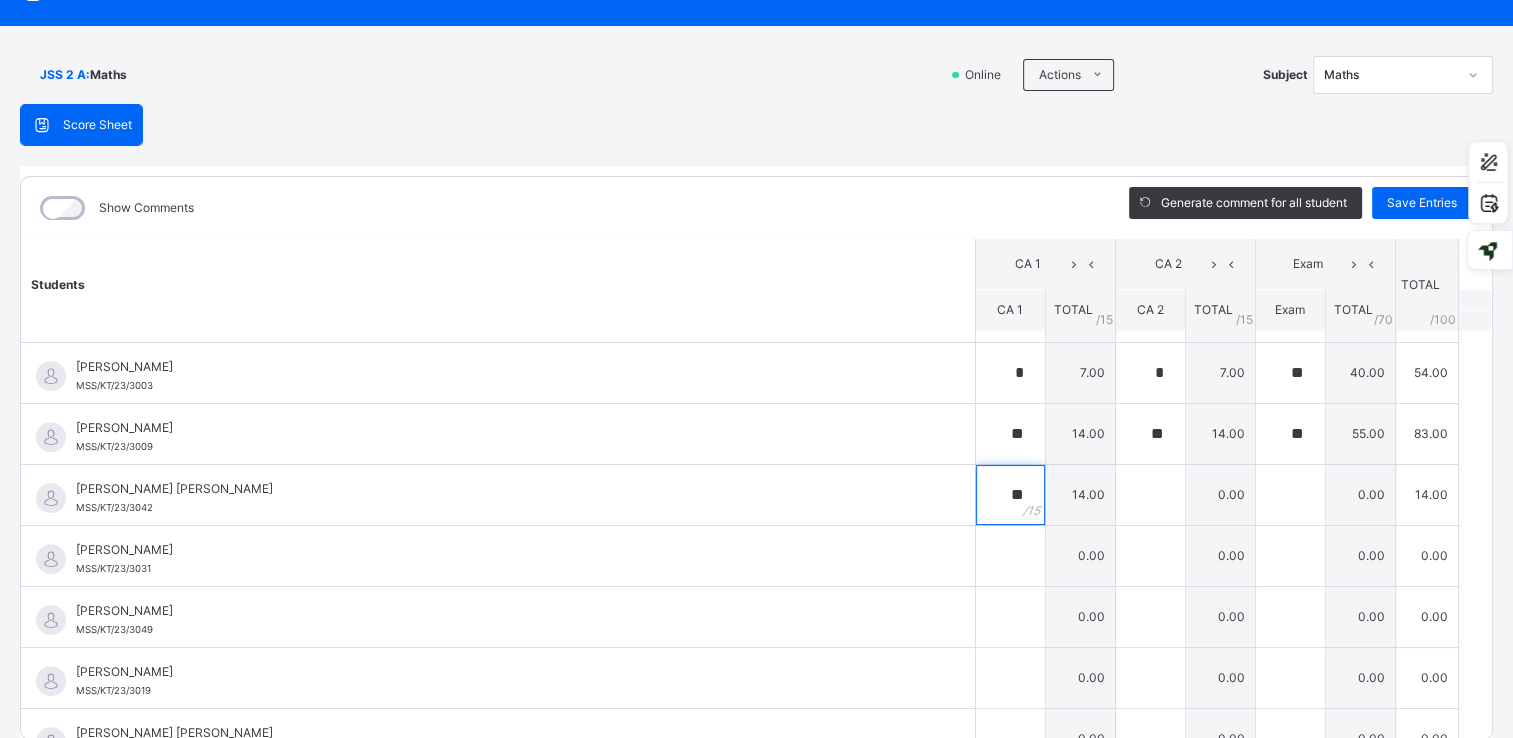 type on "**" 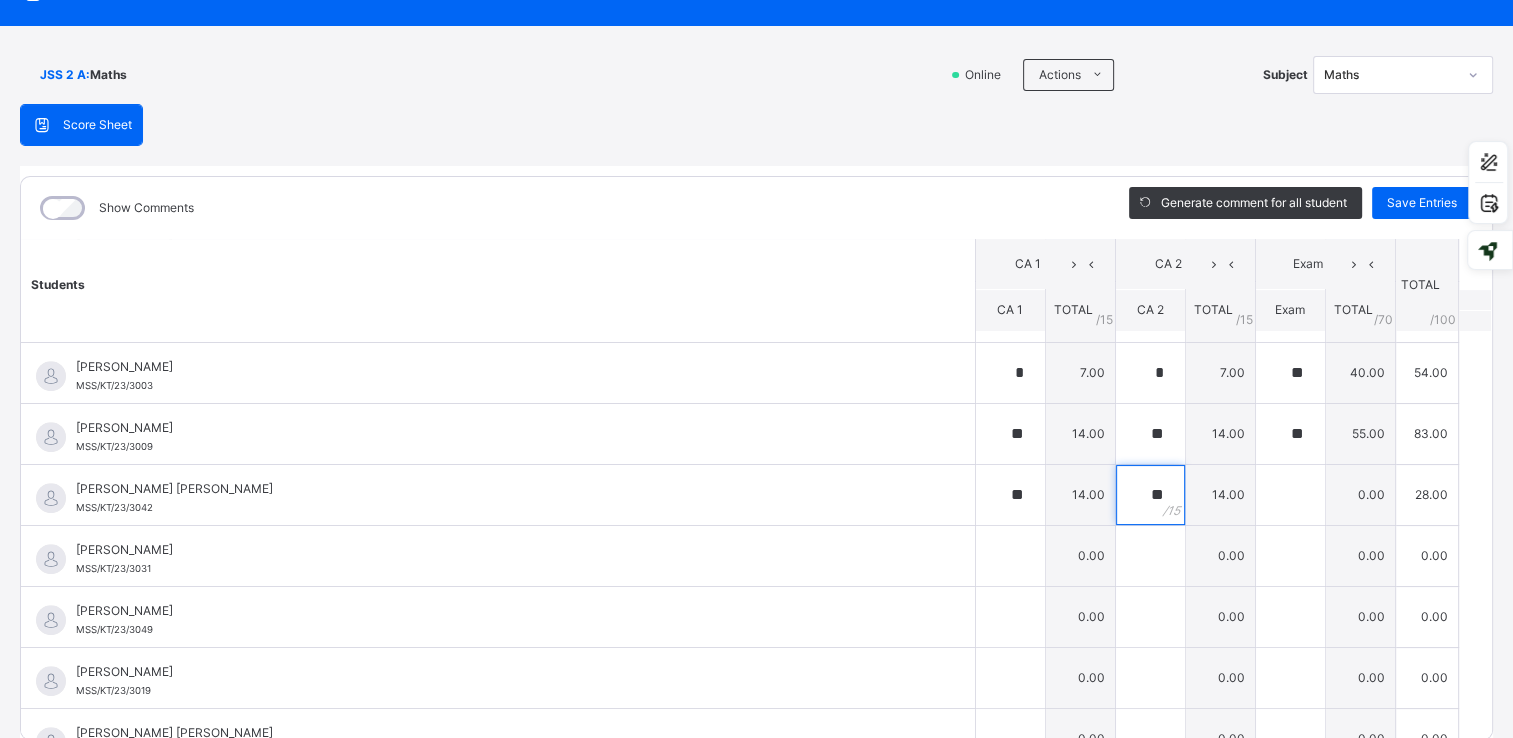 type on "**" 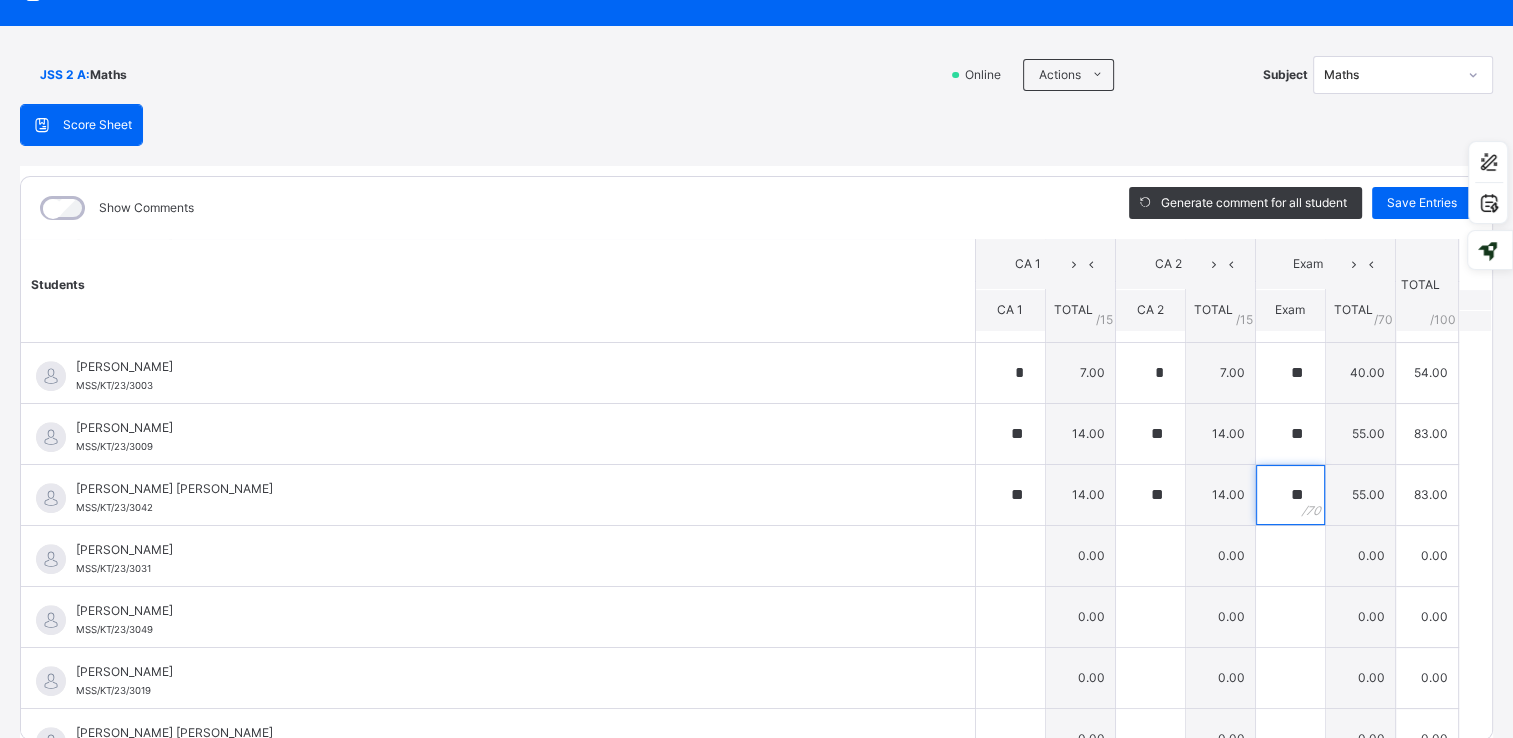 type on "**" 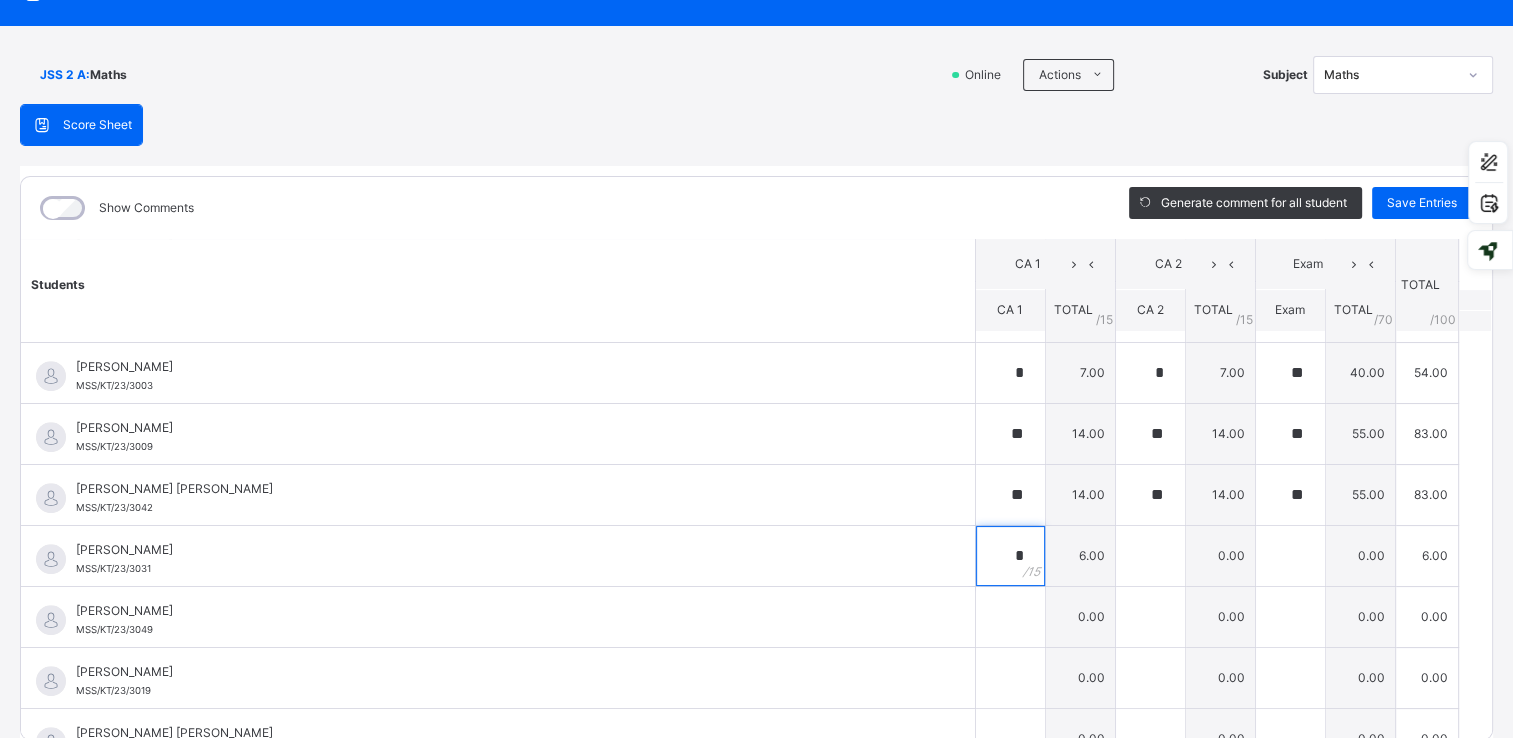 type on "*" 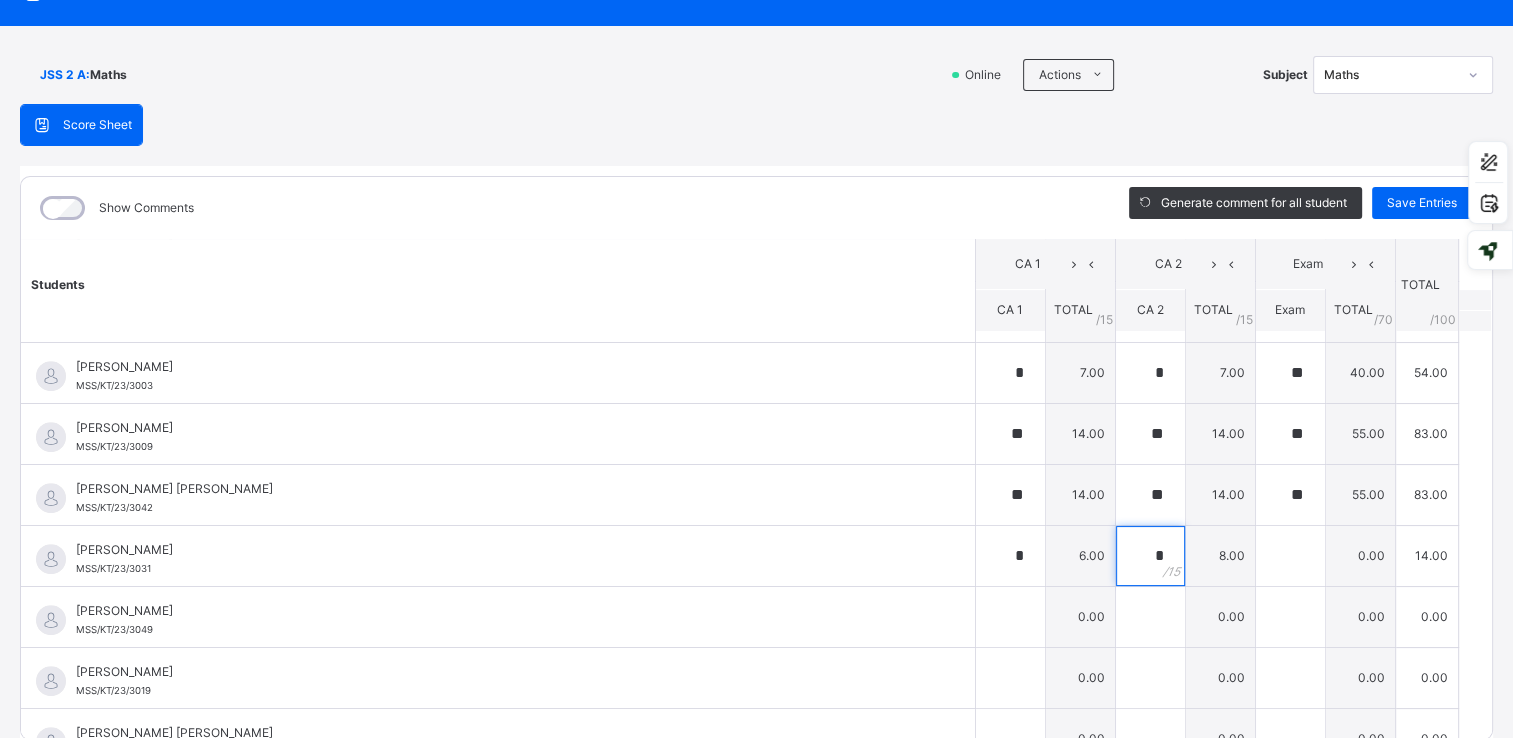 type on "*" 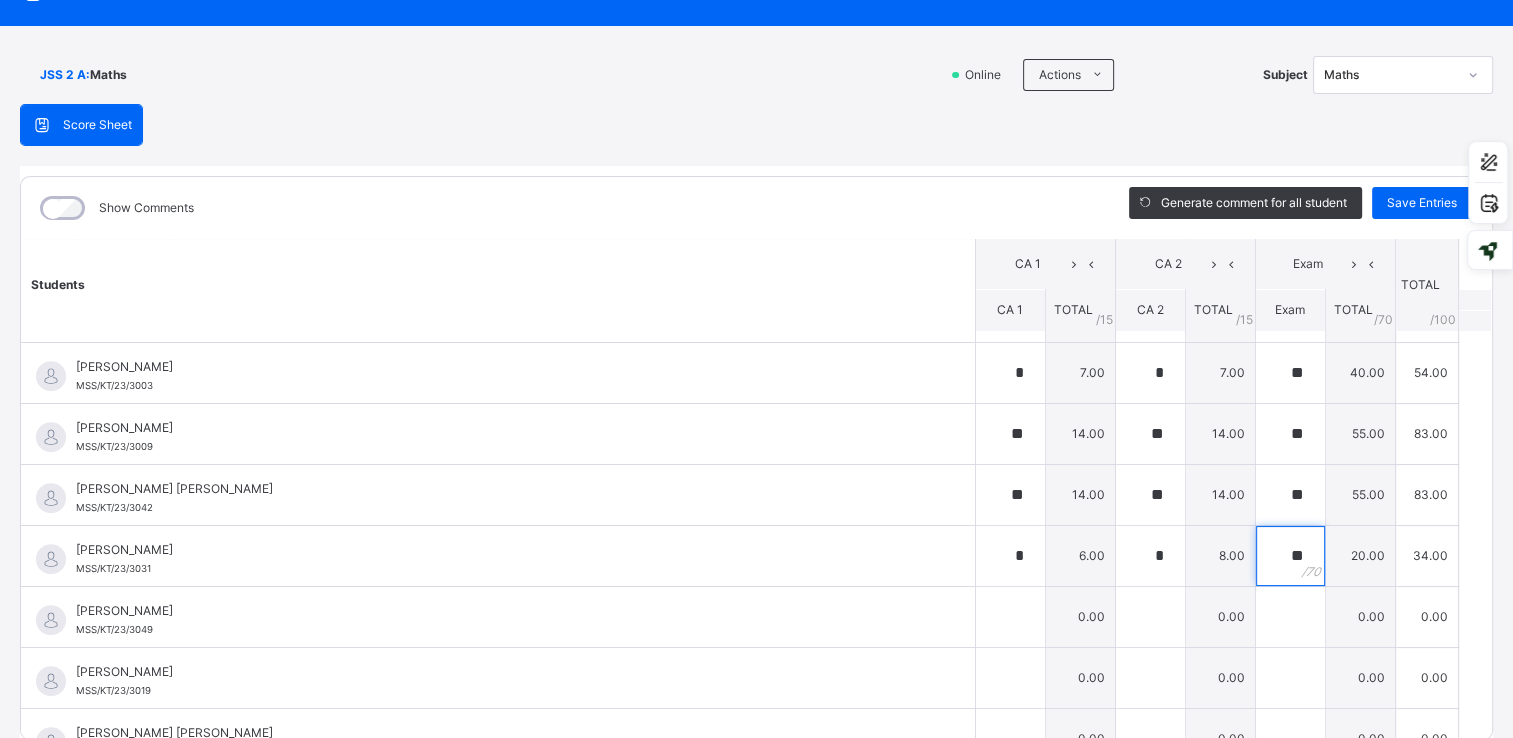 type on "**" 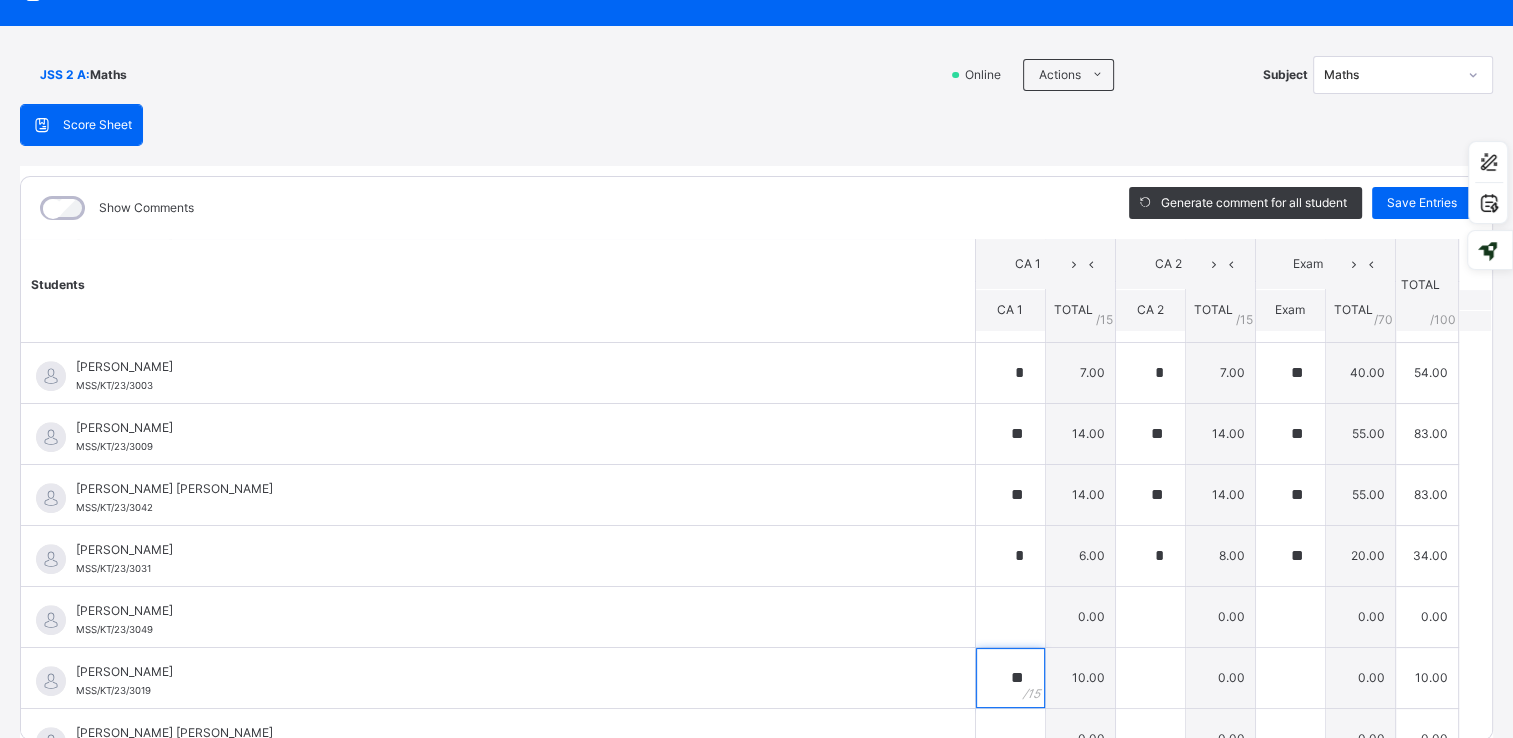 type on "**" 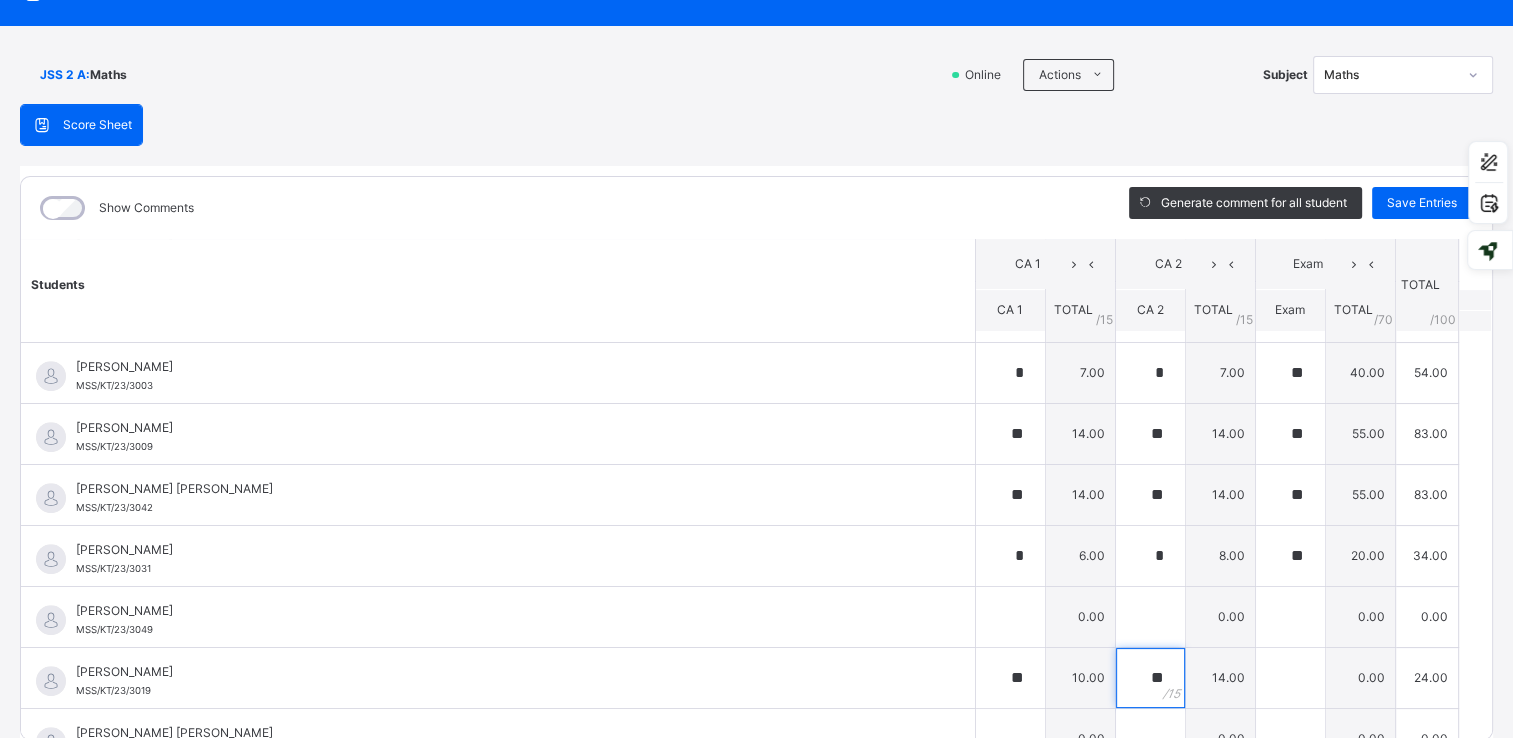 type on "**" 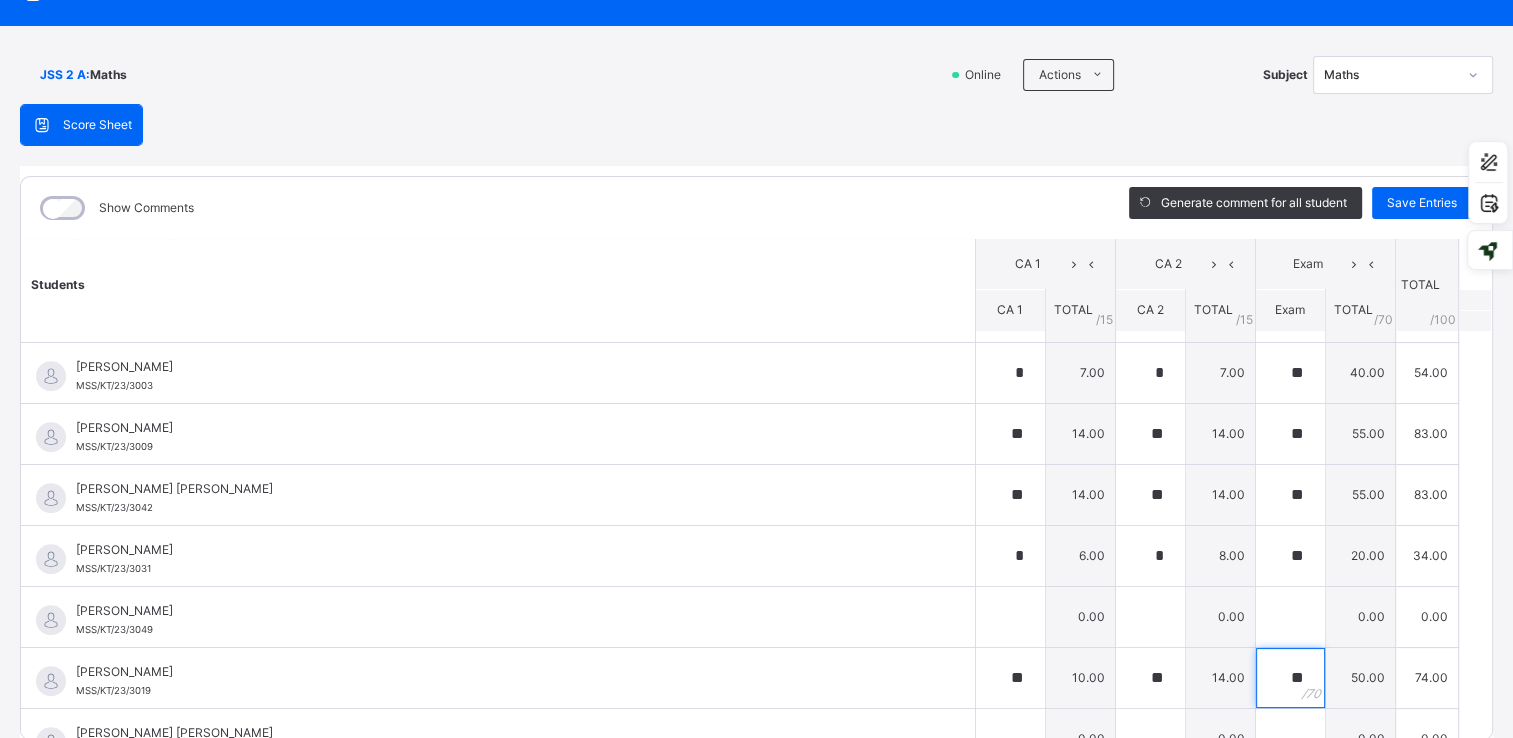 type on "**" 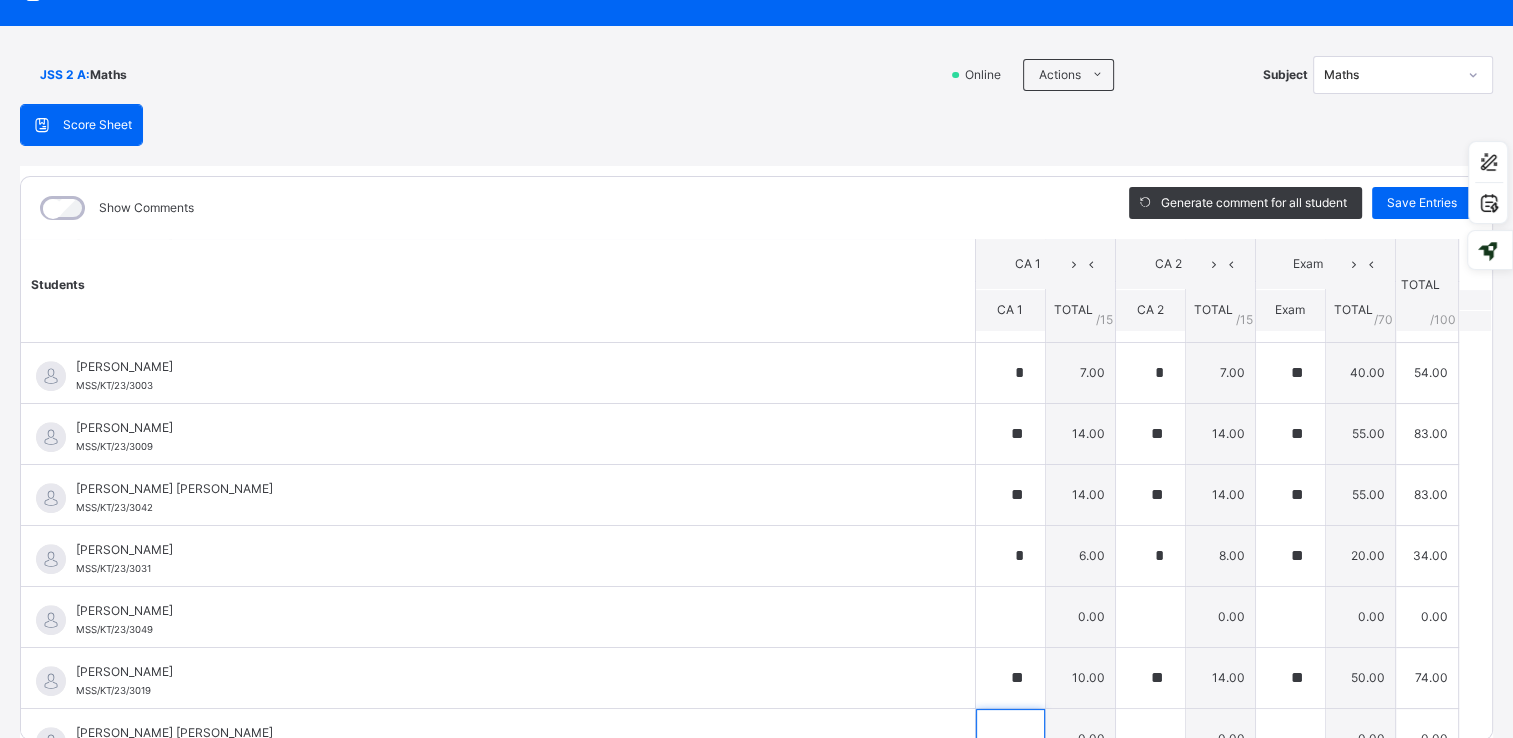 scroll, scrollTop: 1233, scrollLeft: 0, axis: vertical 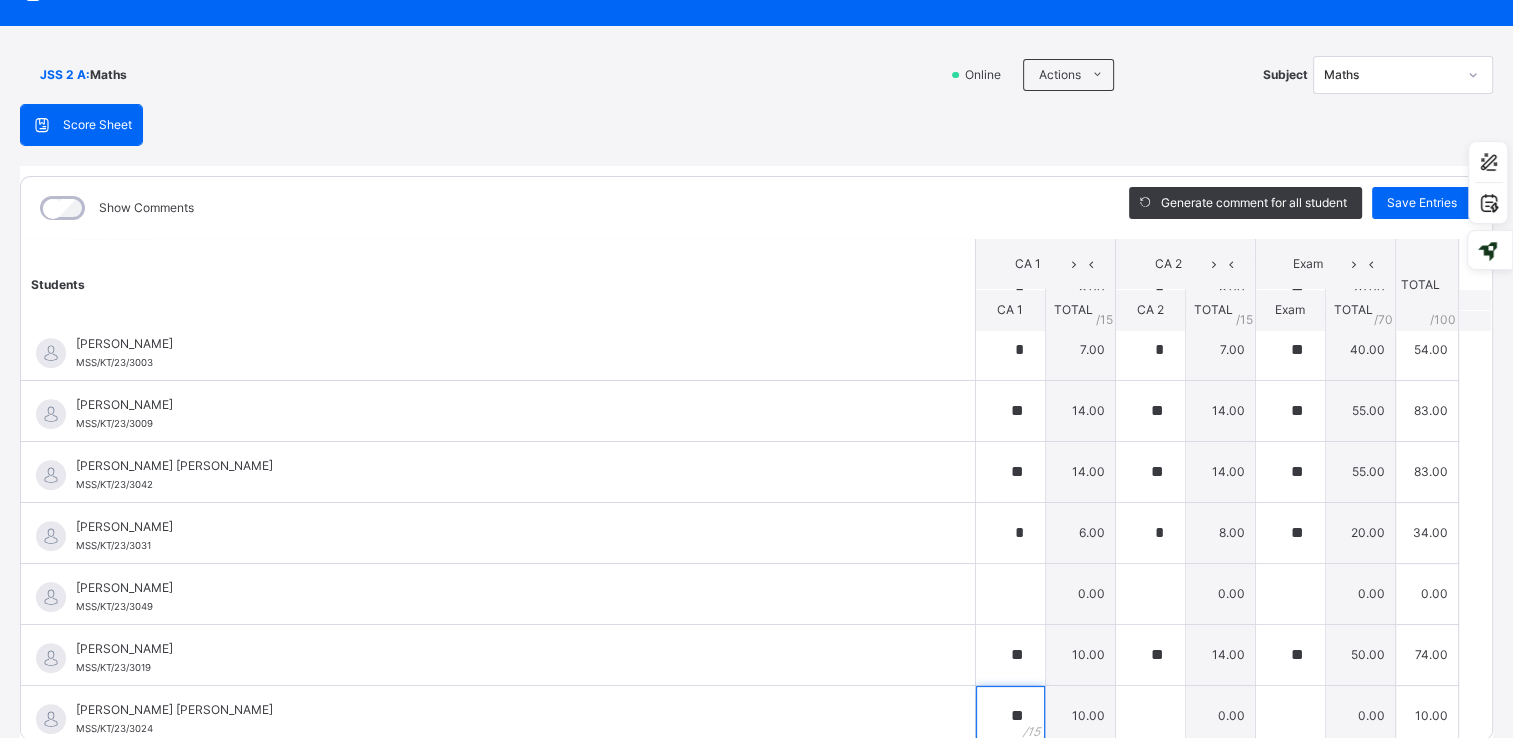 type on "**" 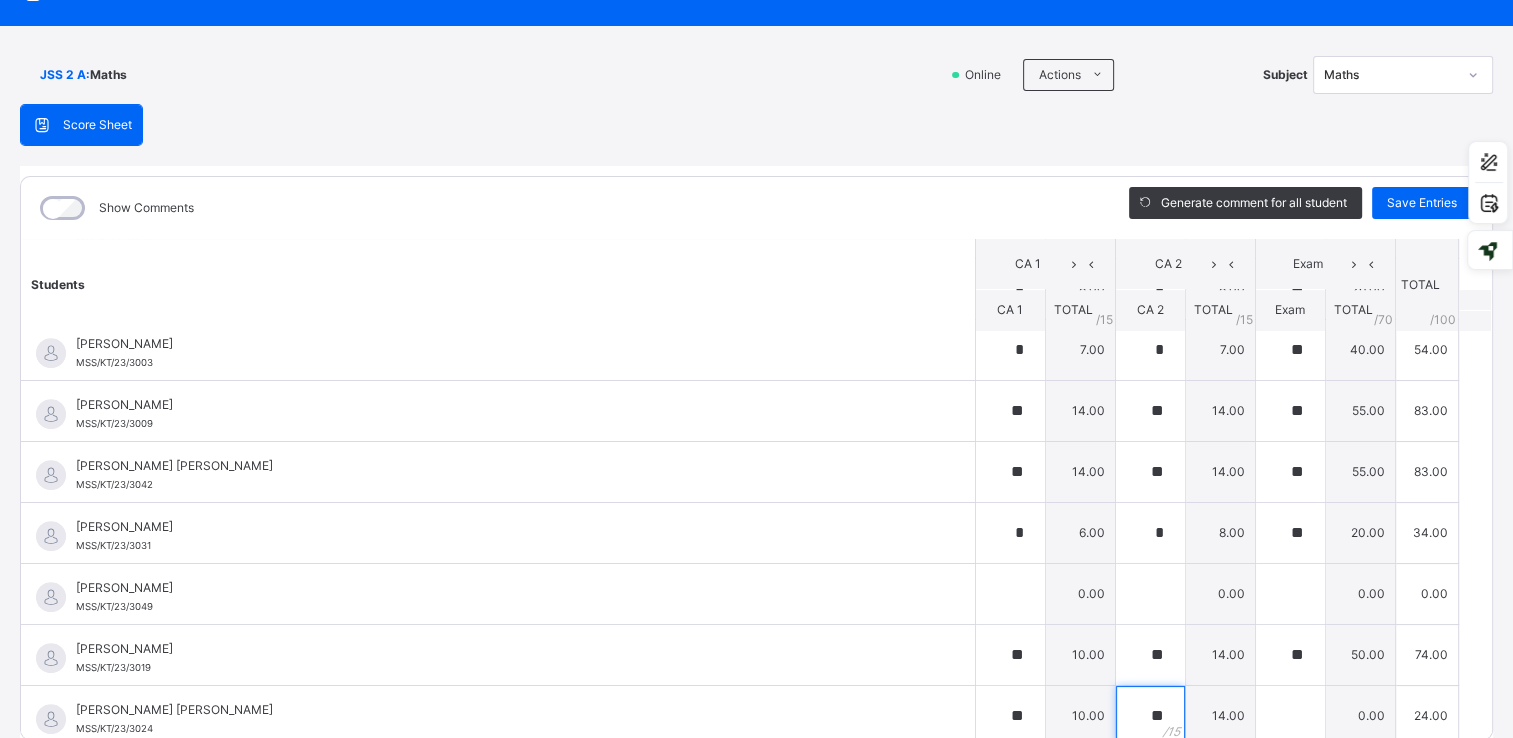 type on "**" 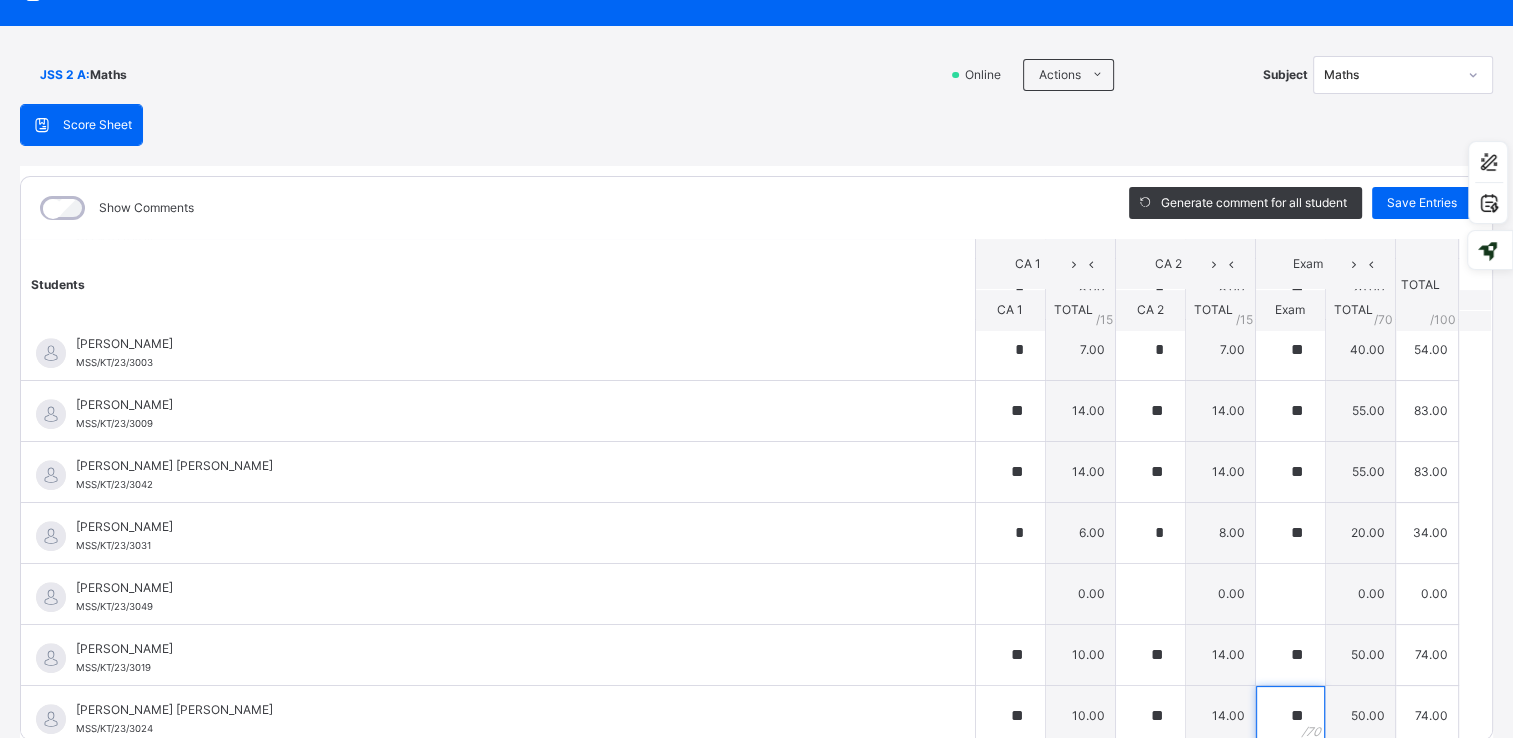 type on "**" 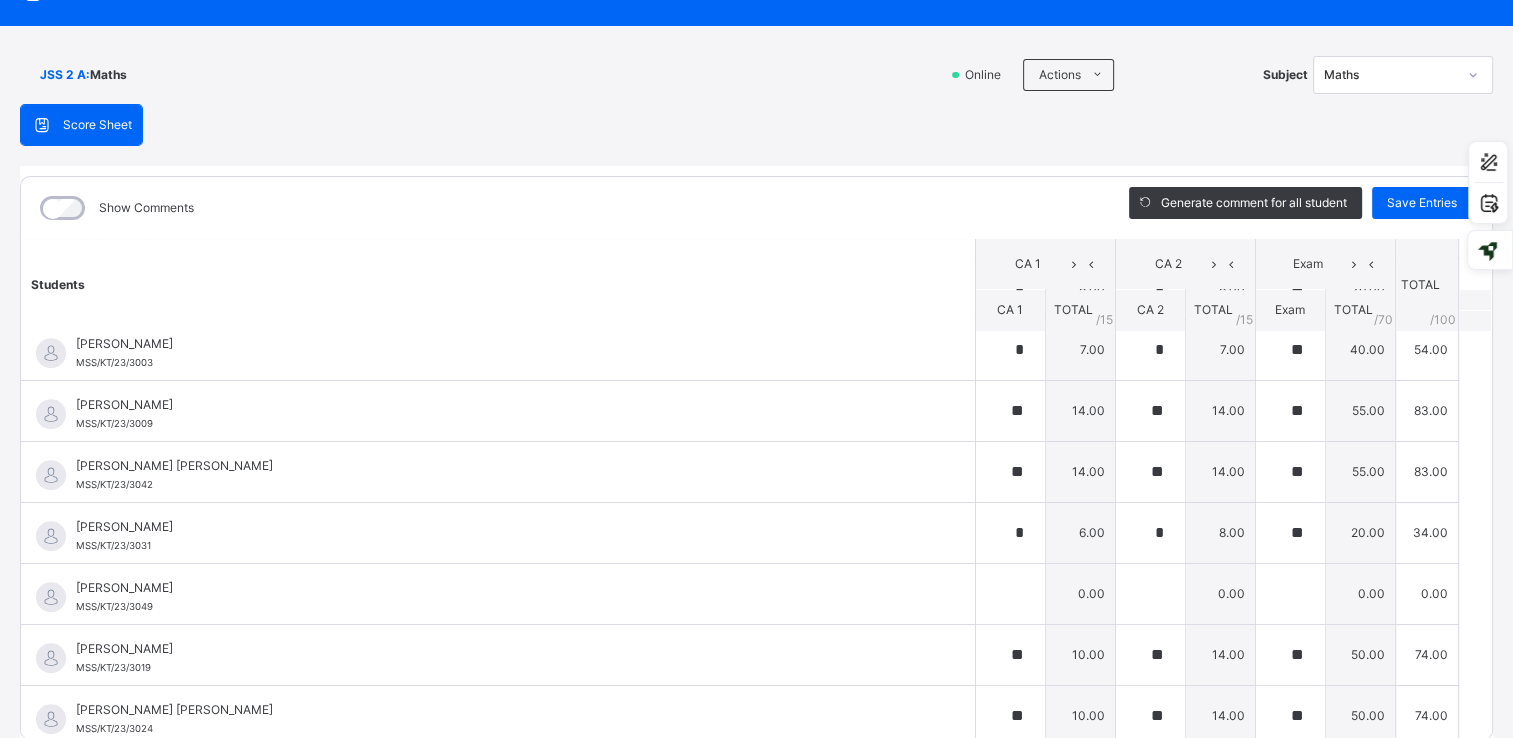 scroll, scrollTop: 1514, scrollLeft: 0, axis: vertical 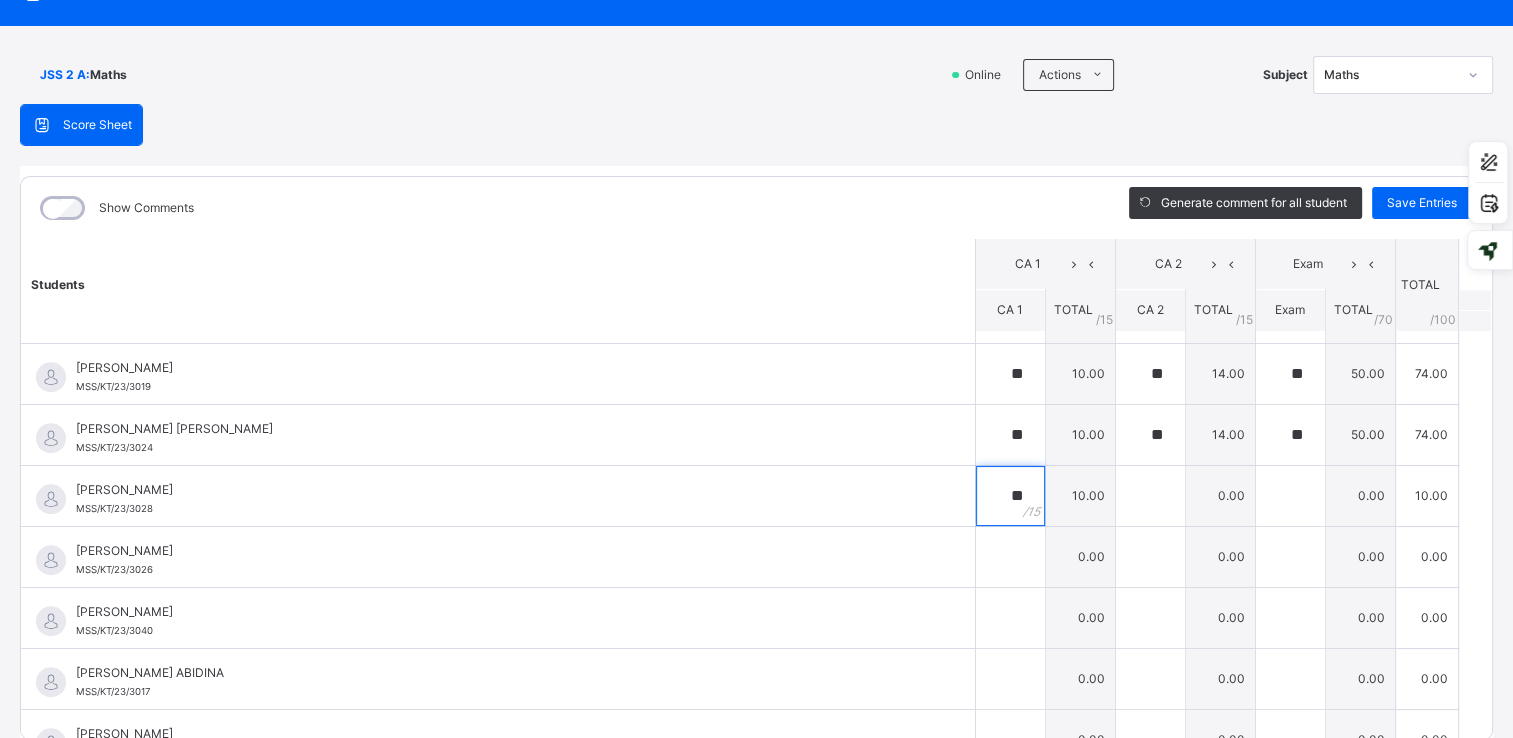 type on "**" 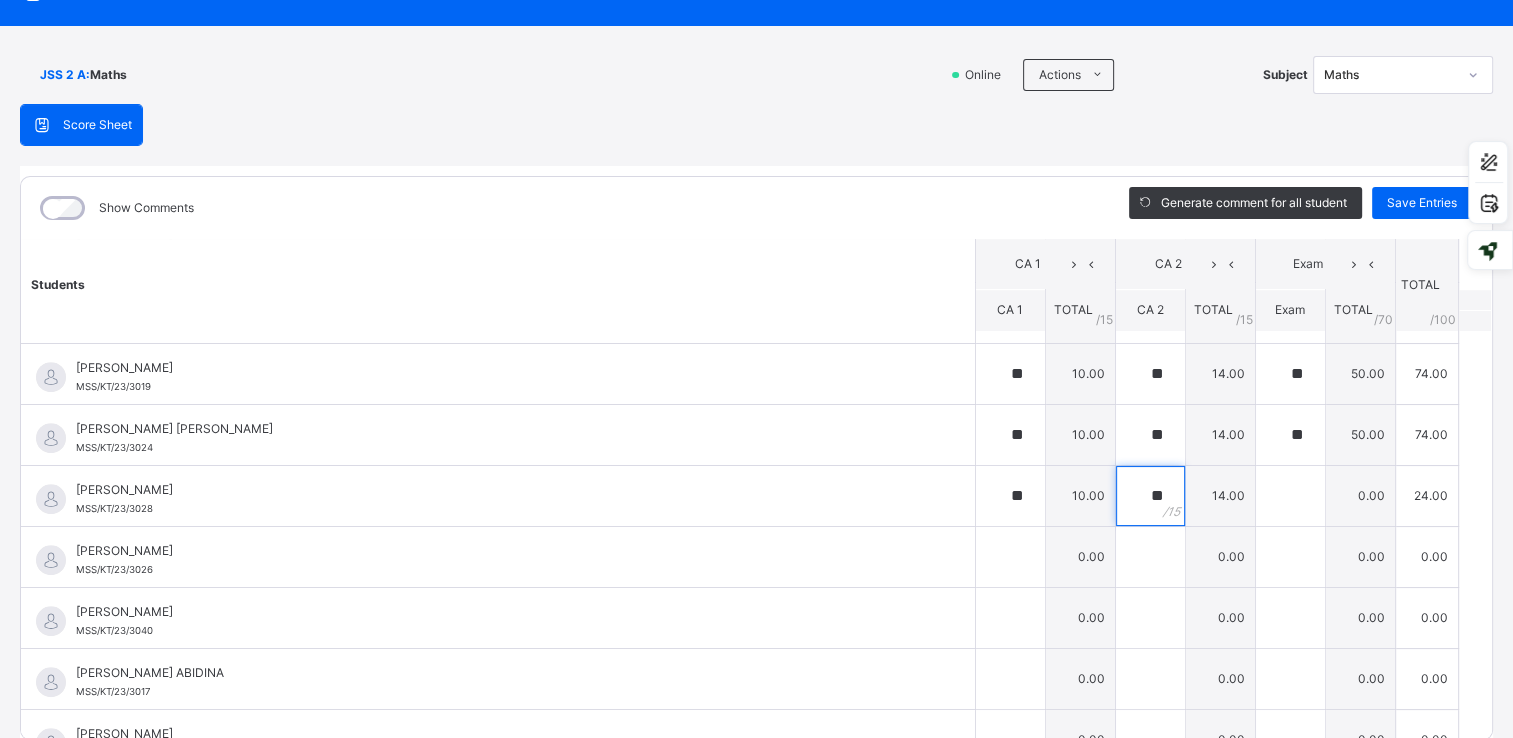 type on "**" 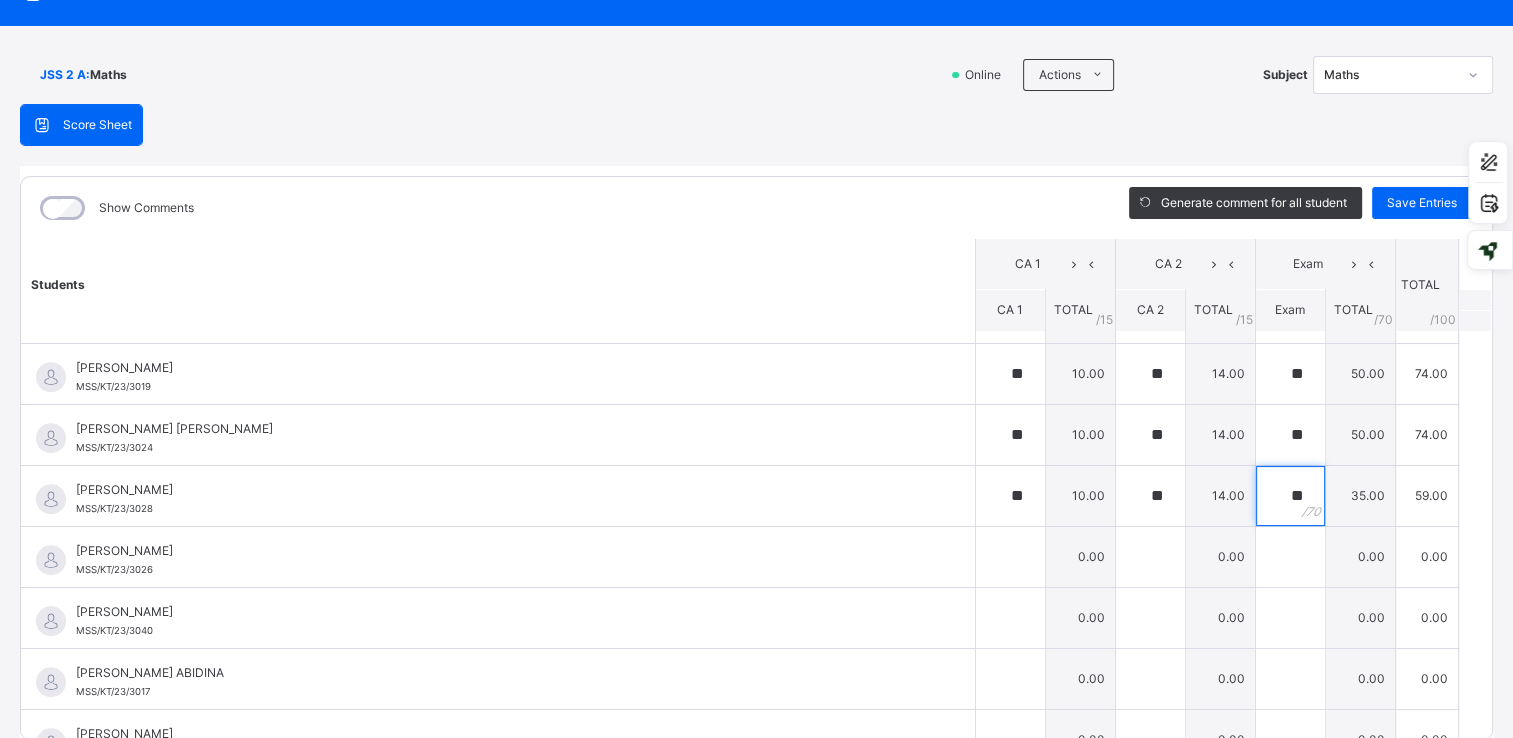 type on "**" 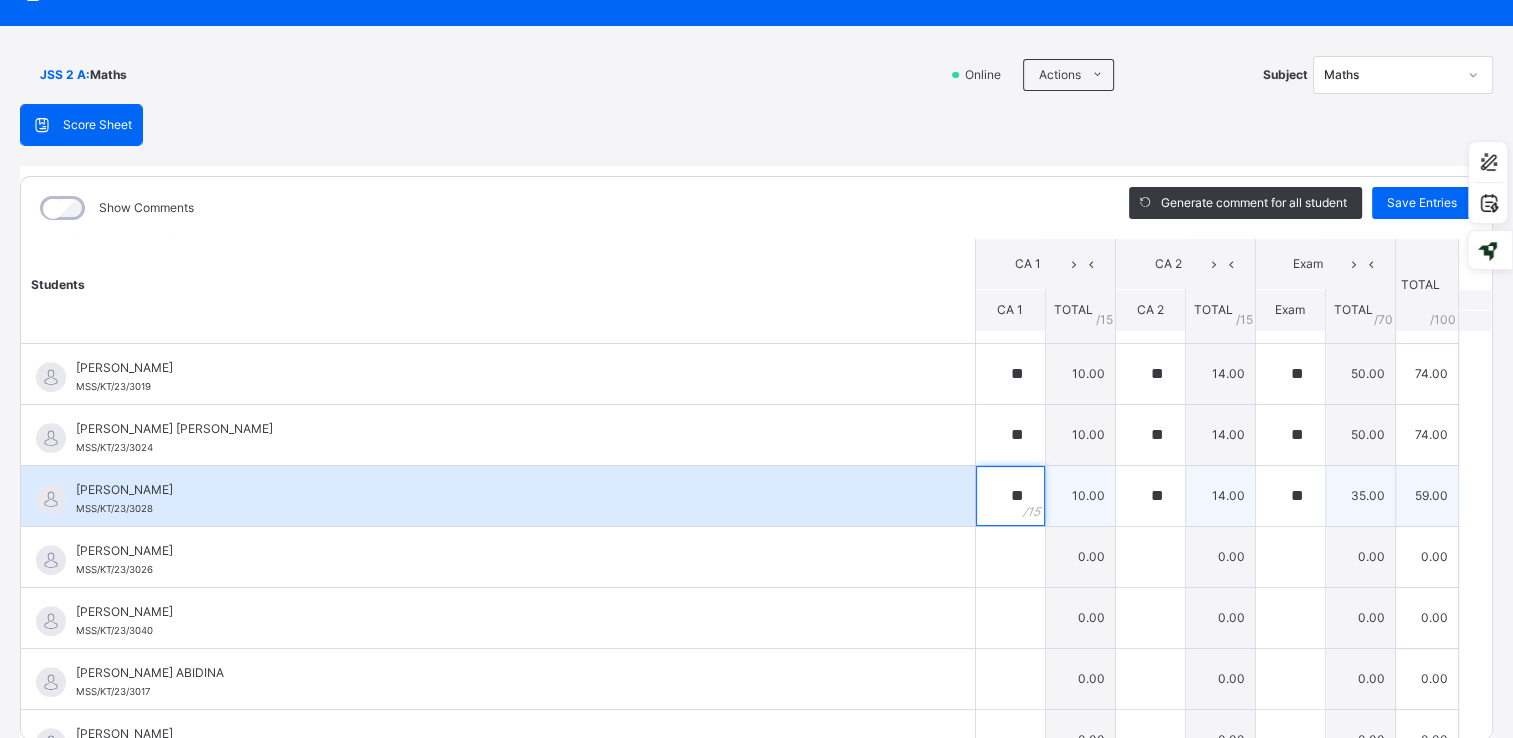 click on "**" at bounding box center (1010, 496) 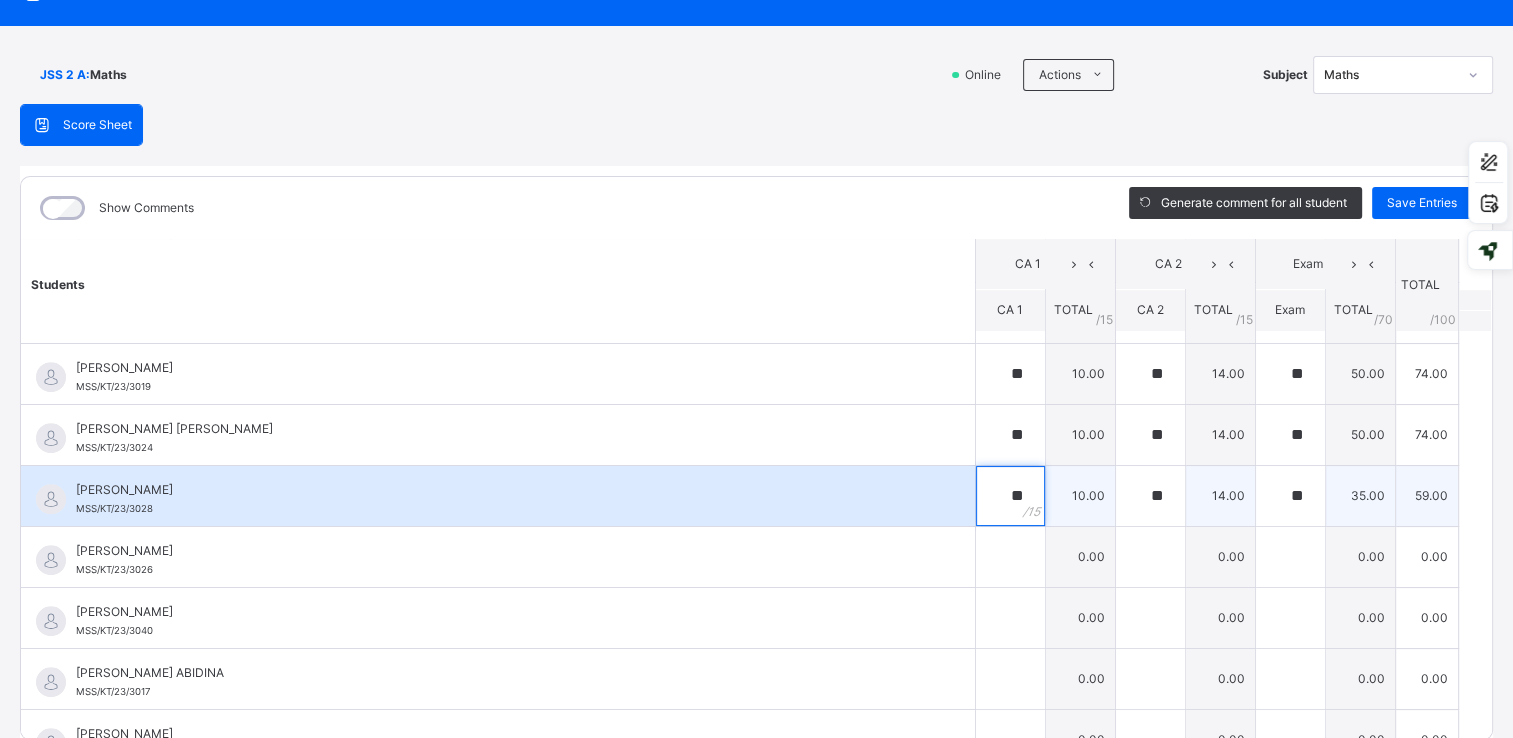 type on "*" 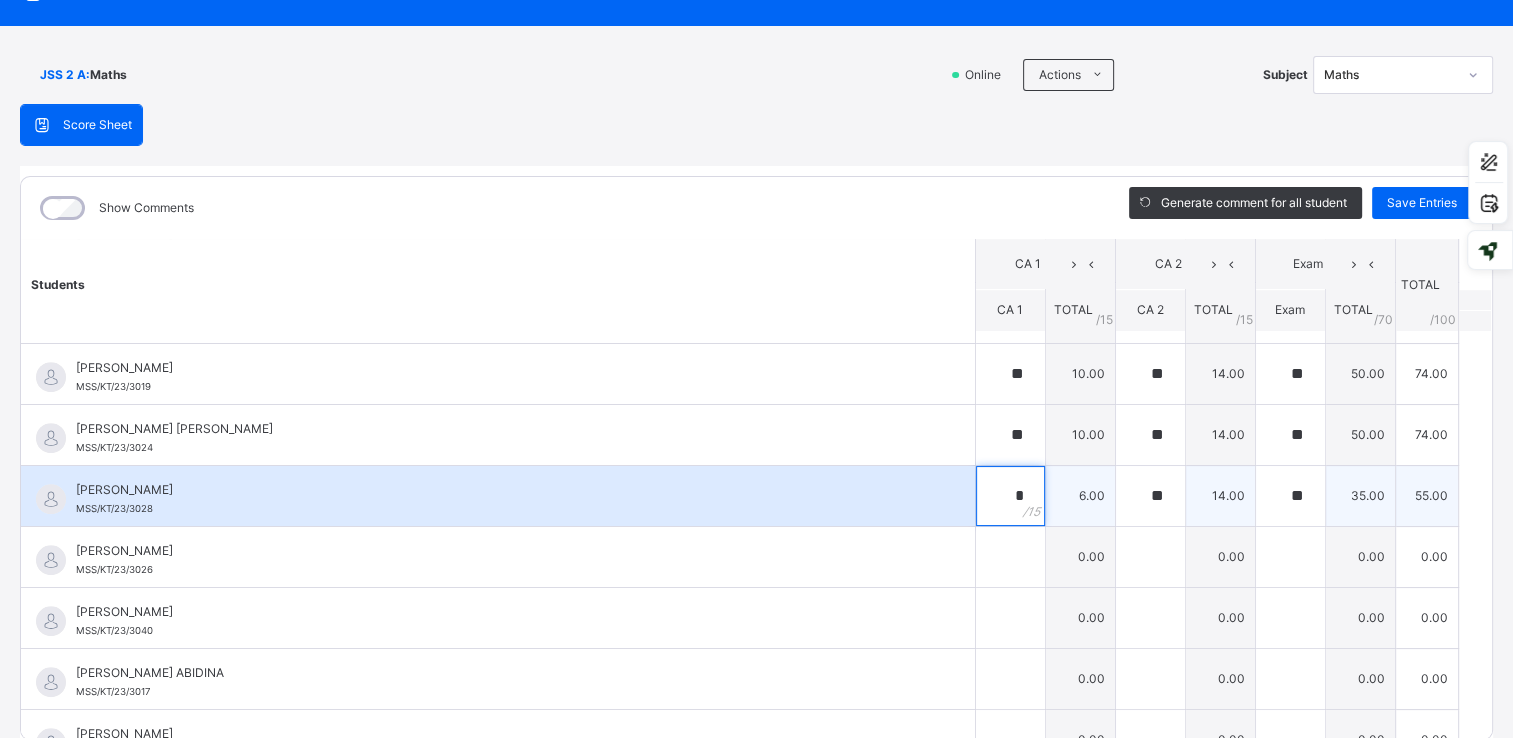 type on "*" 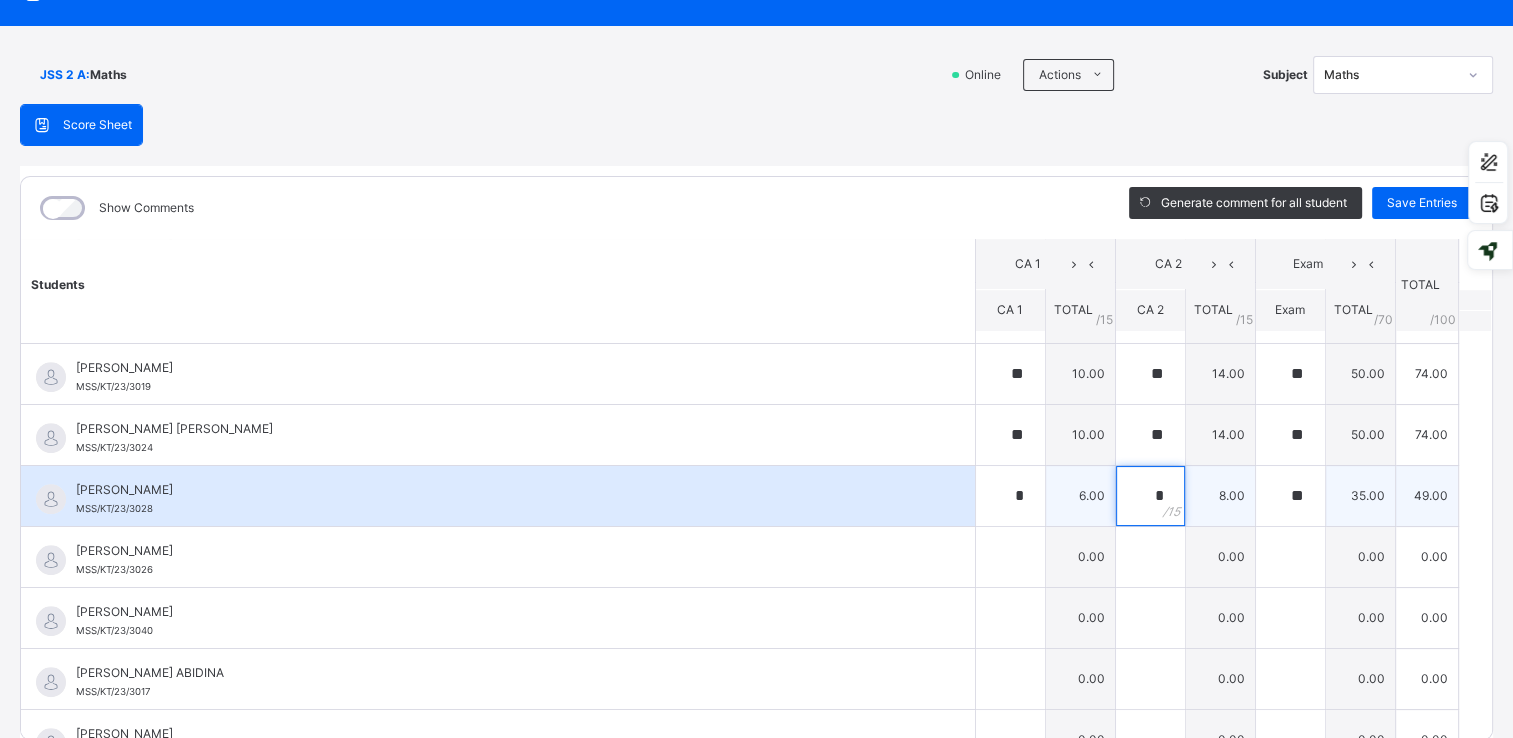 type on "*" 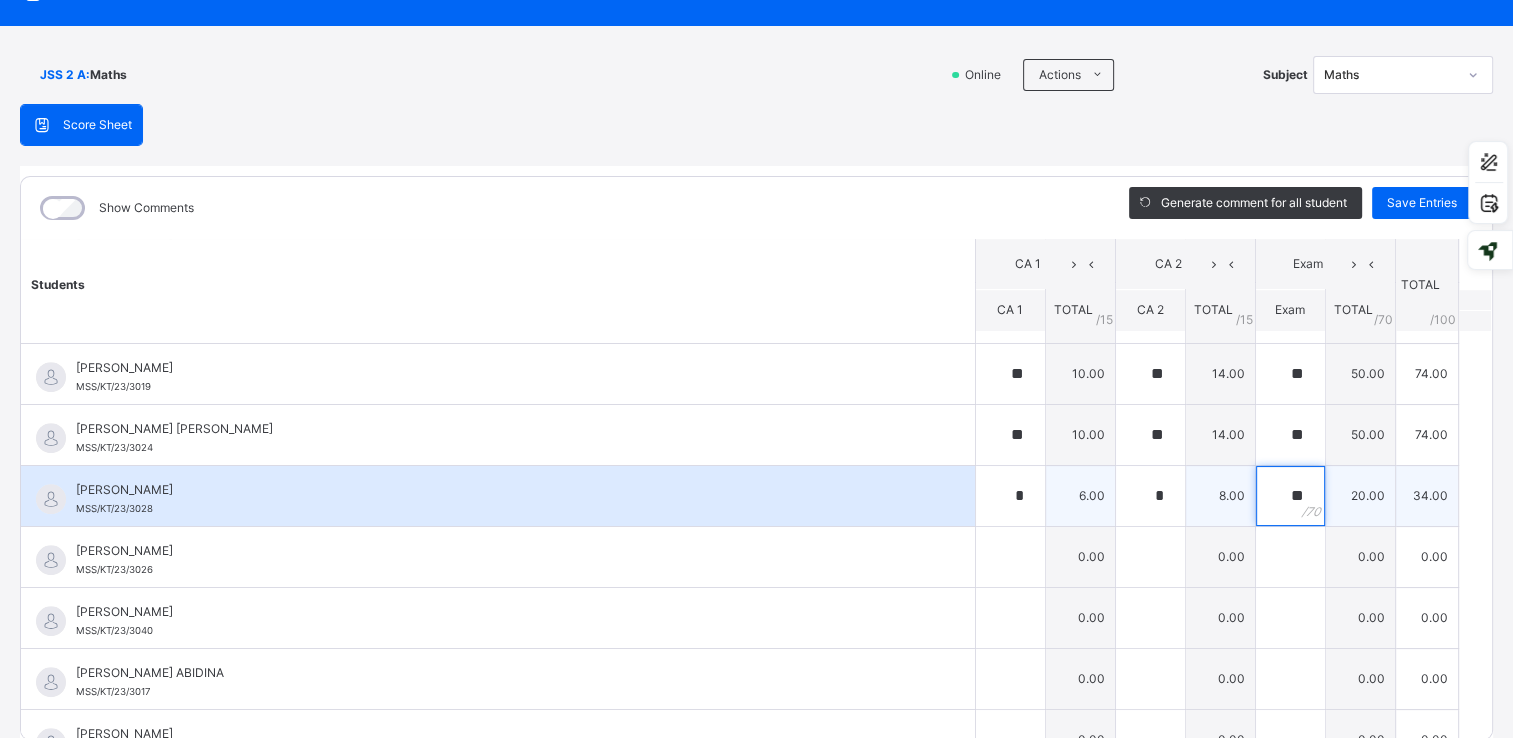 type on "**" 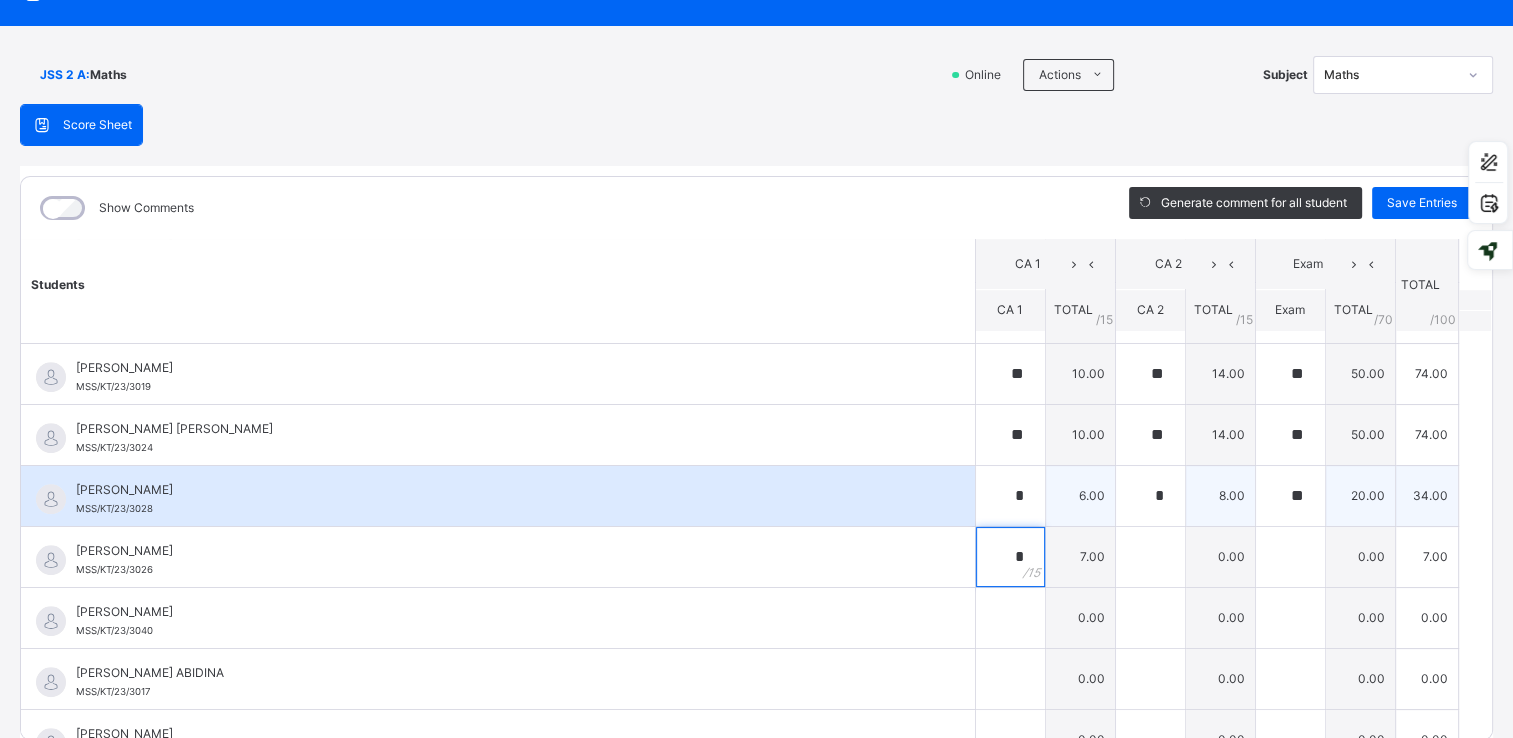 type on "*" 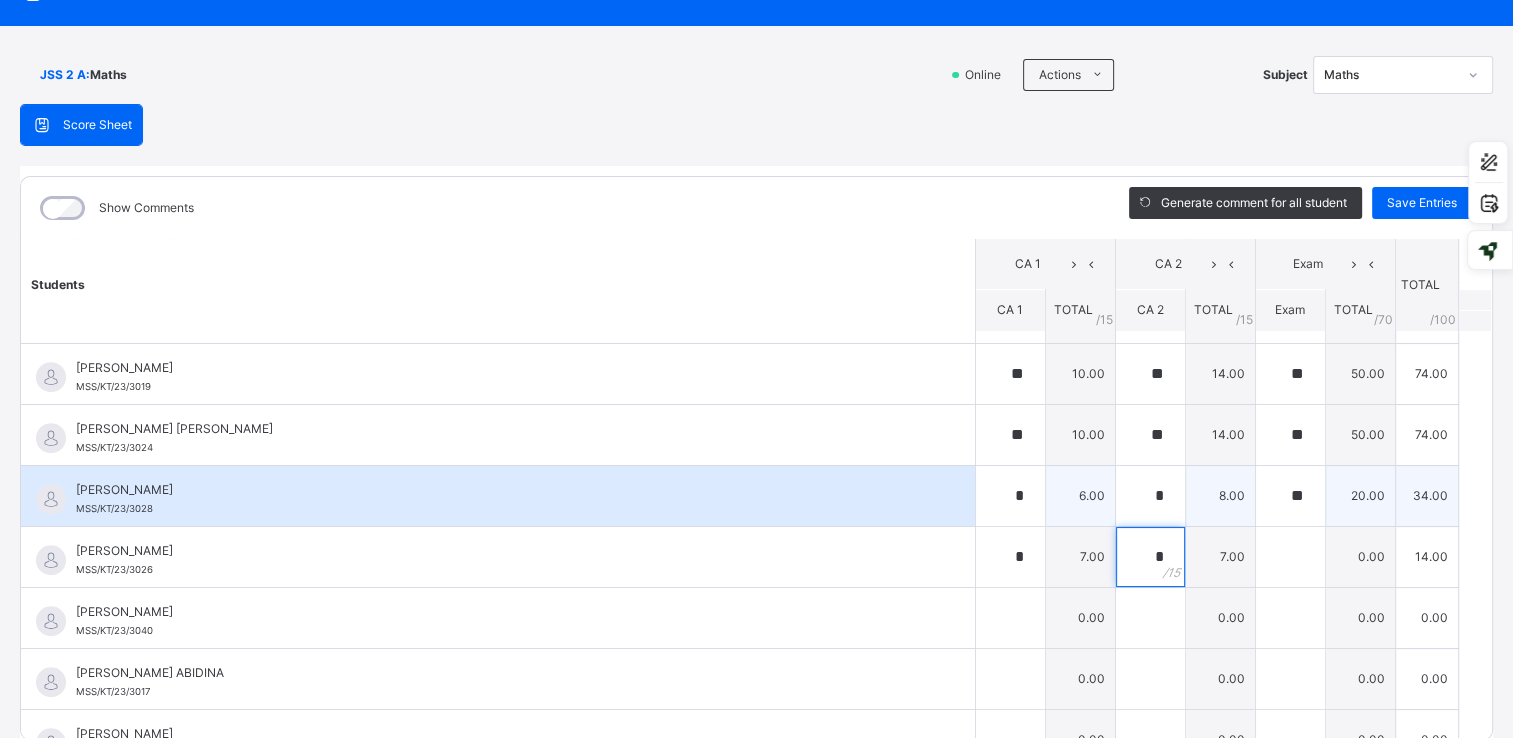 type on "*" 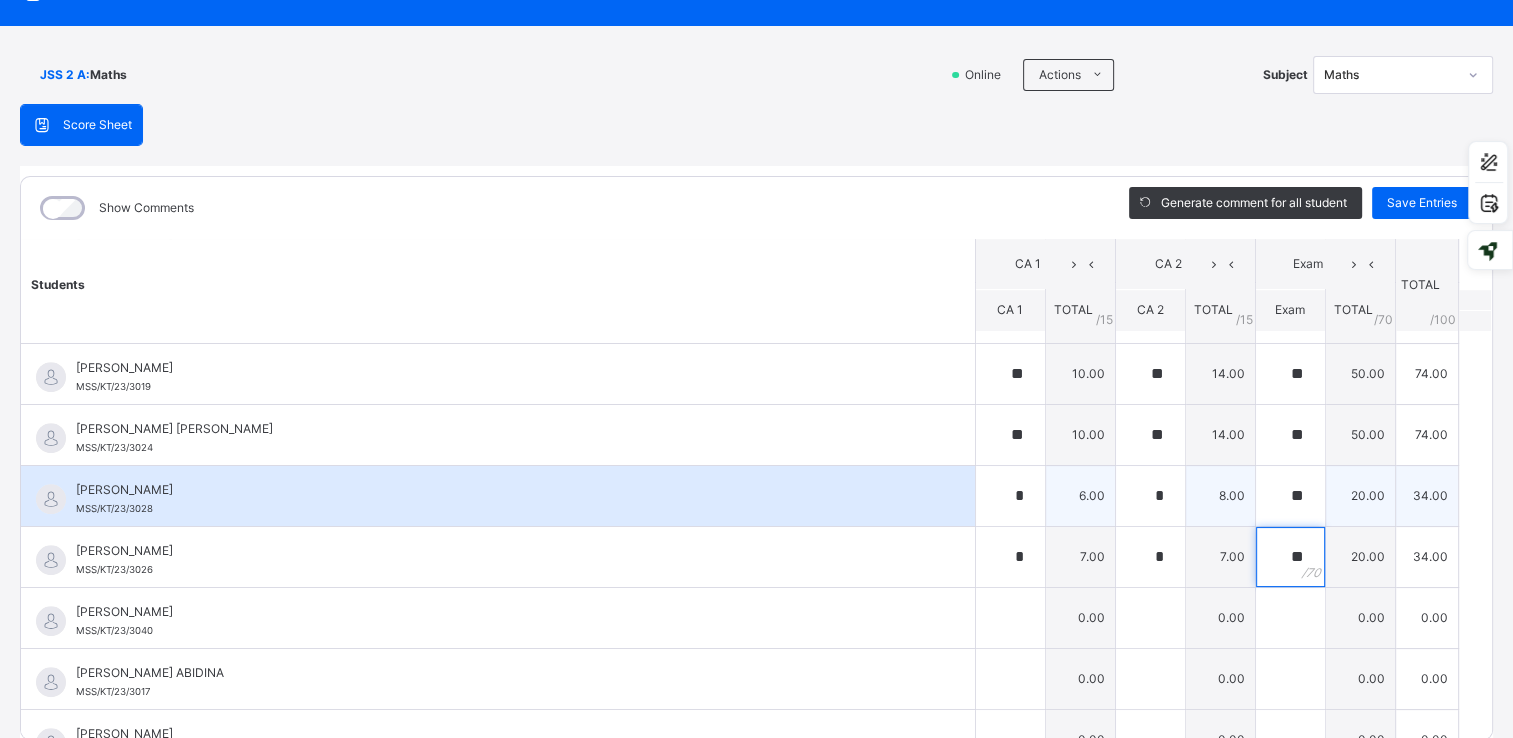 type on "**" 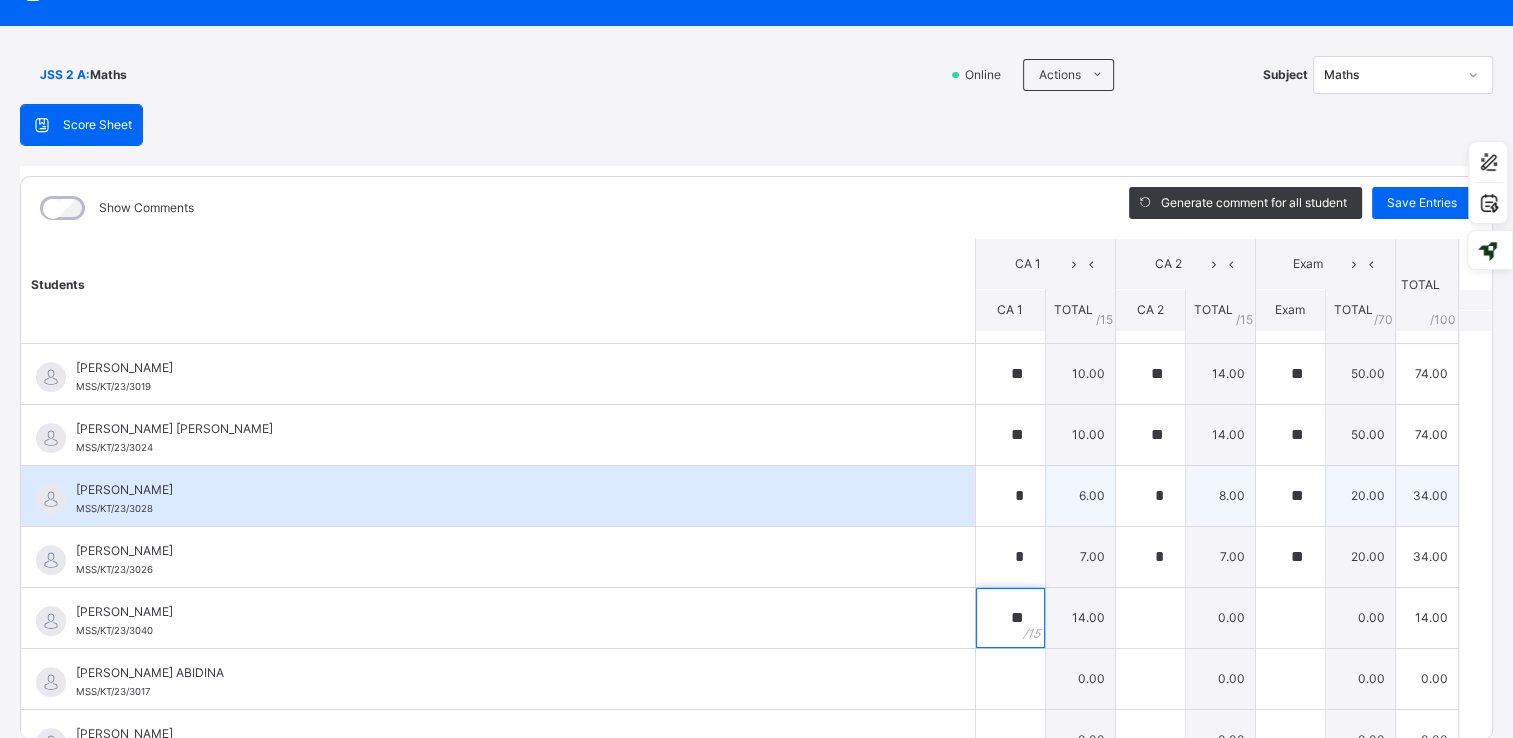 type on "**" 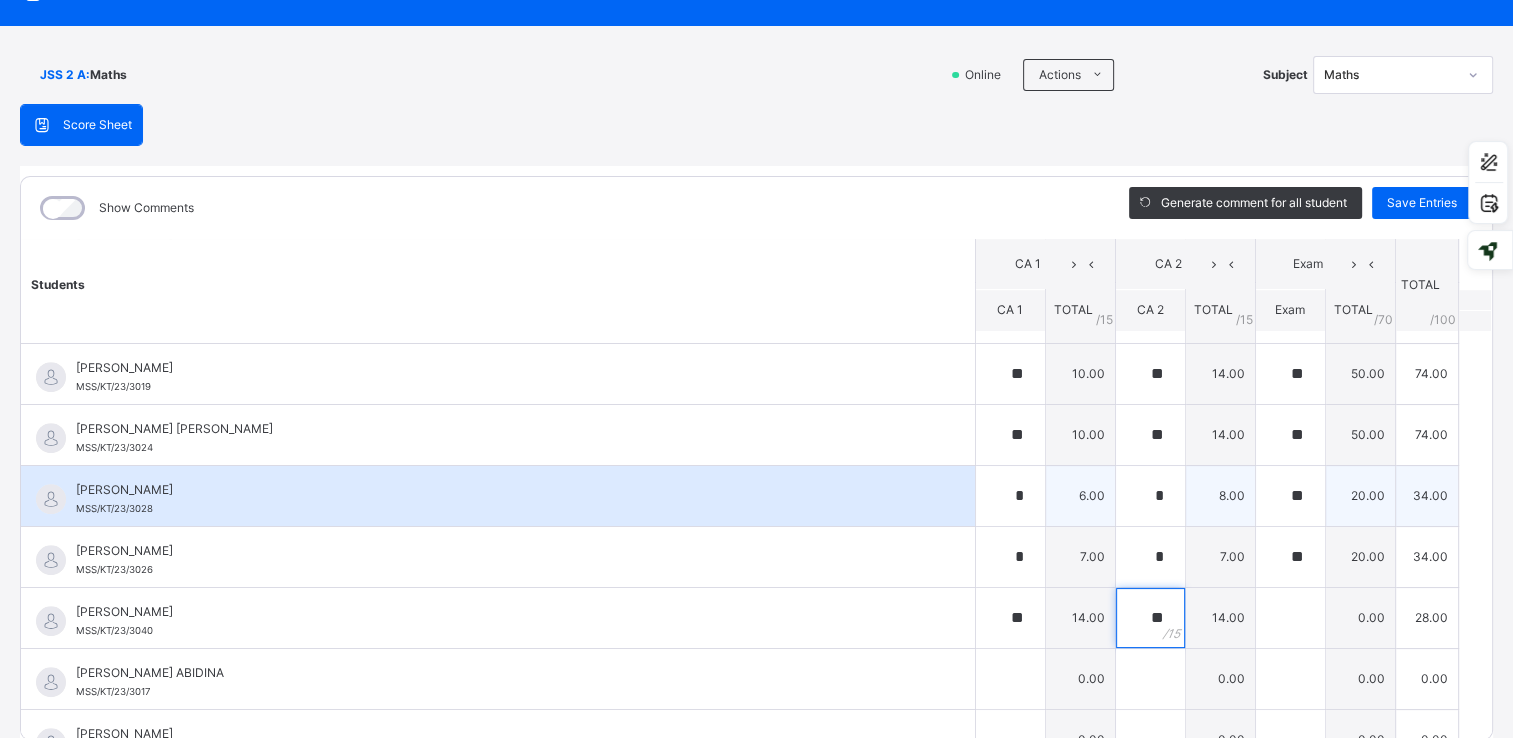 type on "**" 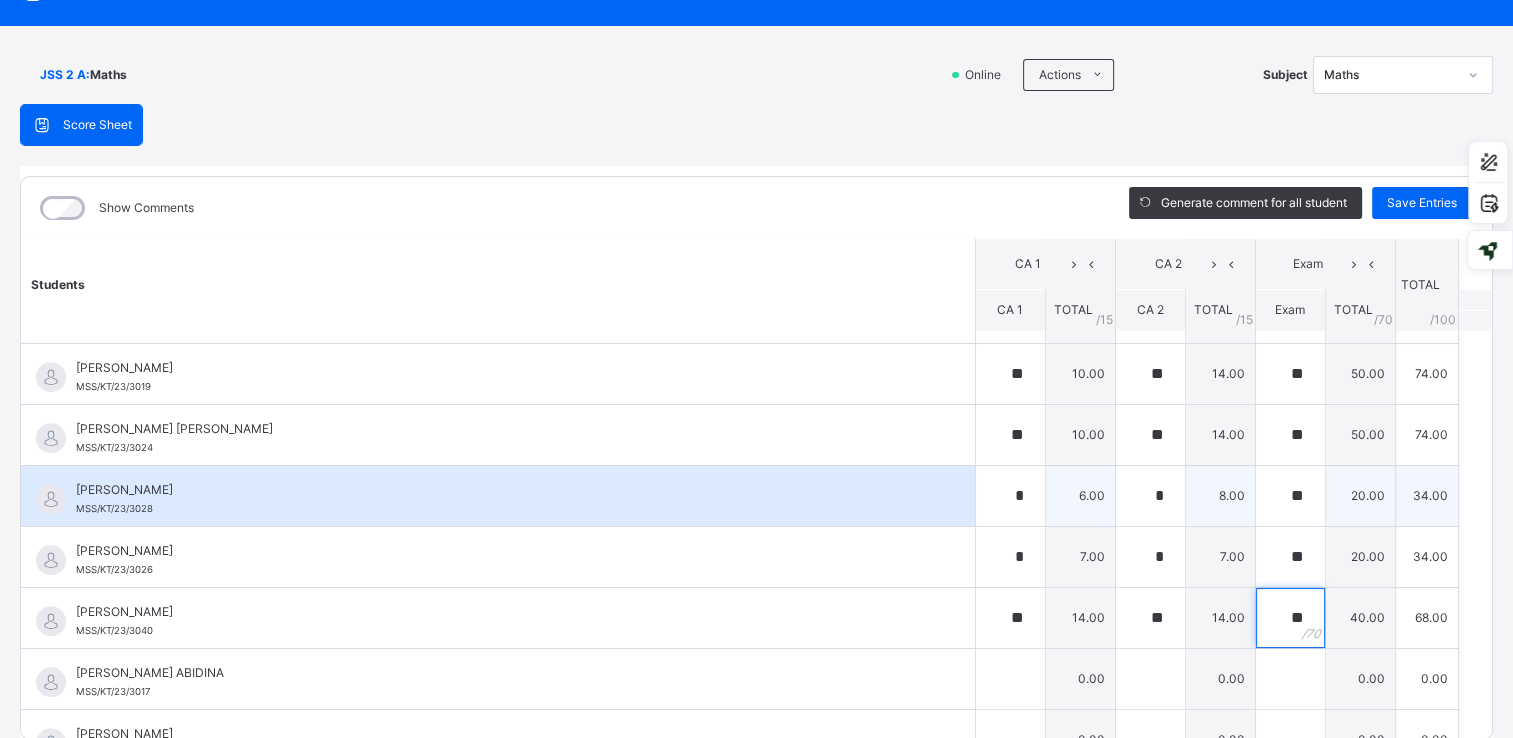 type on "**" 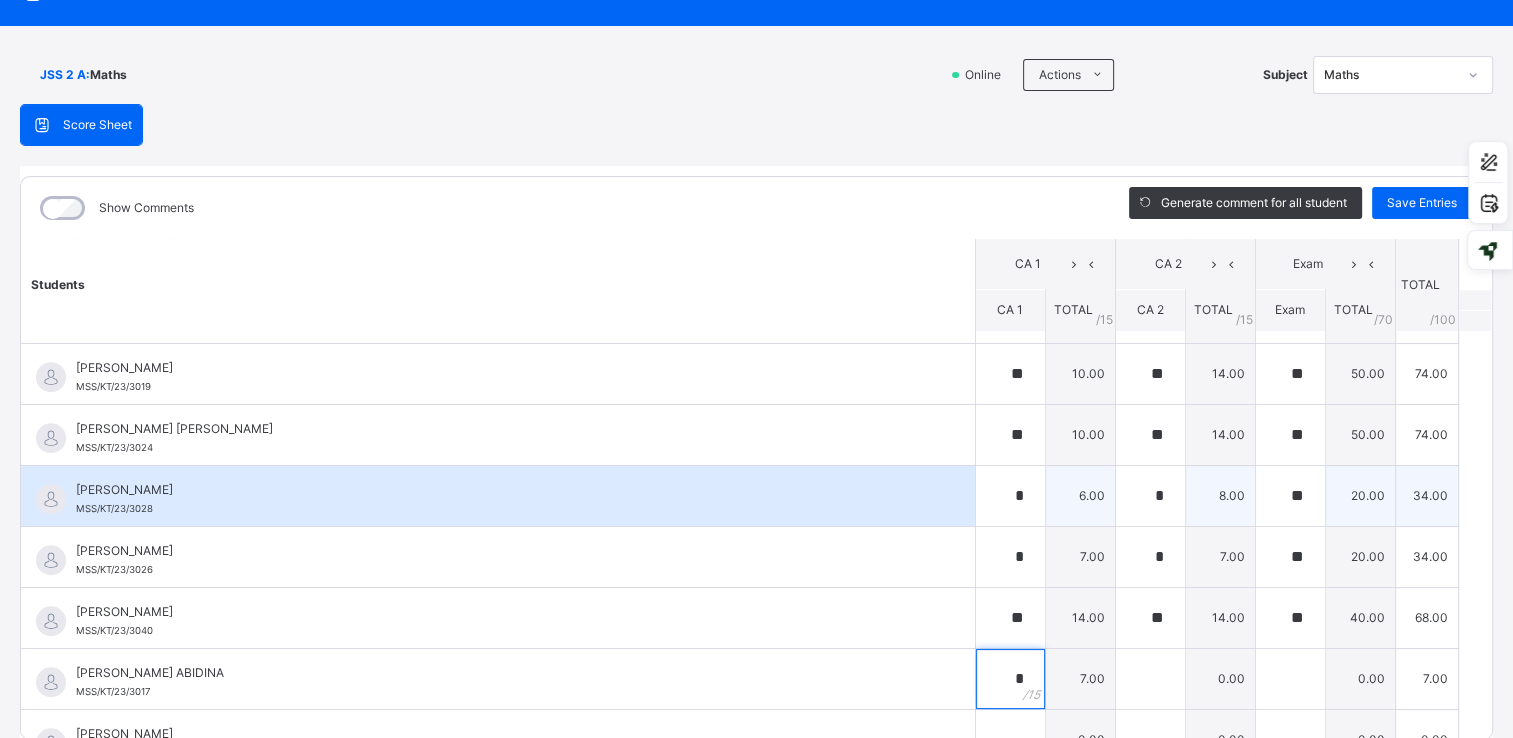 type on "*" 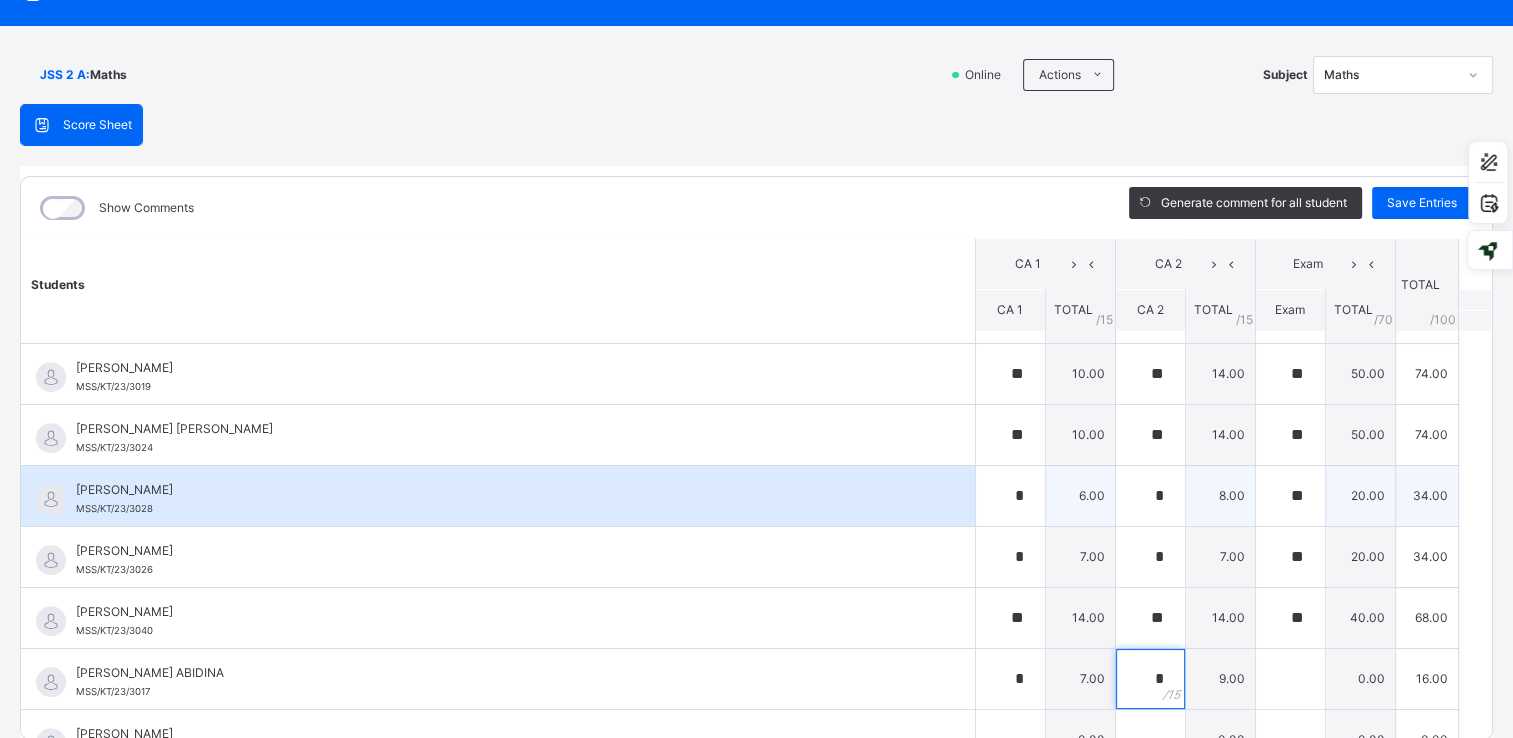 type on "*" 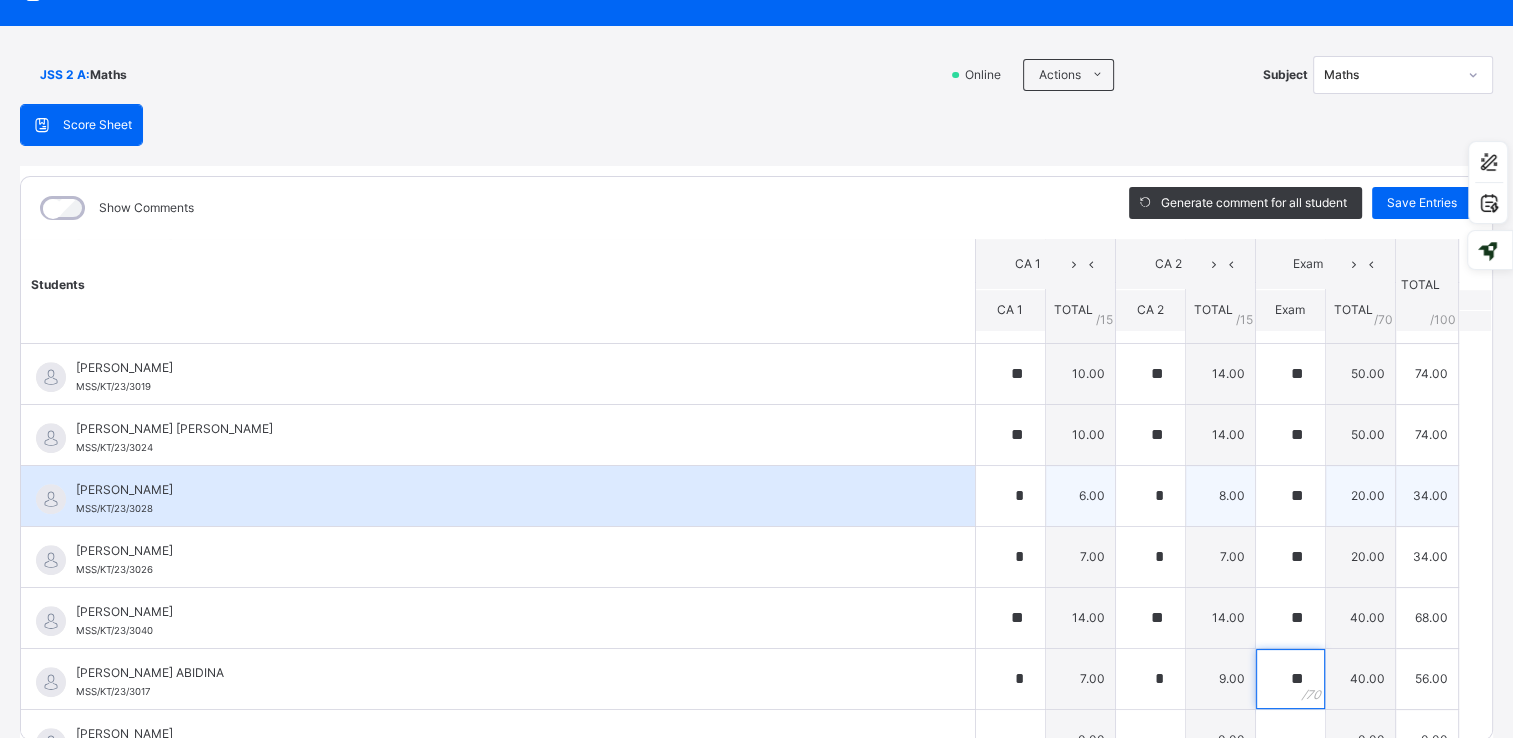 type on "**" 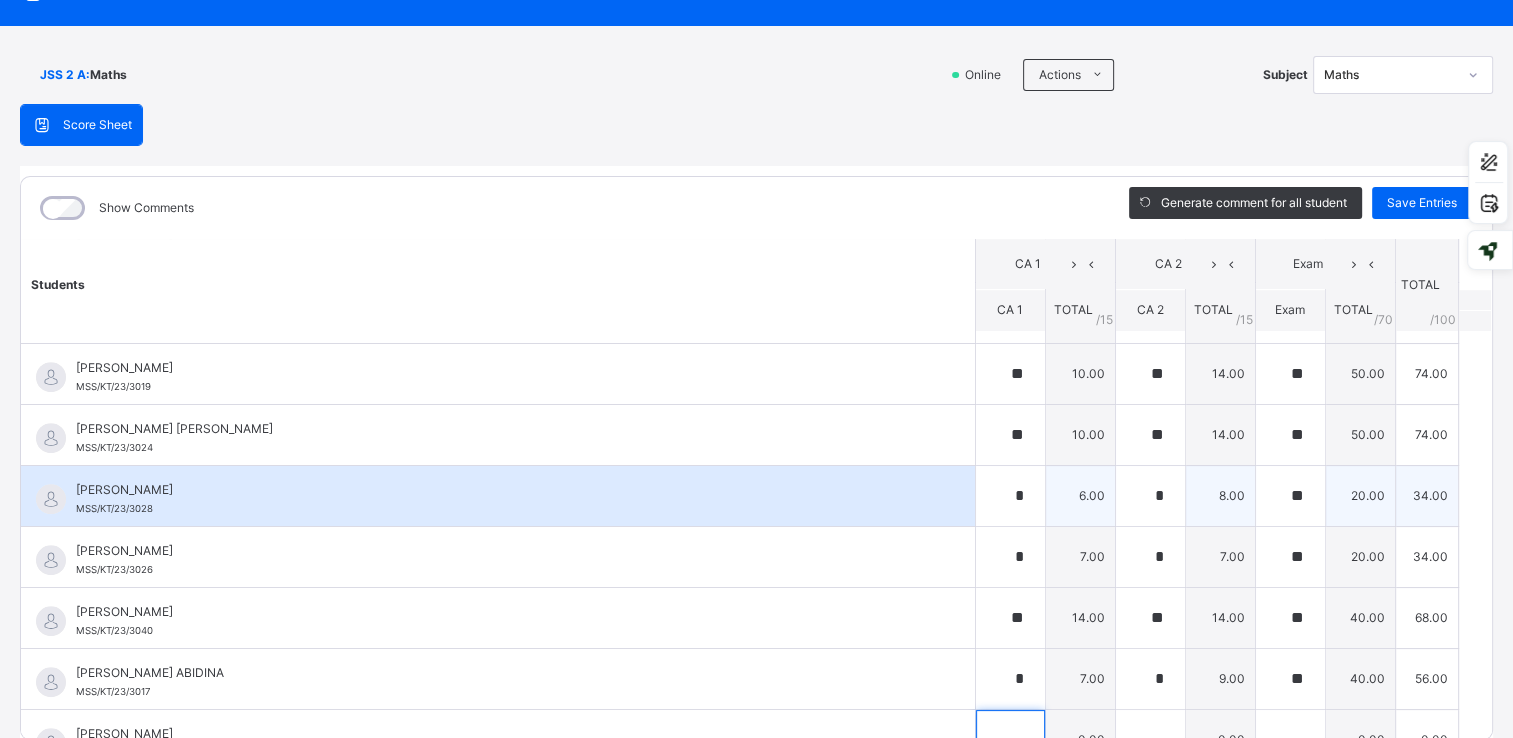 scroll, scrollTop: 1537, scrollLeft: 0, axis: vertical 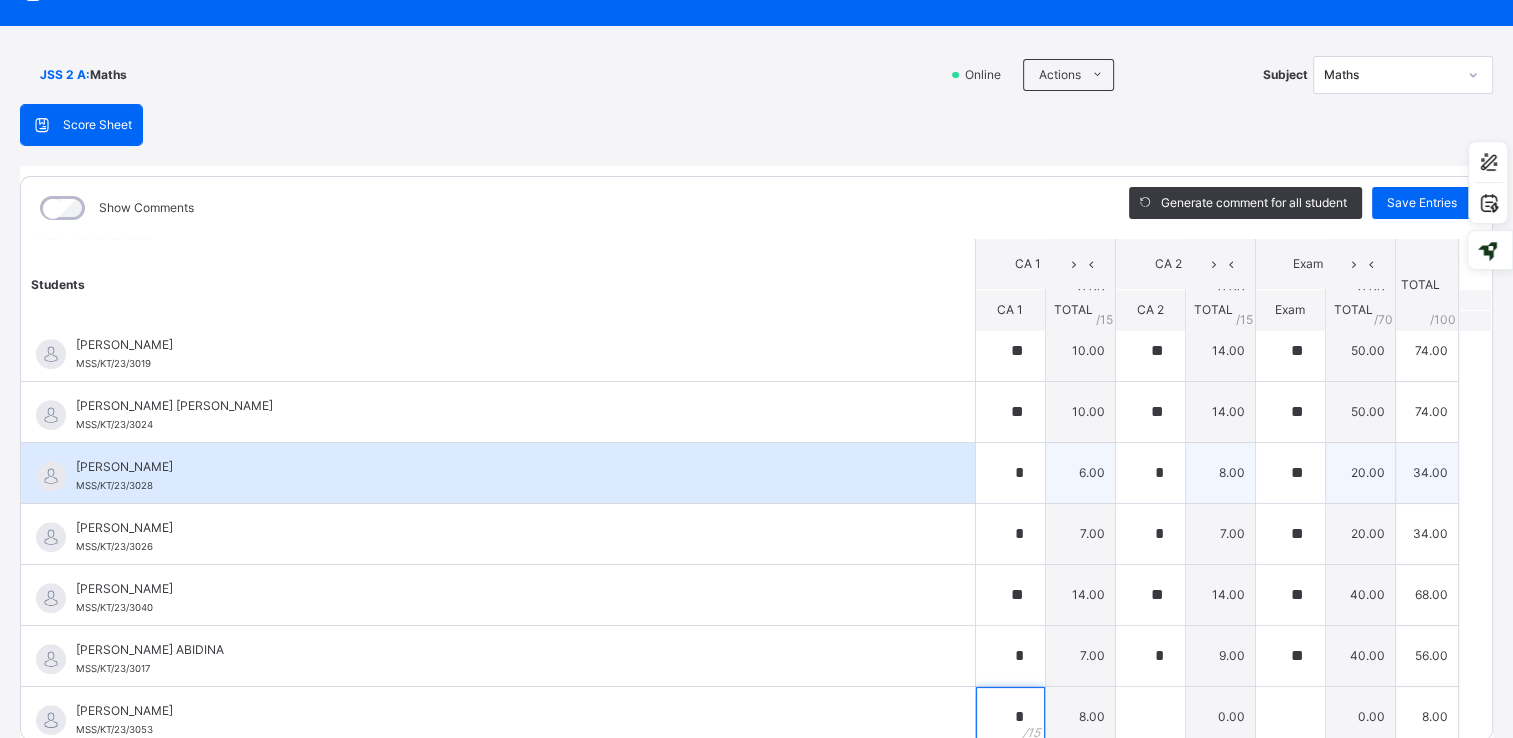 type on "*" 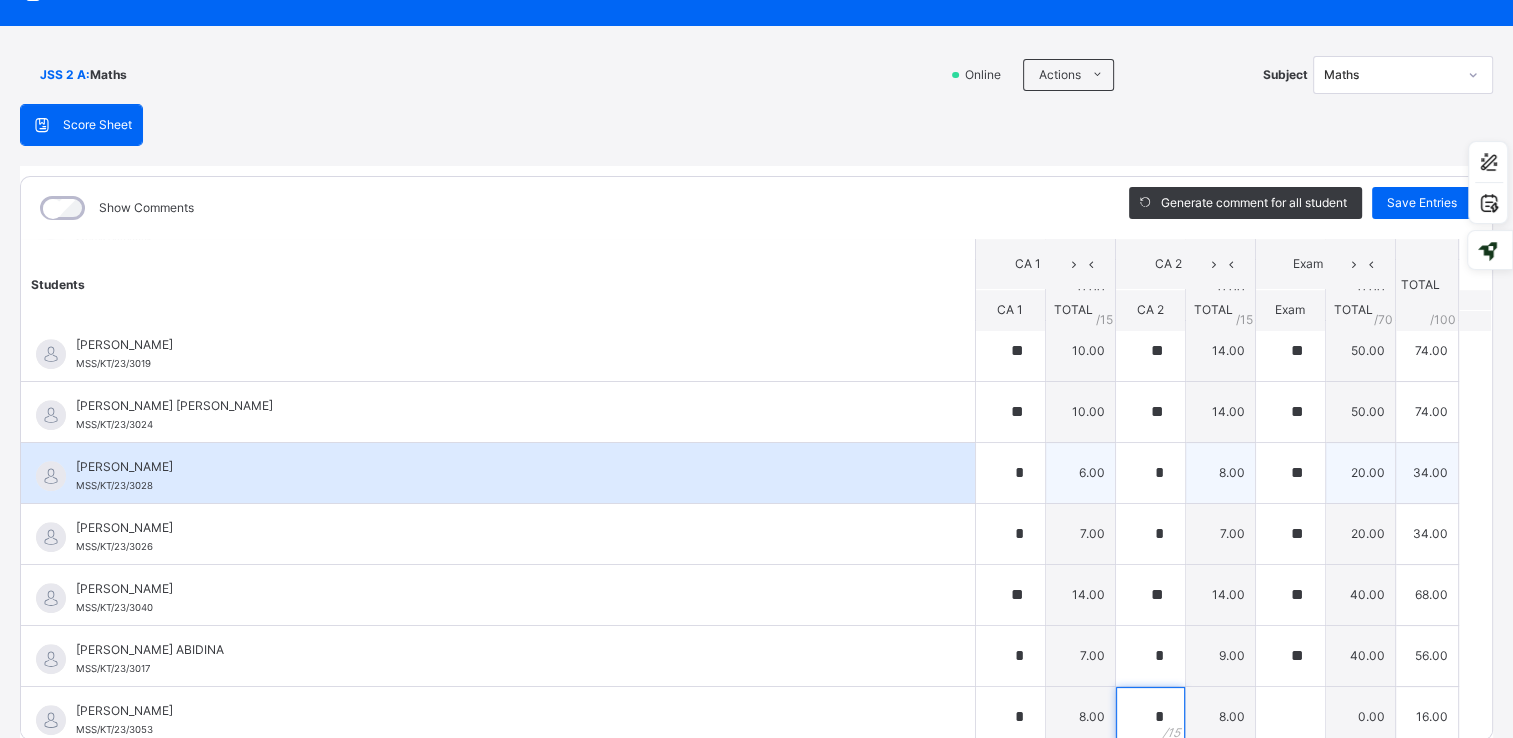 type on "*" 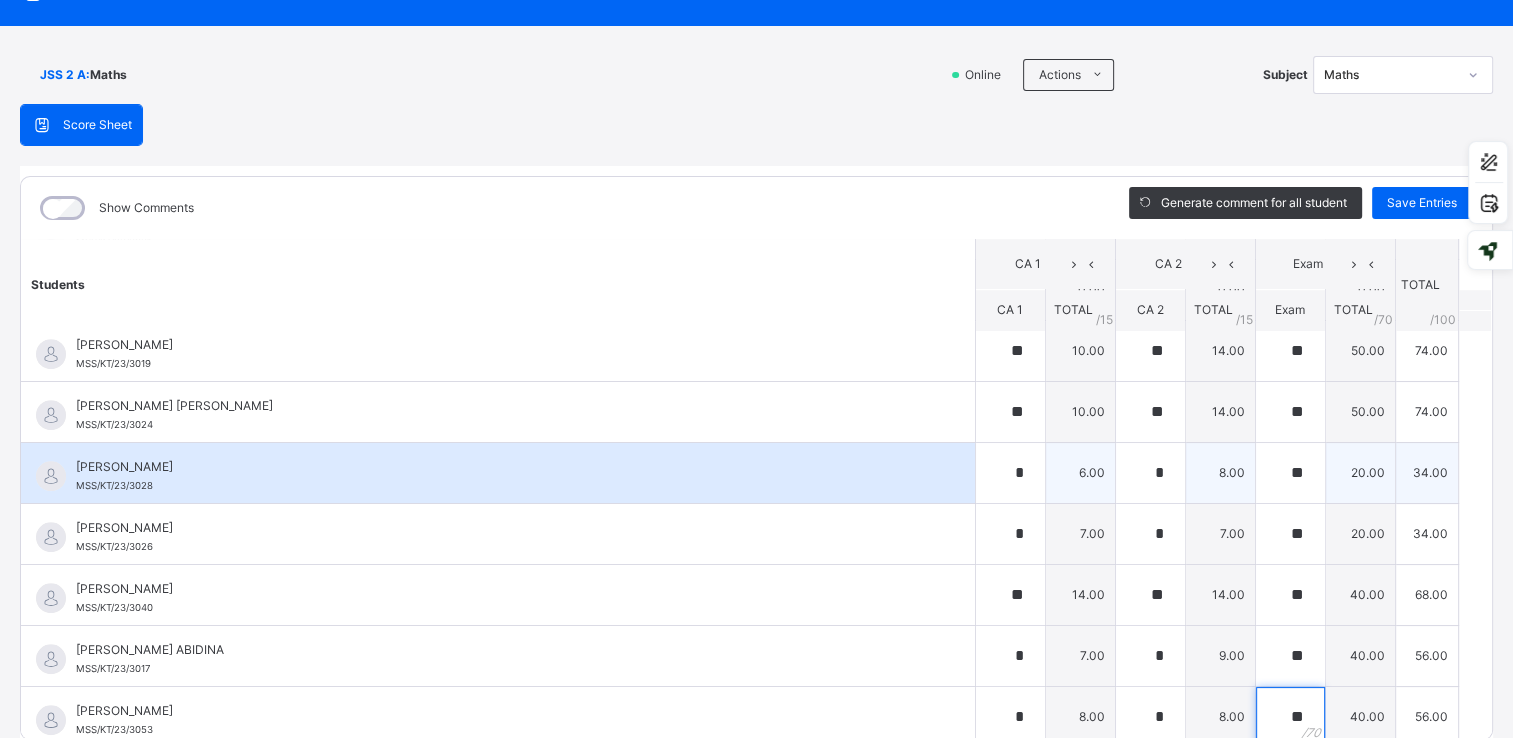 type on "**" 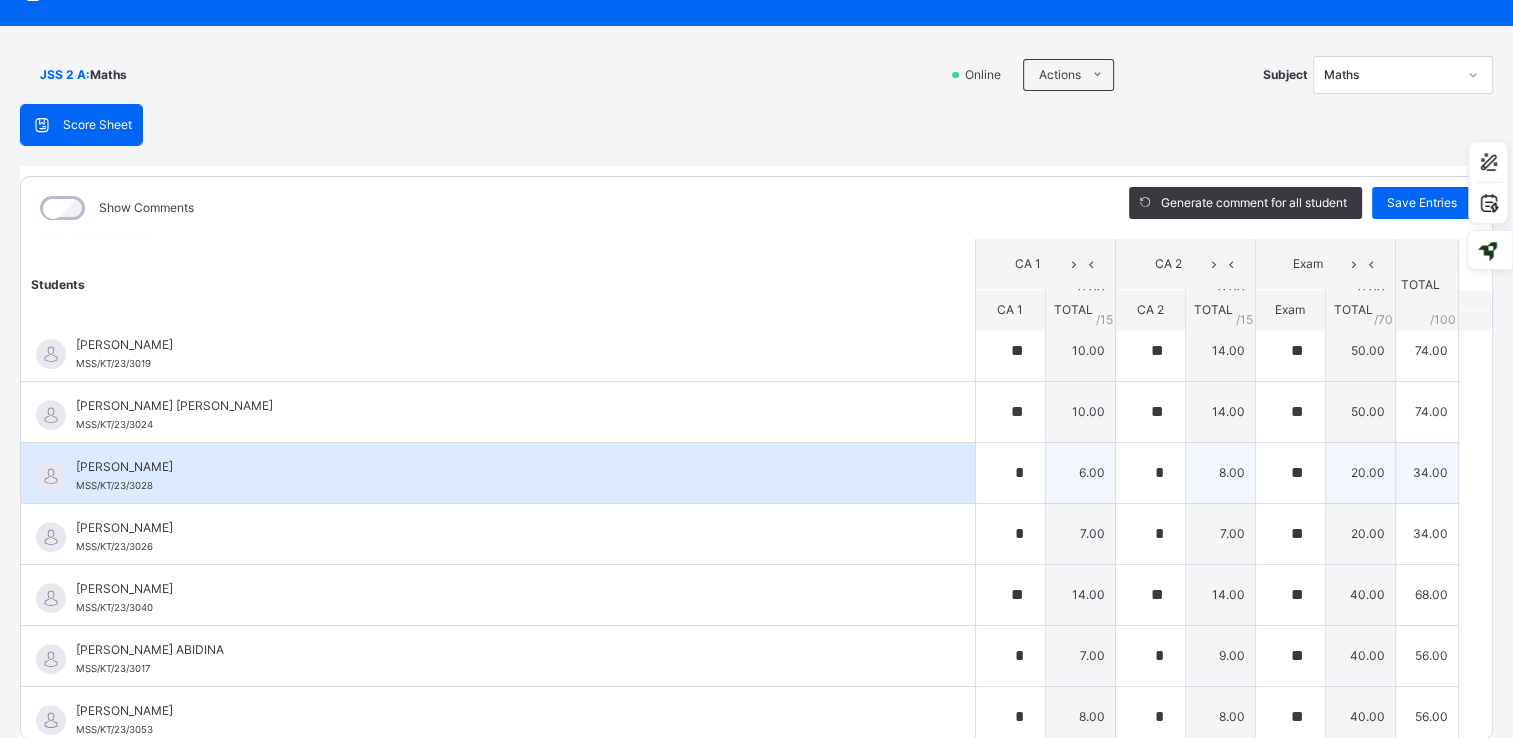 scroll, scrollTop: 1660, scrollLeft: 0, axis: vertical 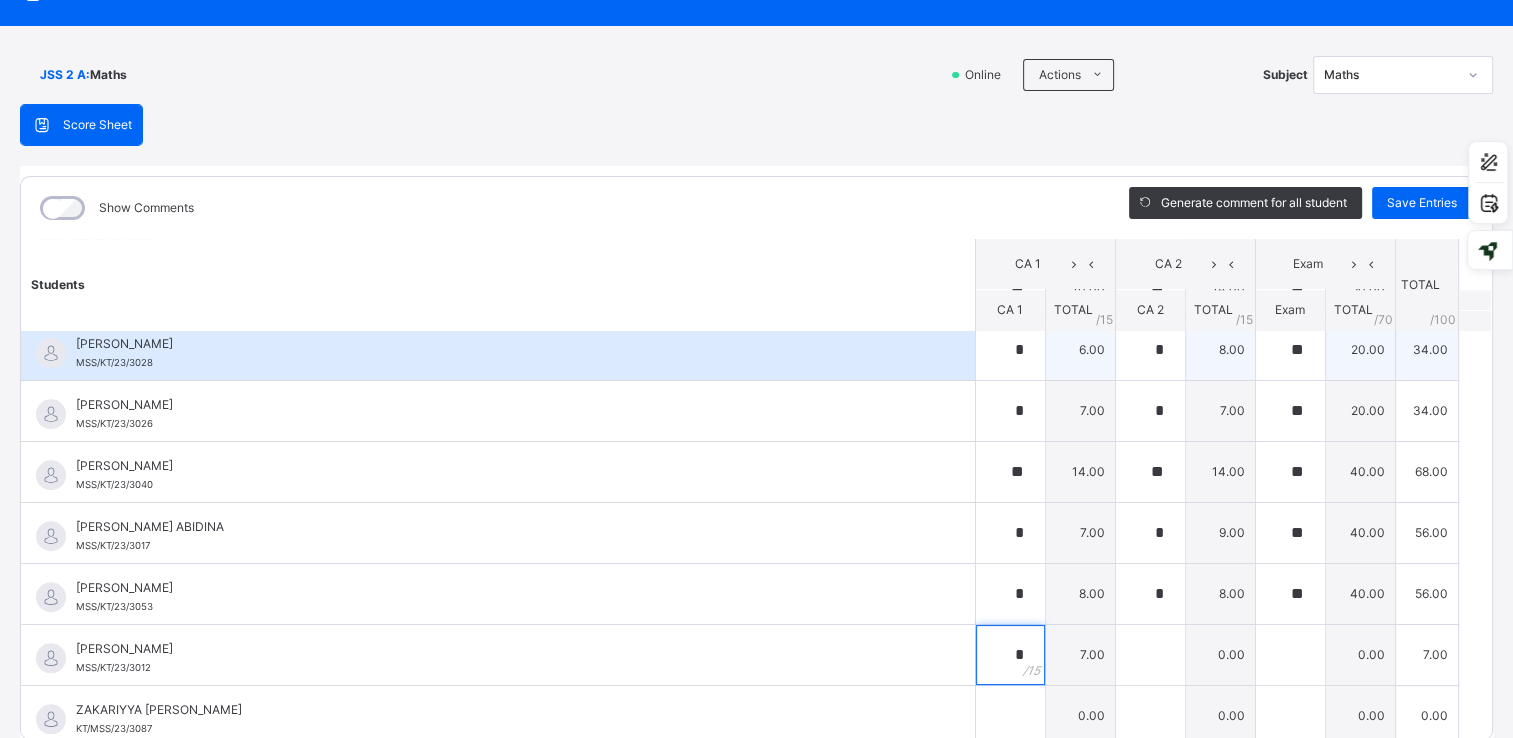 type on "*" 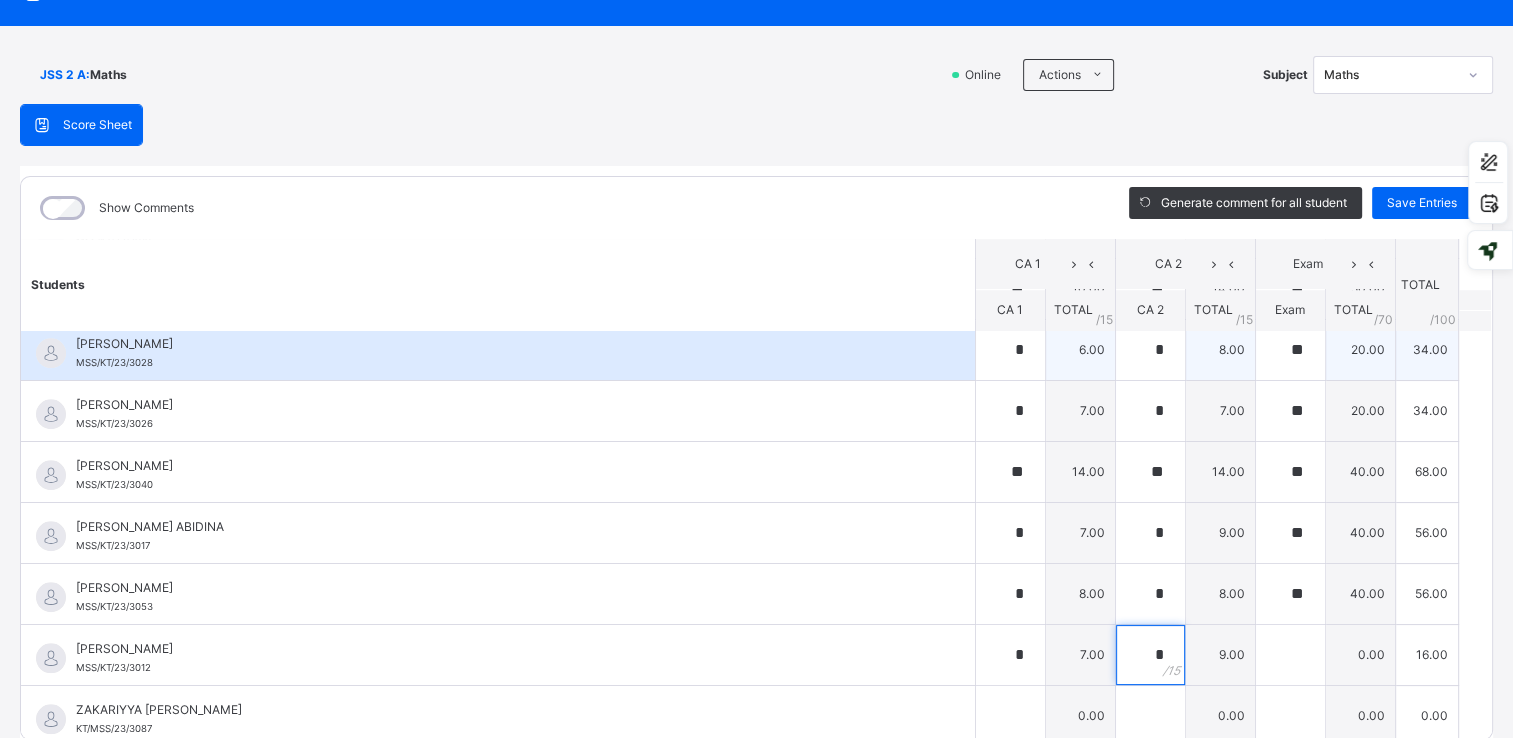 type on "*" 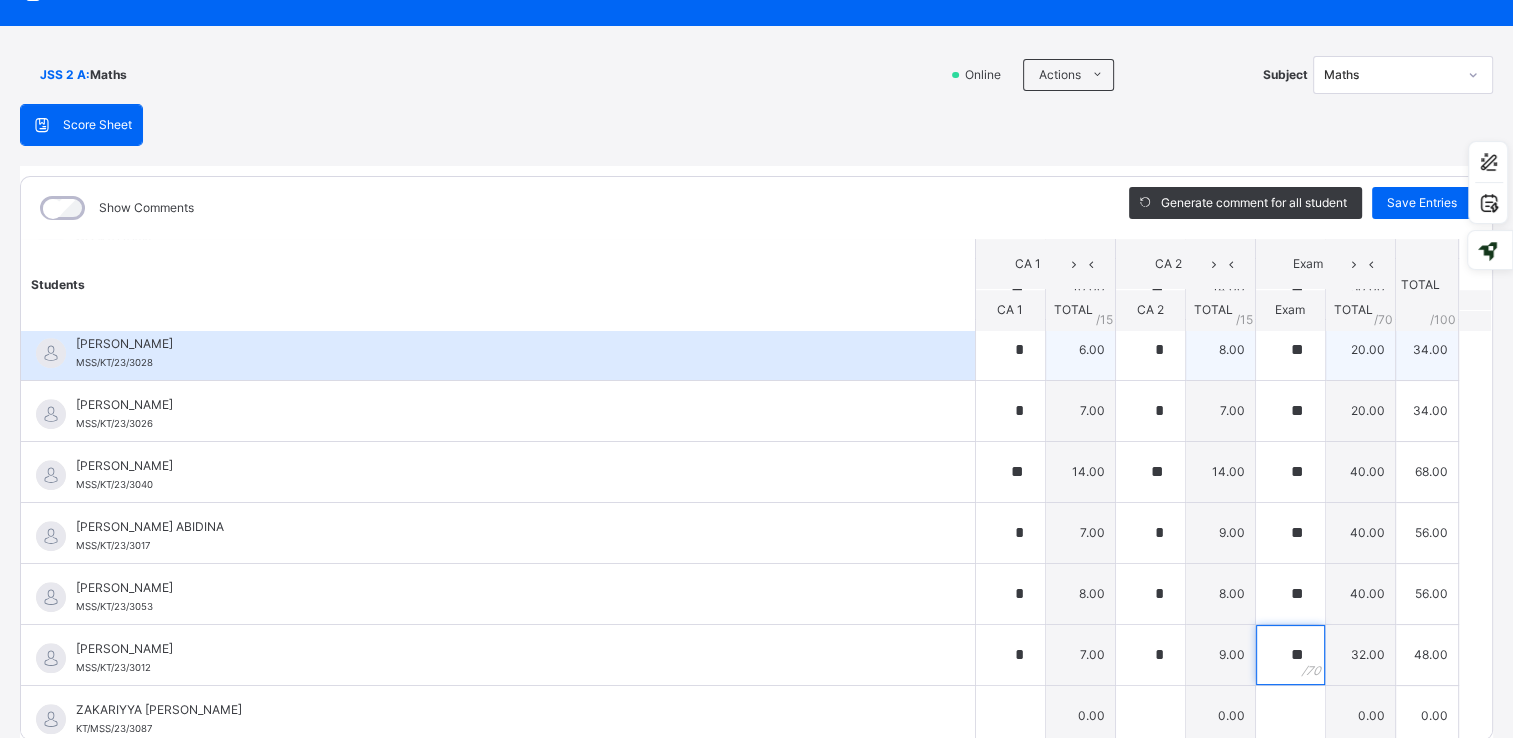 type on "*" 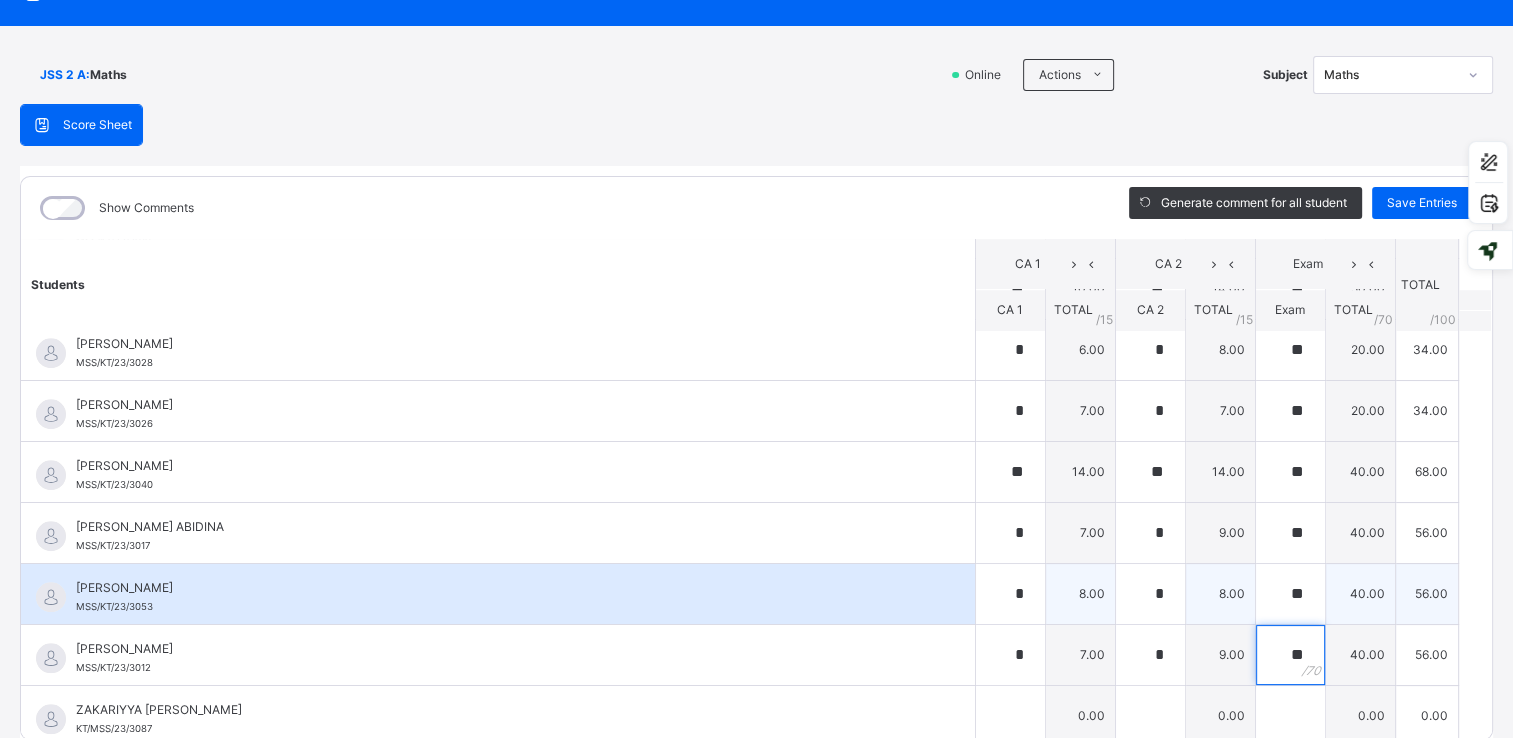 type on "**" 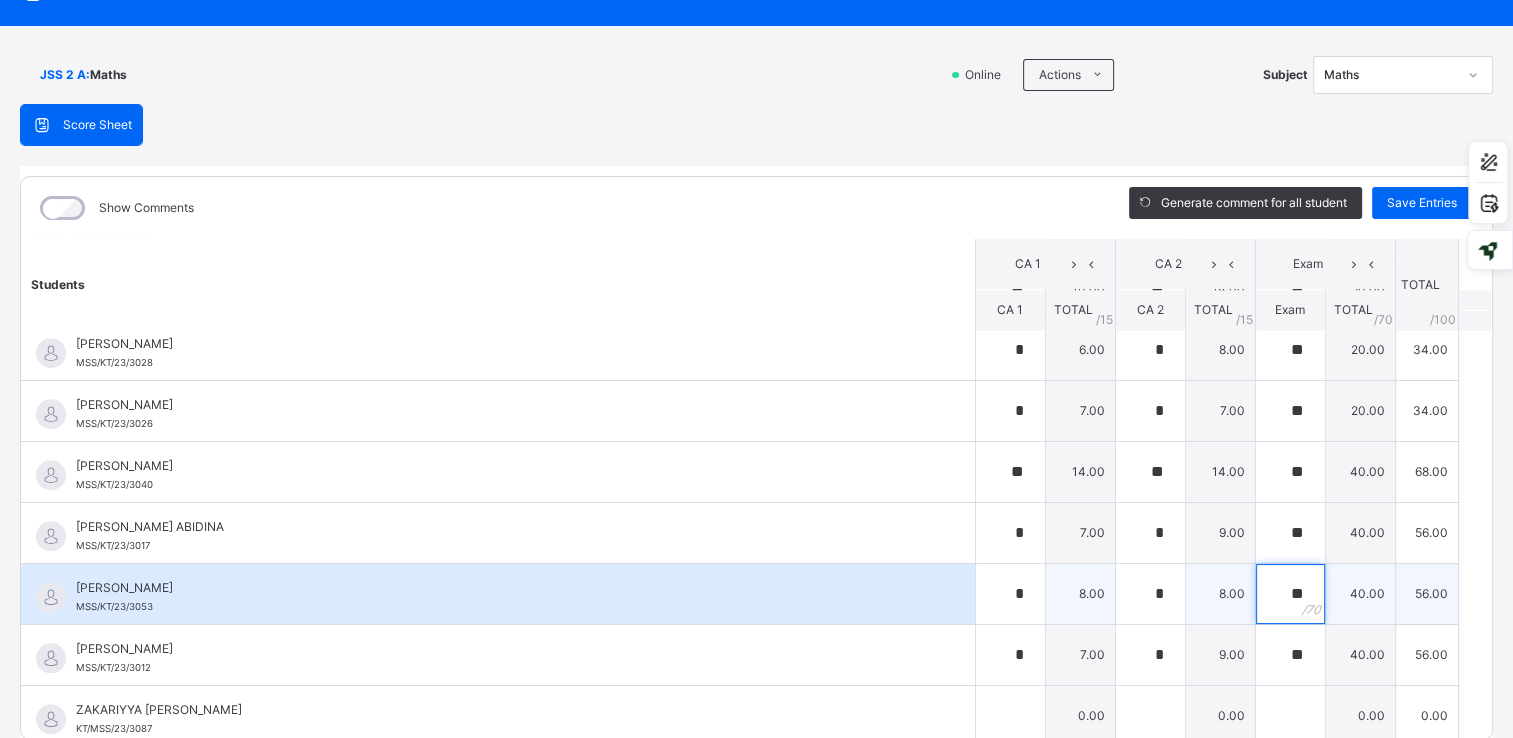click on "**" at bounding box center [1290, 594] 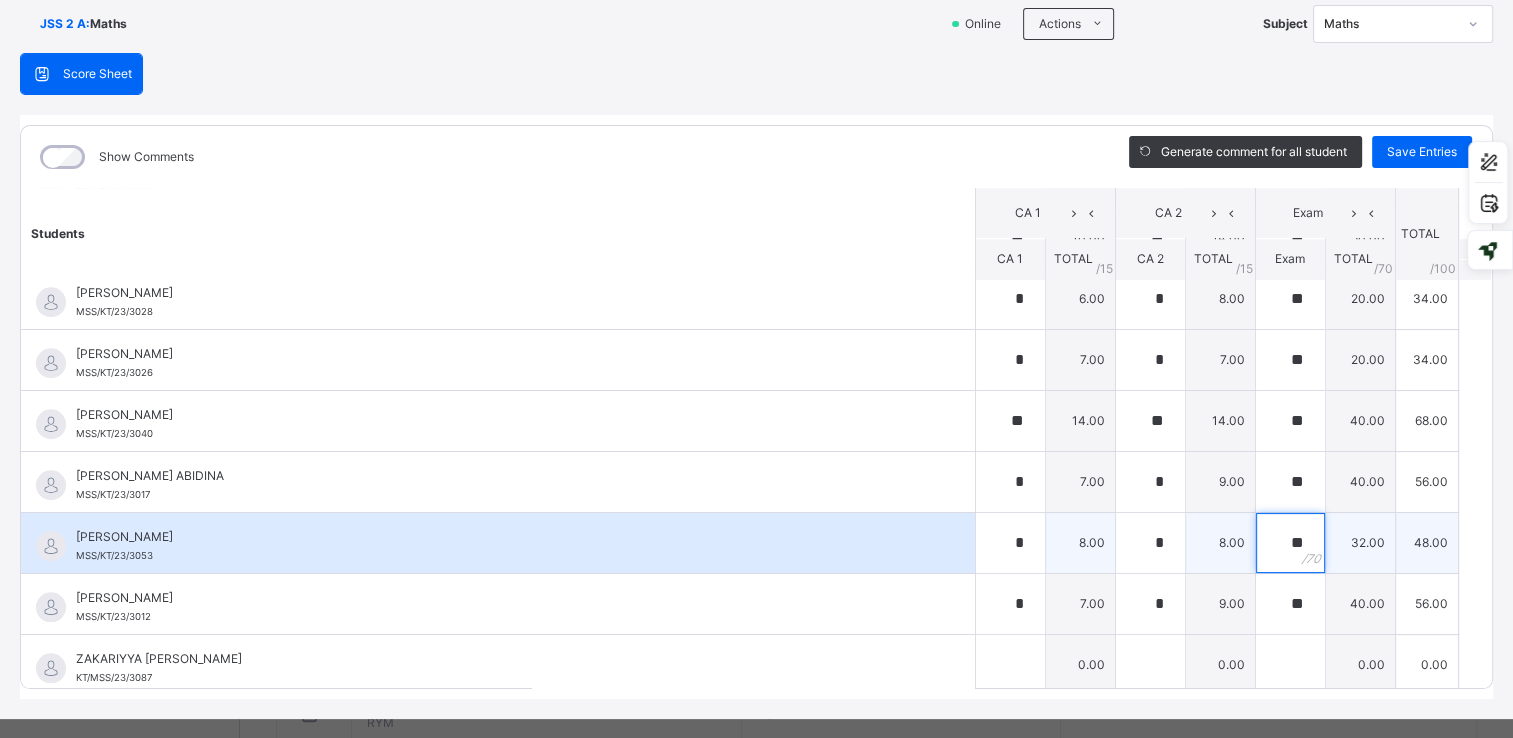 scroll, scrollTop: 172, scrollLeft: 0, axis: vertical 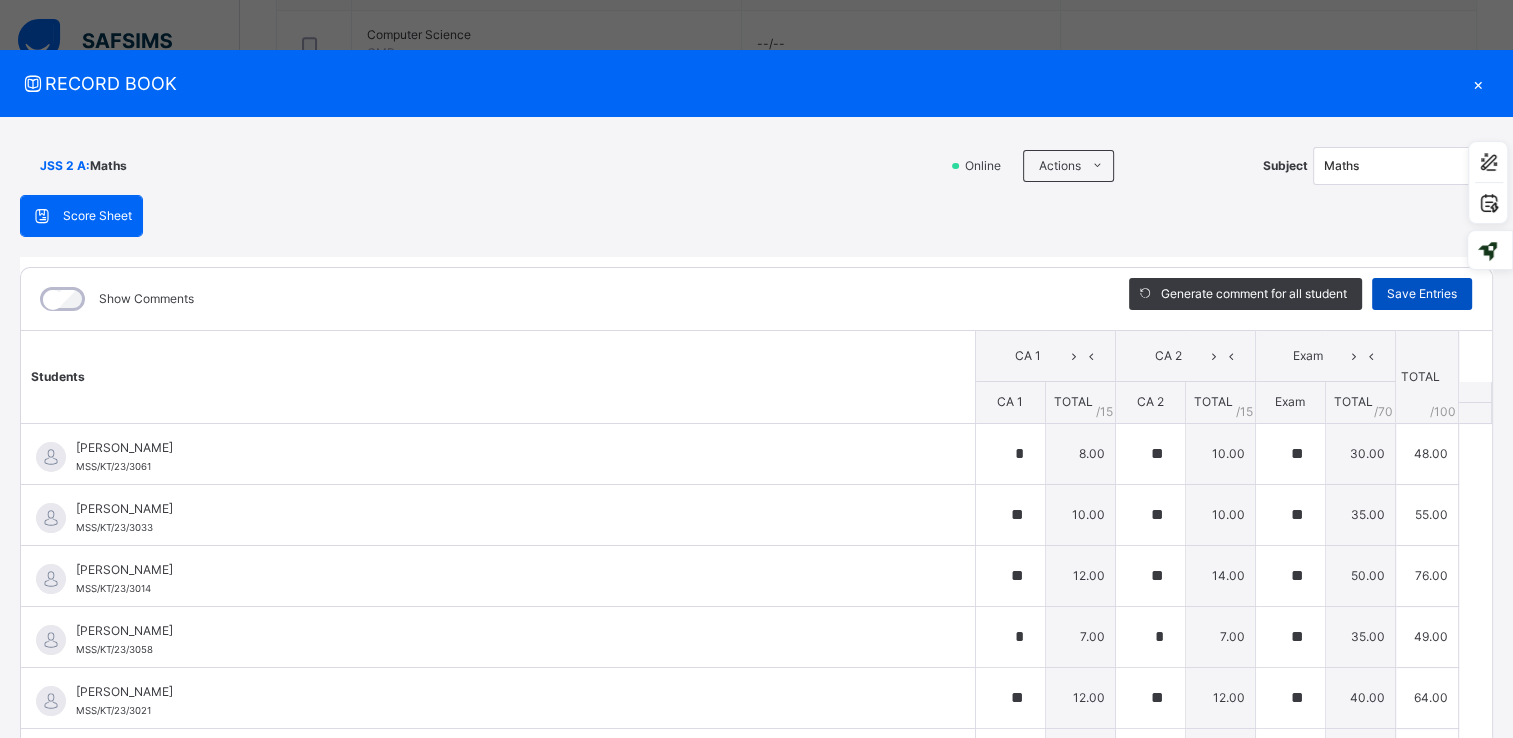 type on "**" 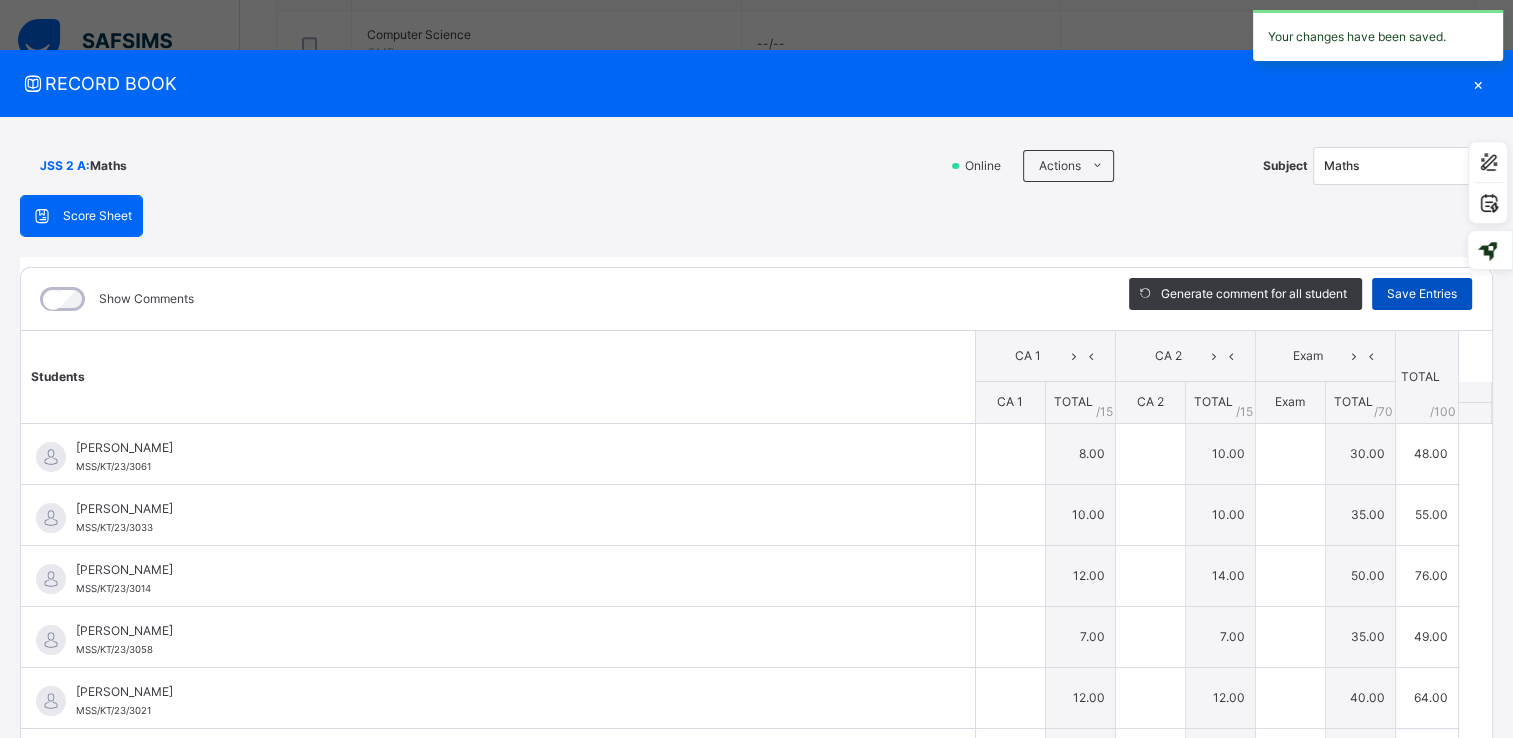 type on "*" 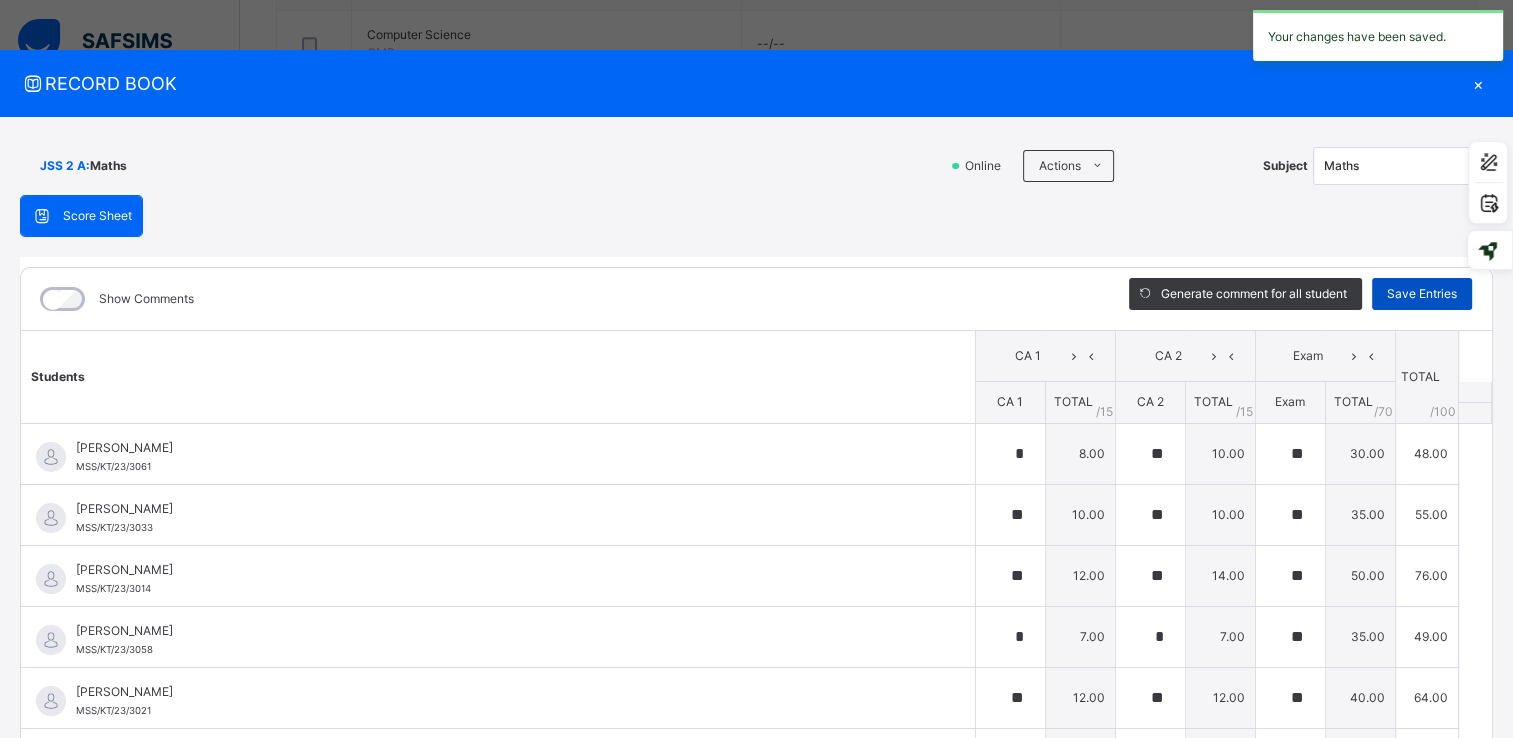 type on "**" 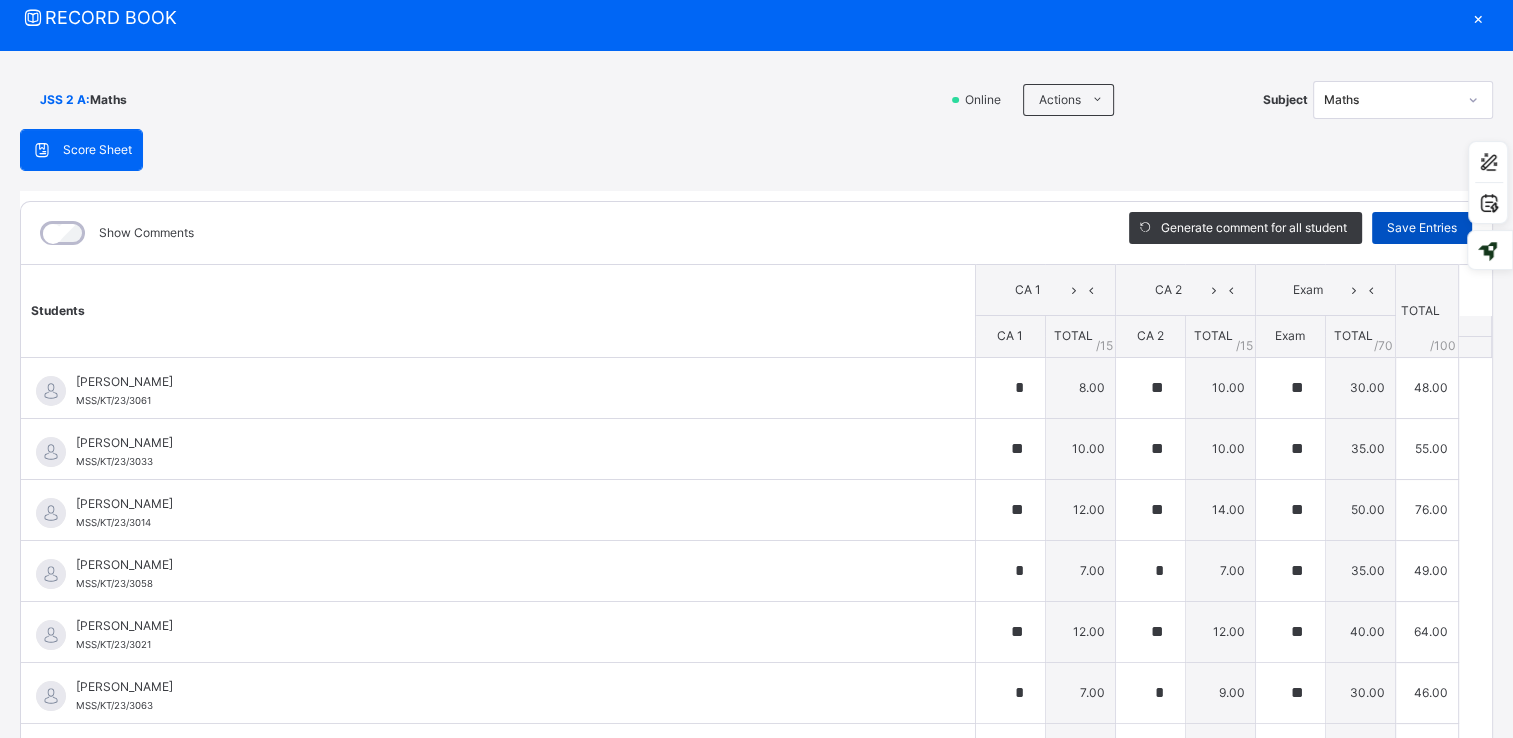 scroll, scrollTop: 172, scrollLeft: 0, axis: vertical 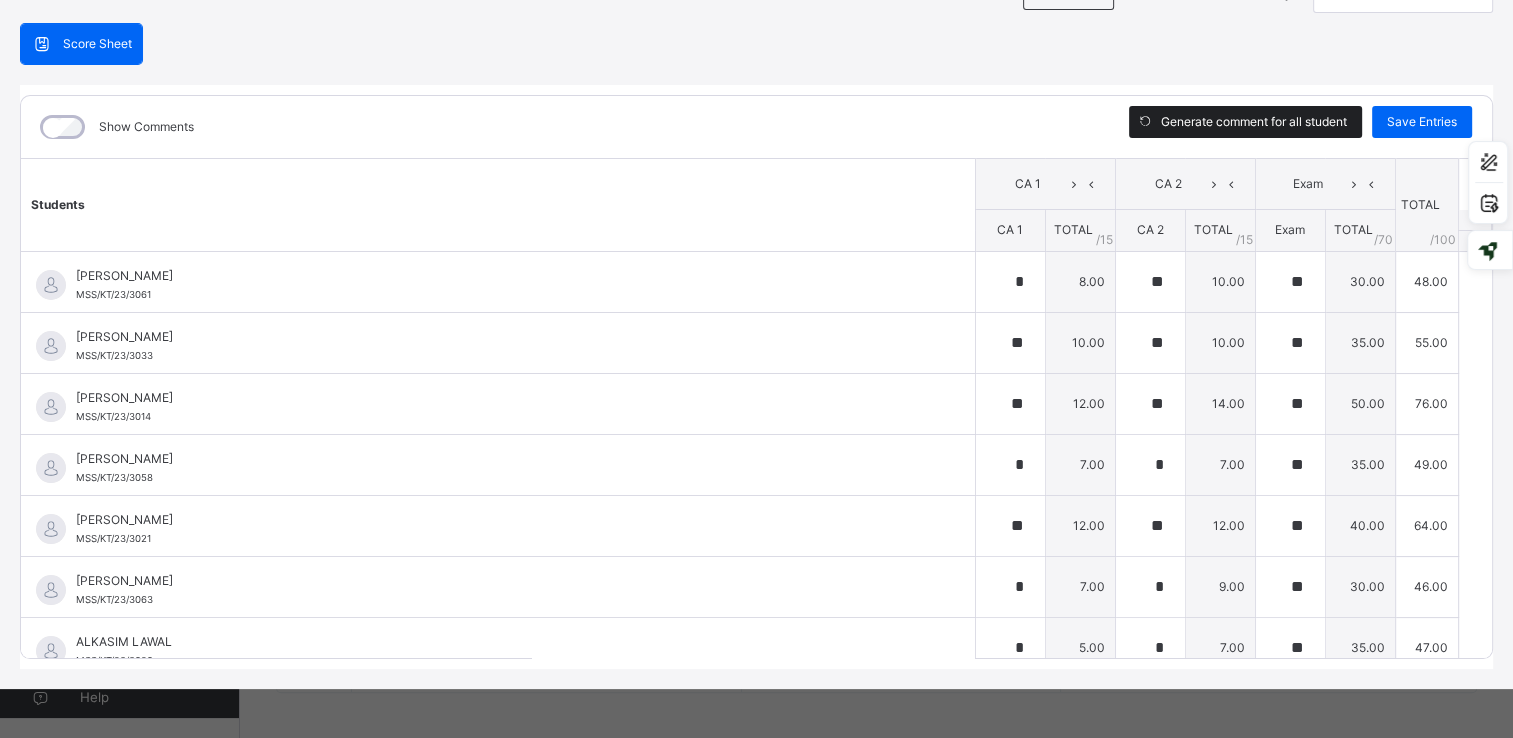 click on "Generate comment for all student" at bounding box center [1254, 122] 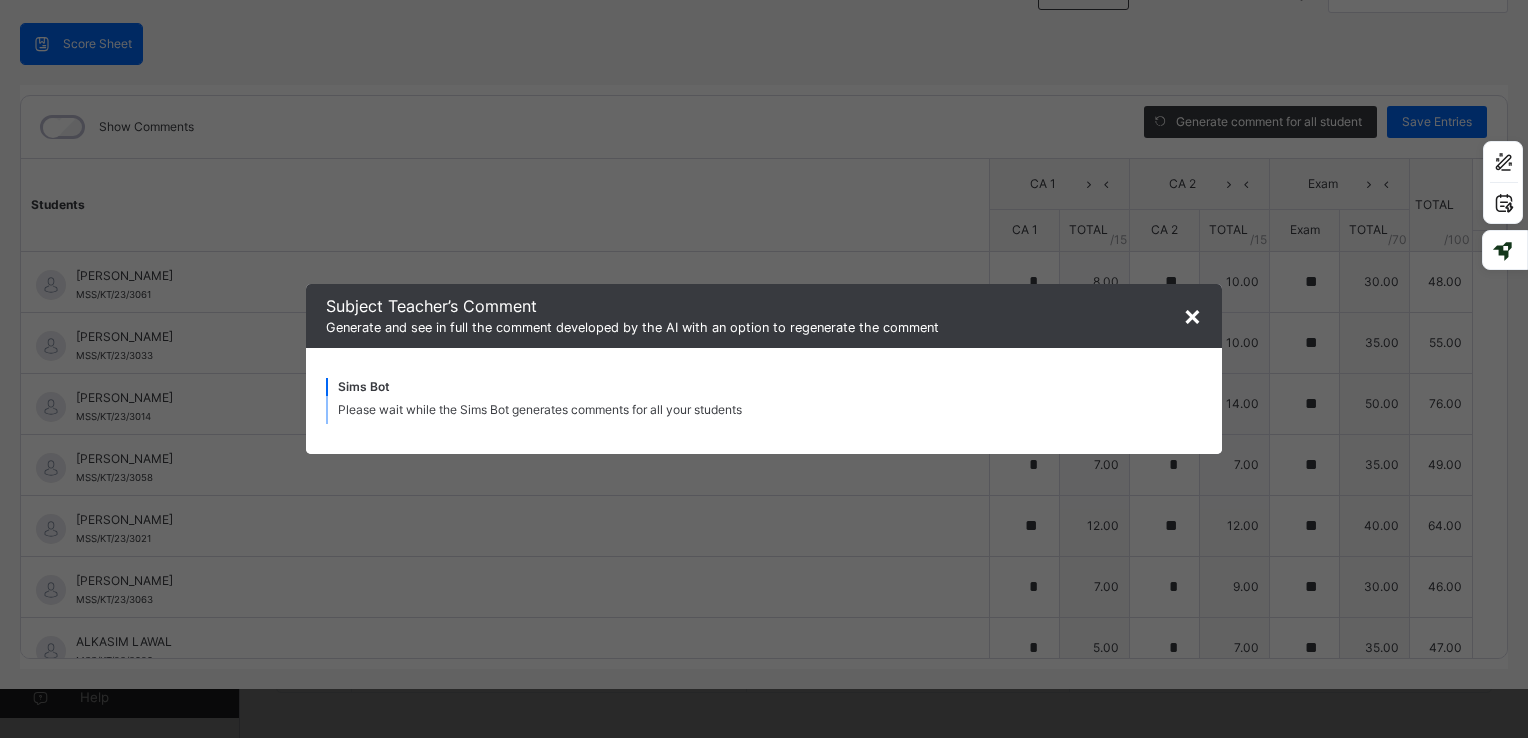 click on "×" at bounding box center [1192, 315] 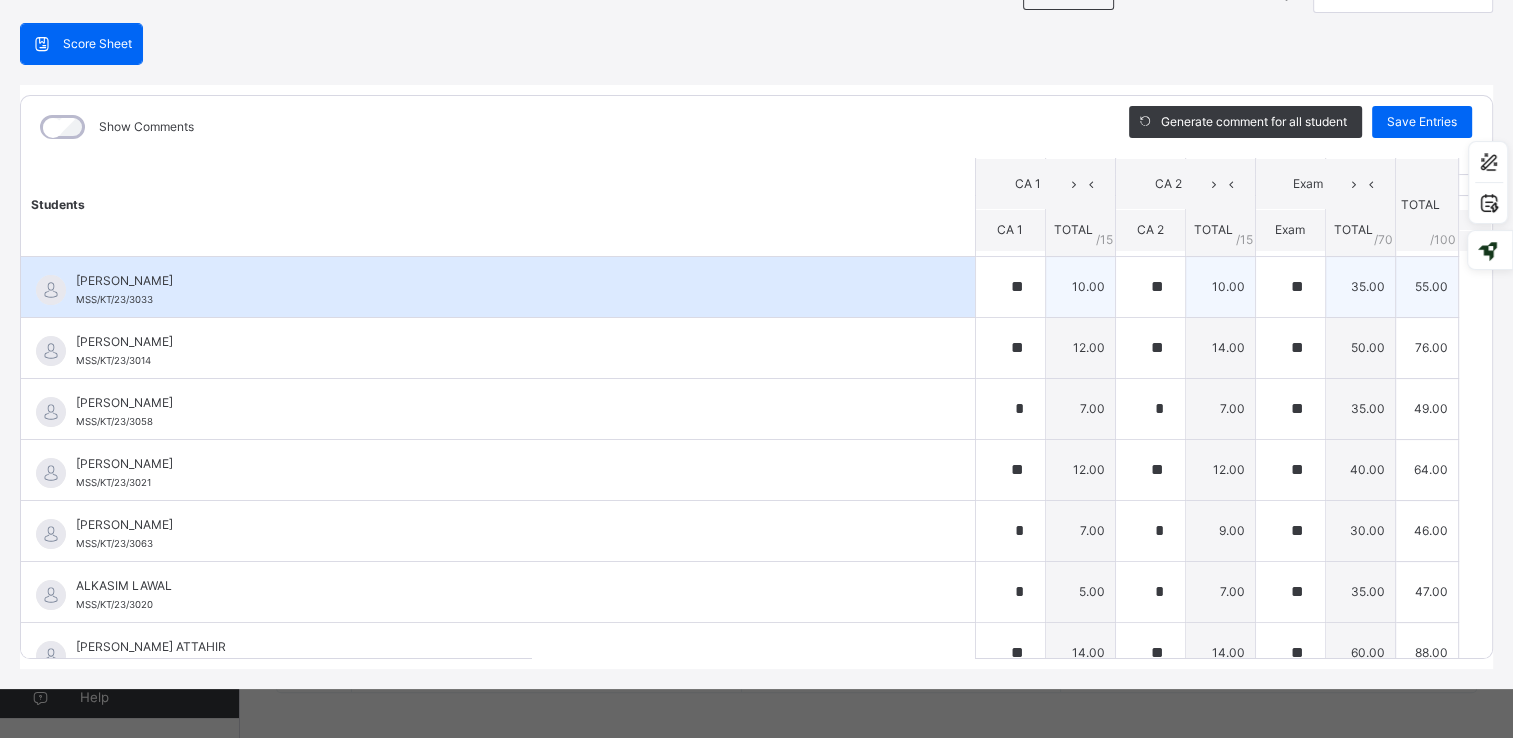 scroll, scrollTop: 0, scrollLeft: 0, axis: both 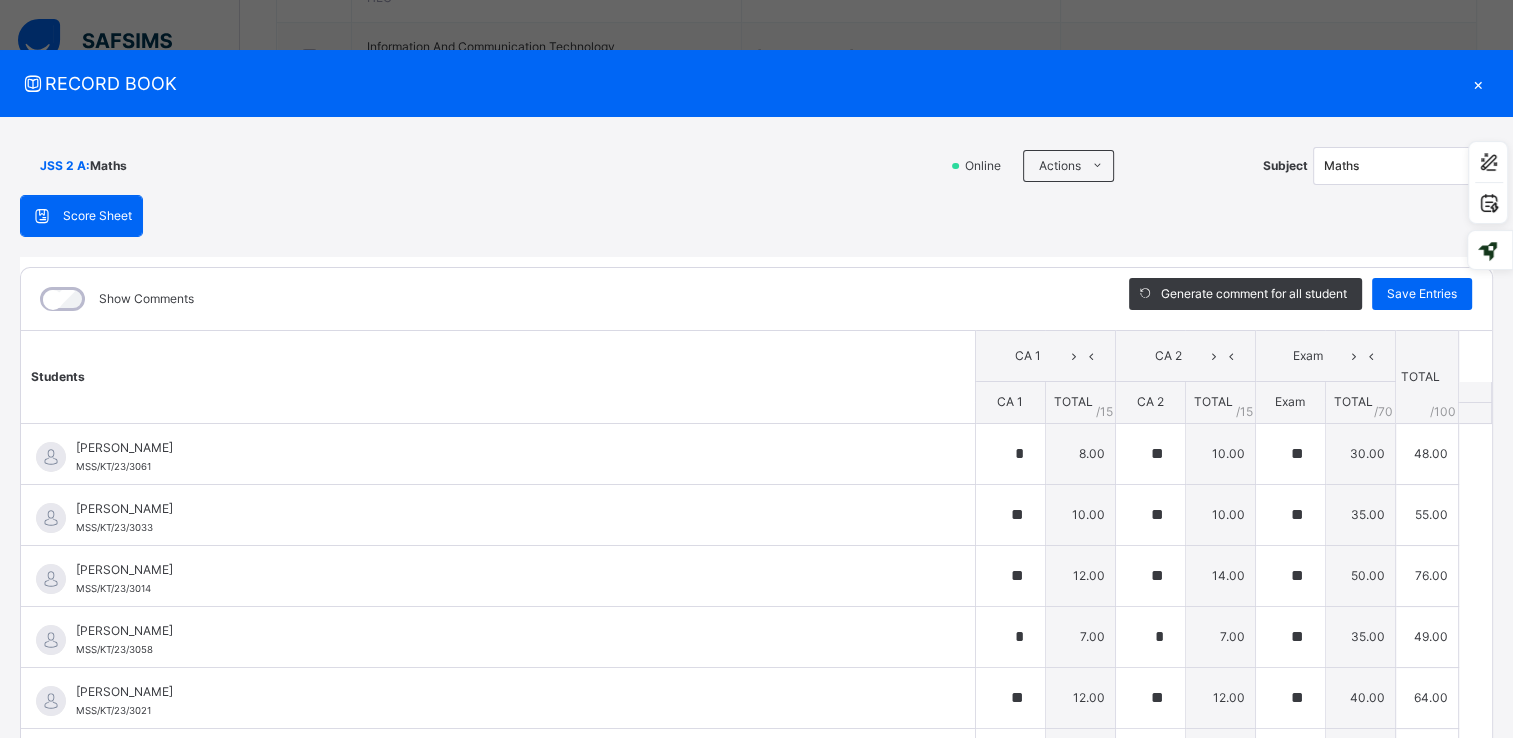 click on "×" at bounding box center [1478, 83] 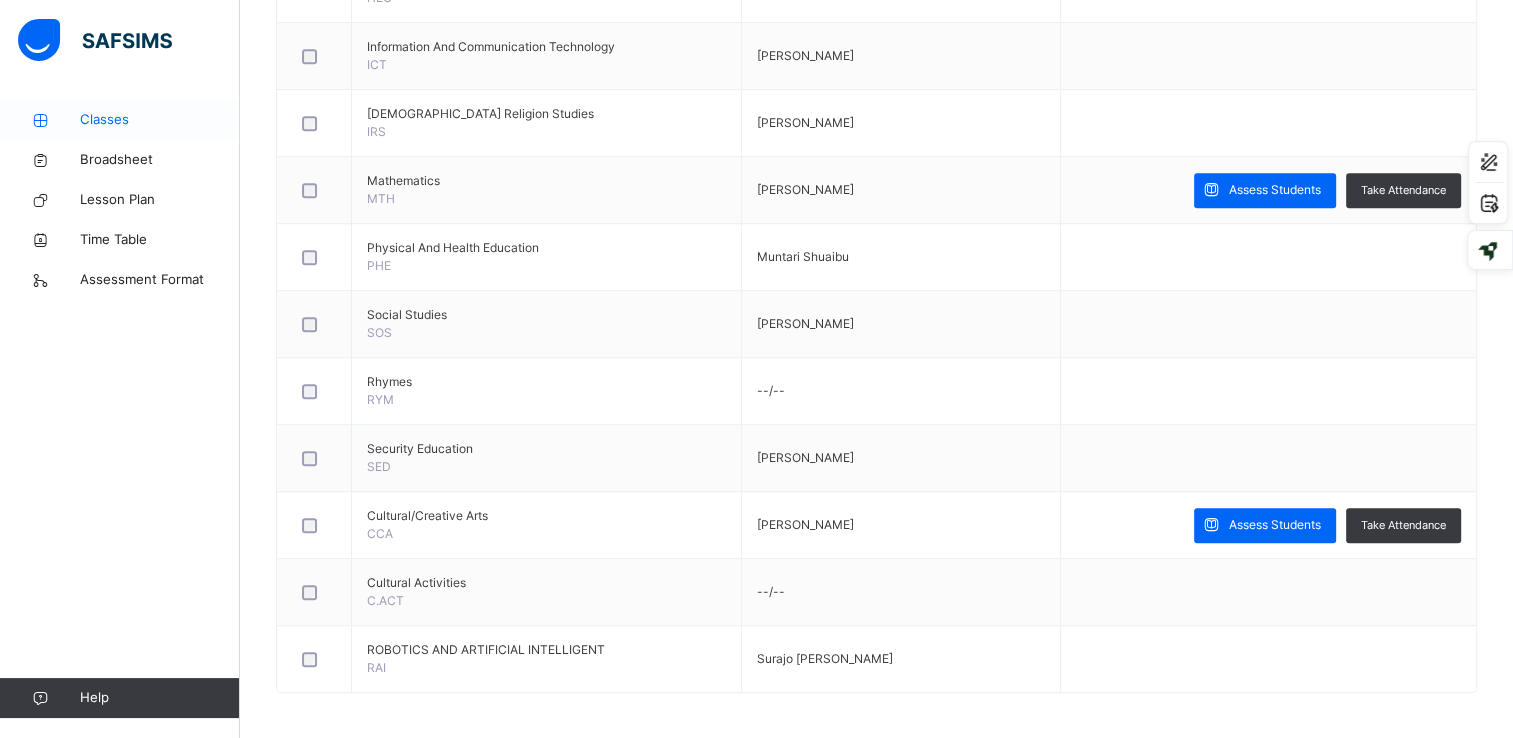 click on "Classes" at bounding box center (160, 120) 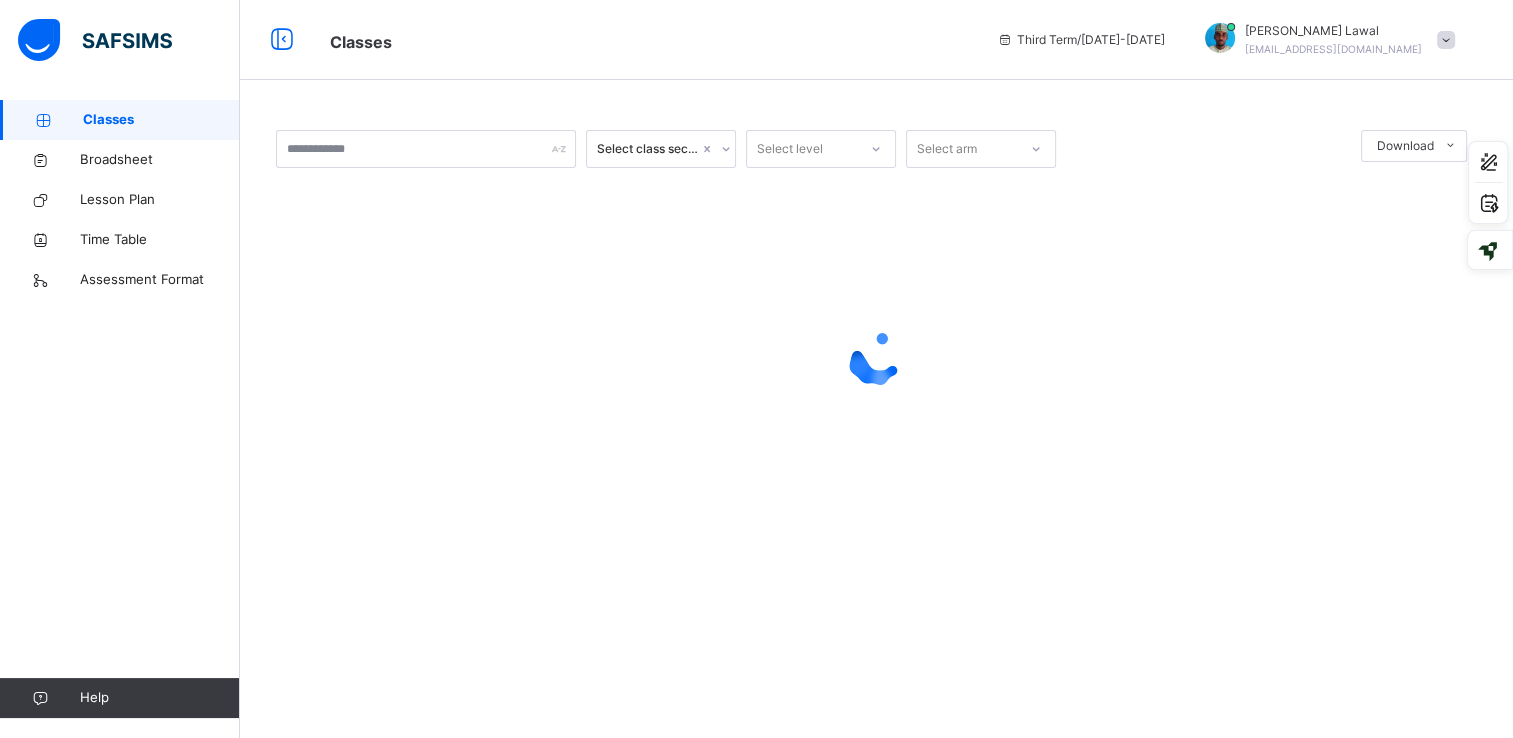 scroll, scrollTop: 0, scrollLeft: 0, axis: both 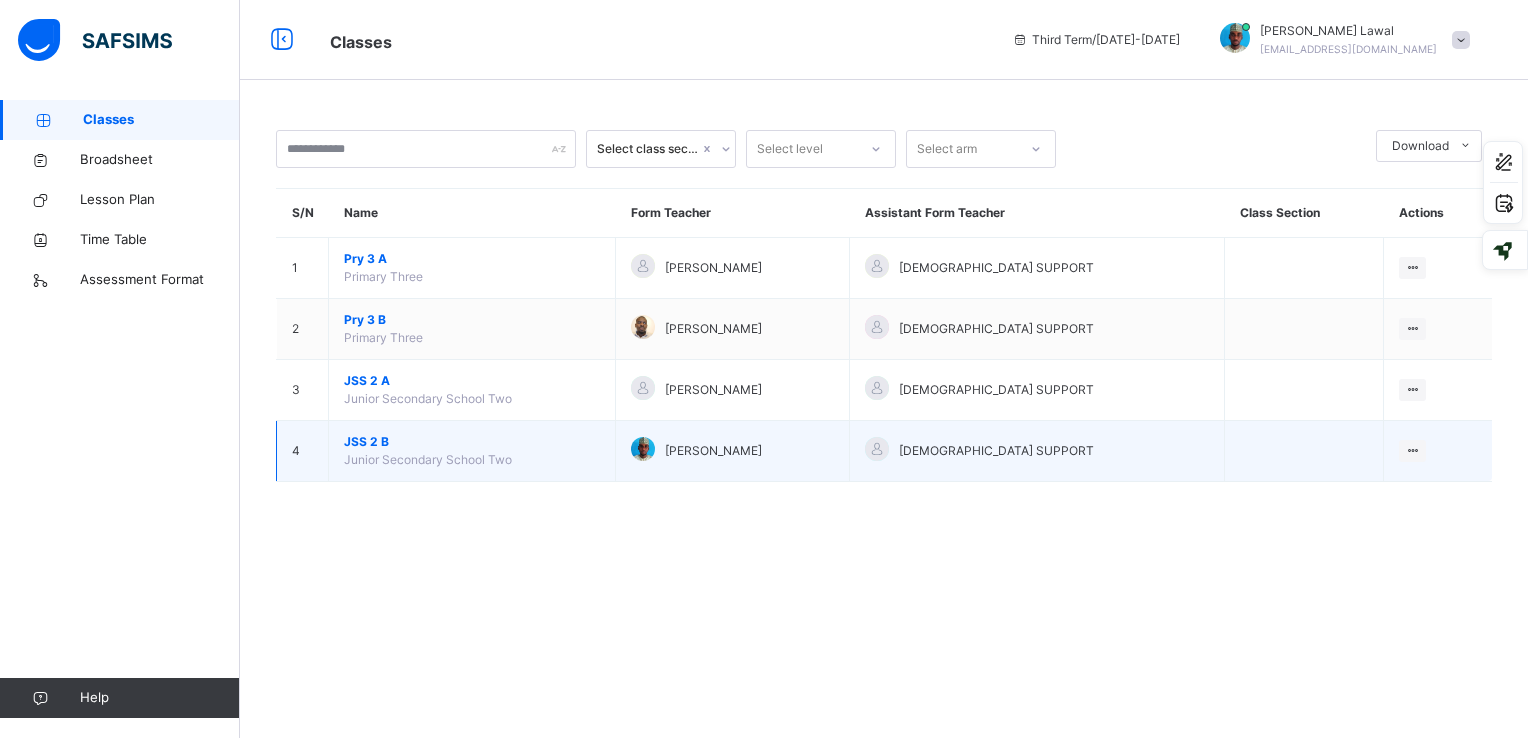 click on "JSS 2   B" at bounding box center [472, 442] 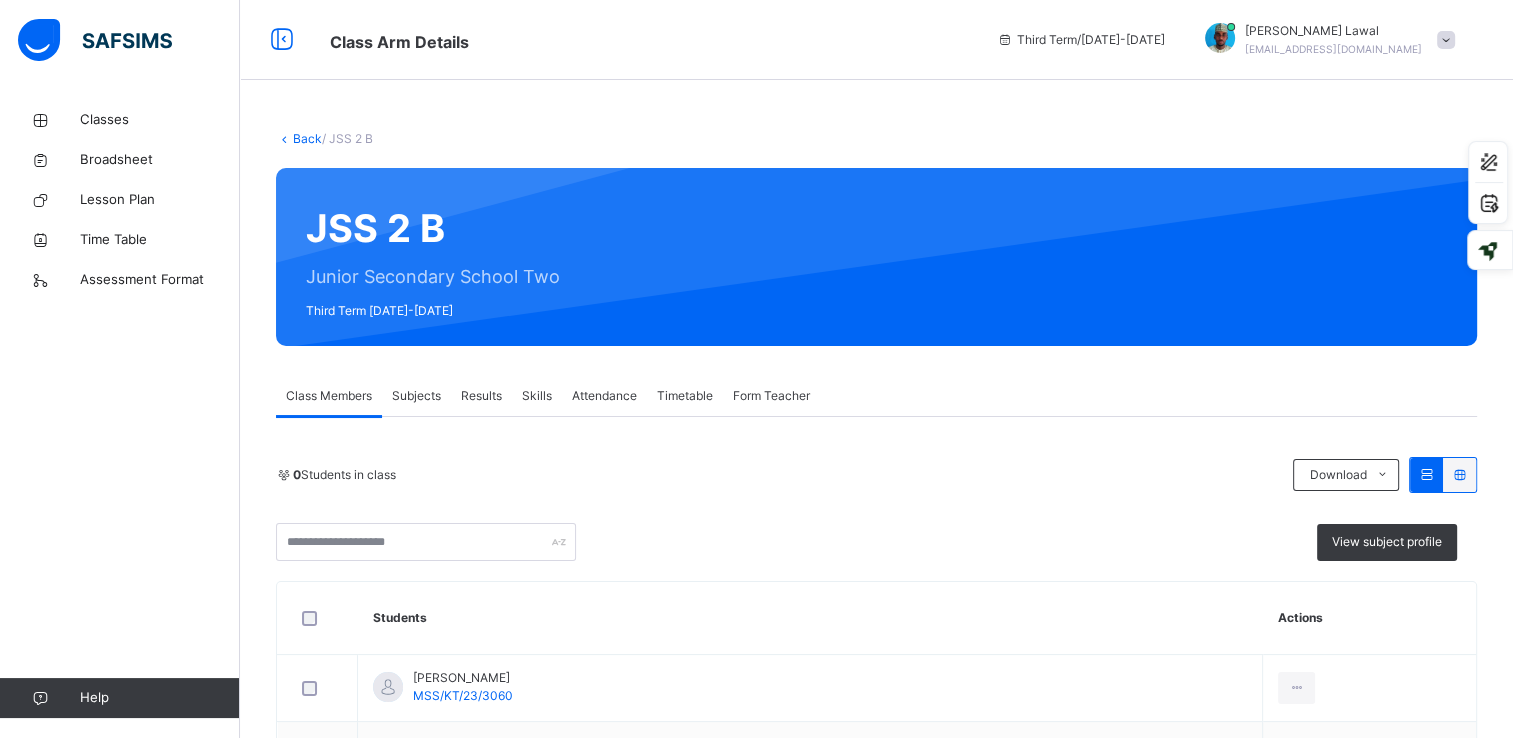 click on "Results" at bounding box center (481, 396) 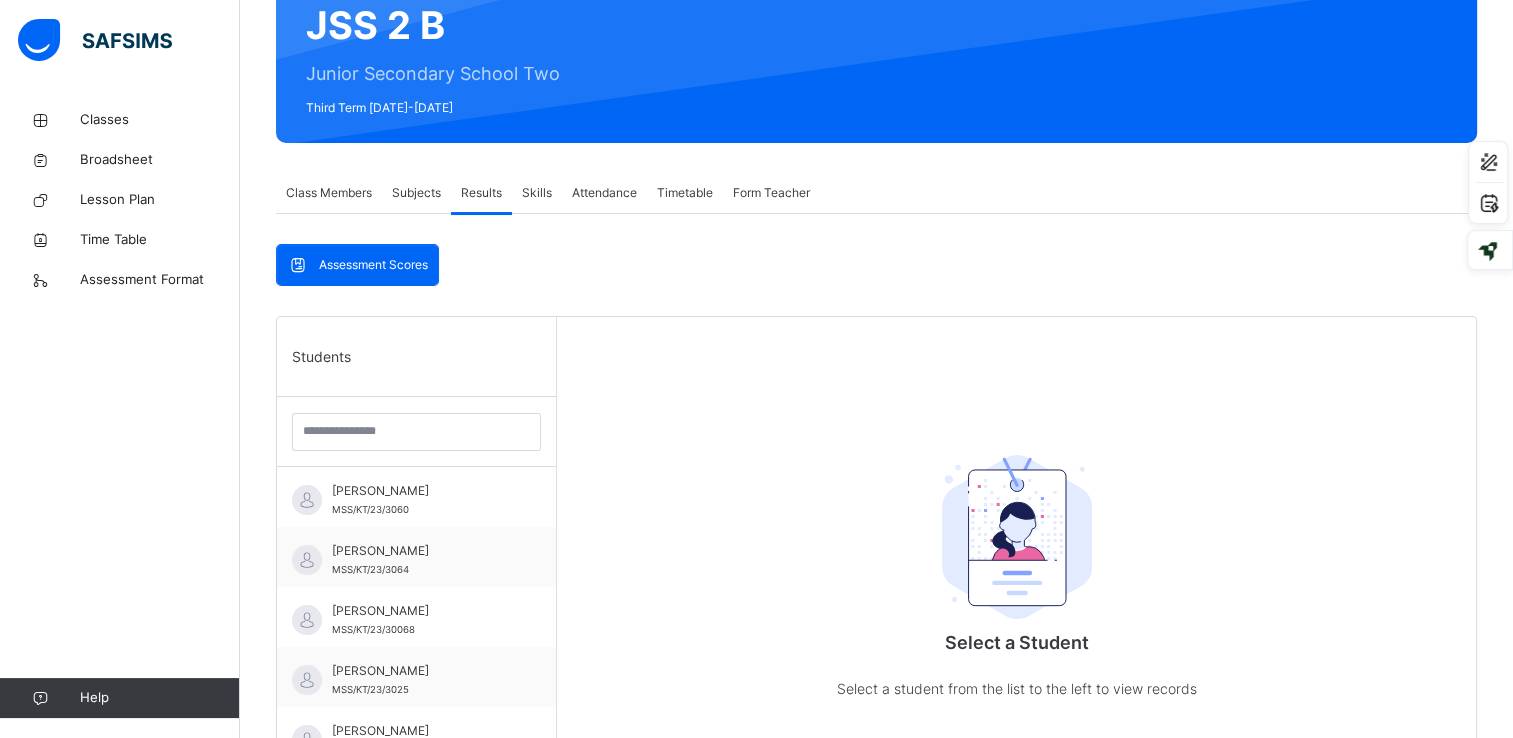 scroll, scrollTop: 204, scrollLeft: 0, axis: vertical 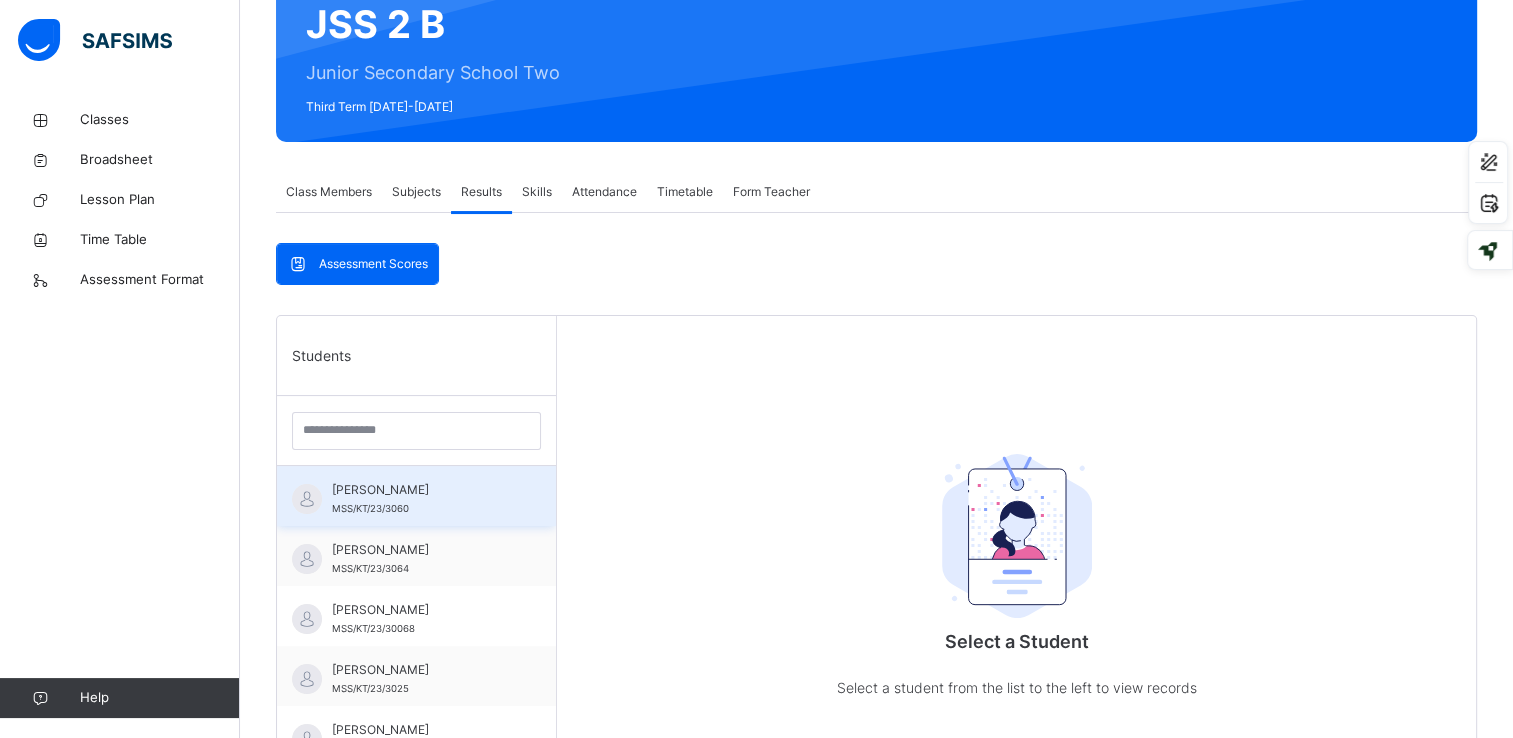 click on "[PERSON_NAME]" at bounding box center (421, 490) 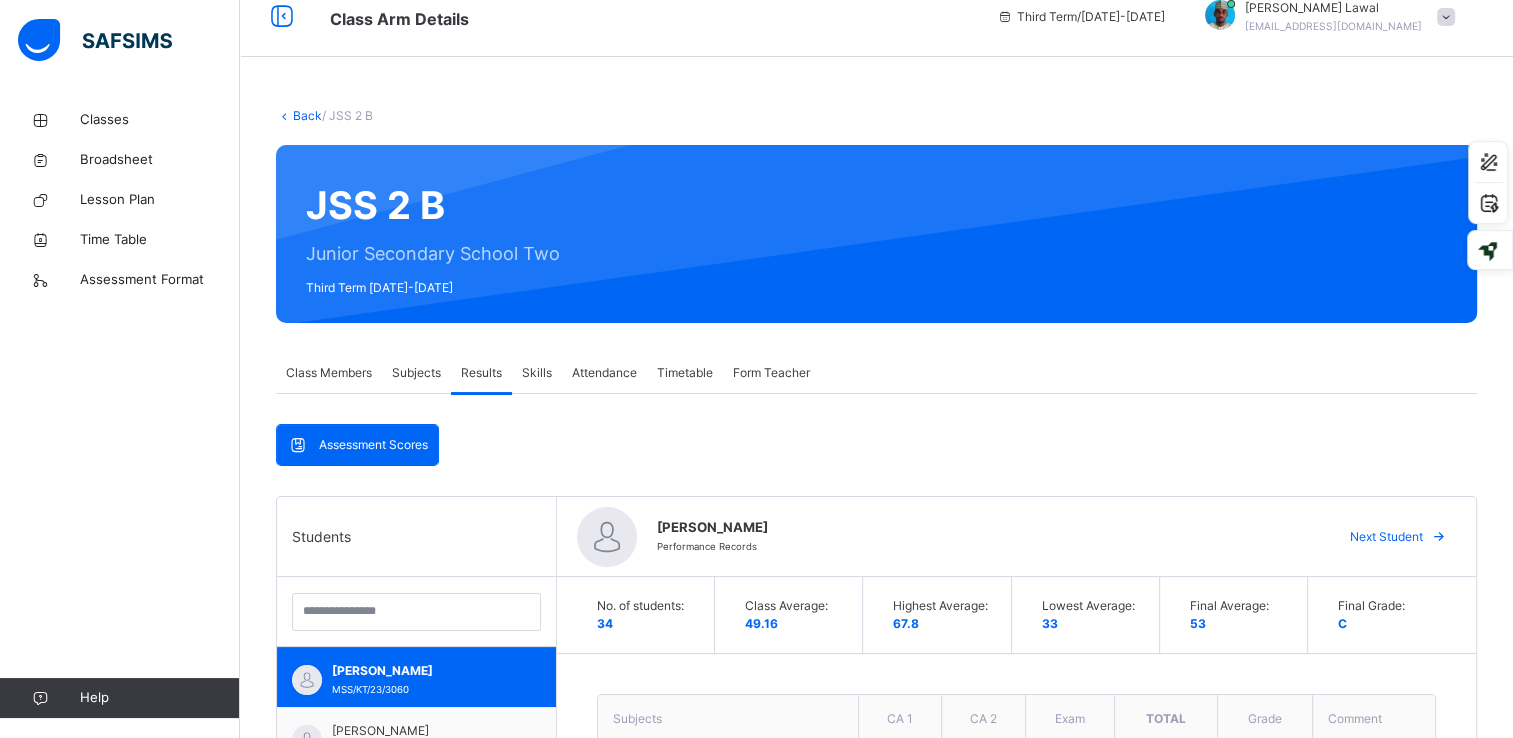 scroll, scrollTop: 20, scrollLeft: 0, axis: vertical 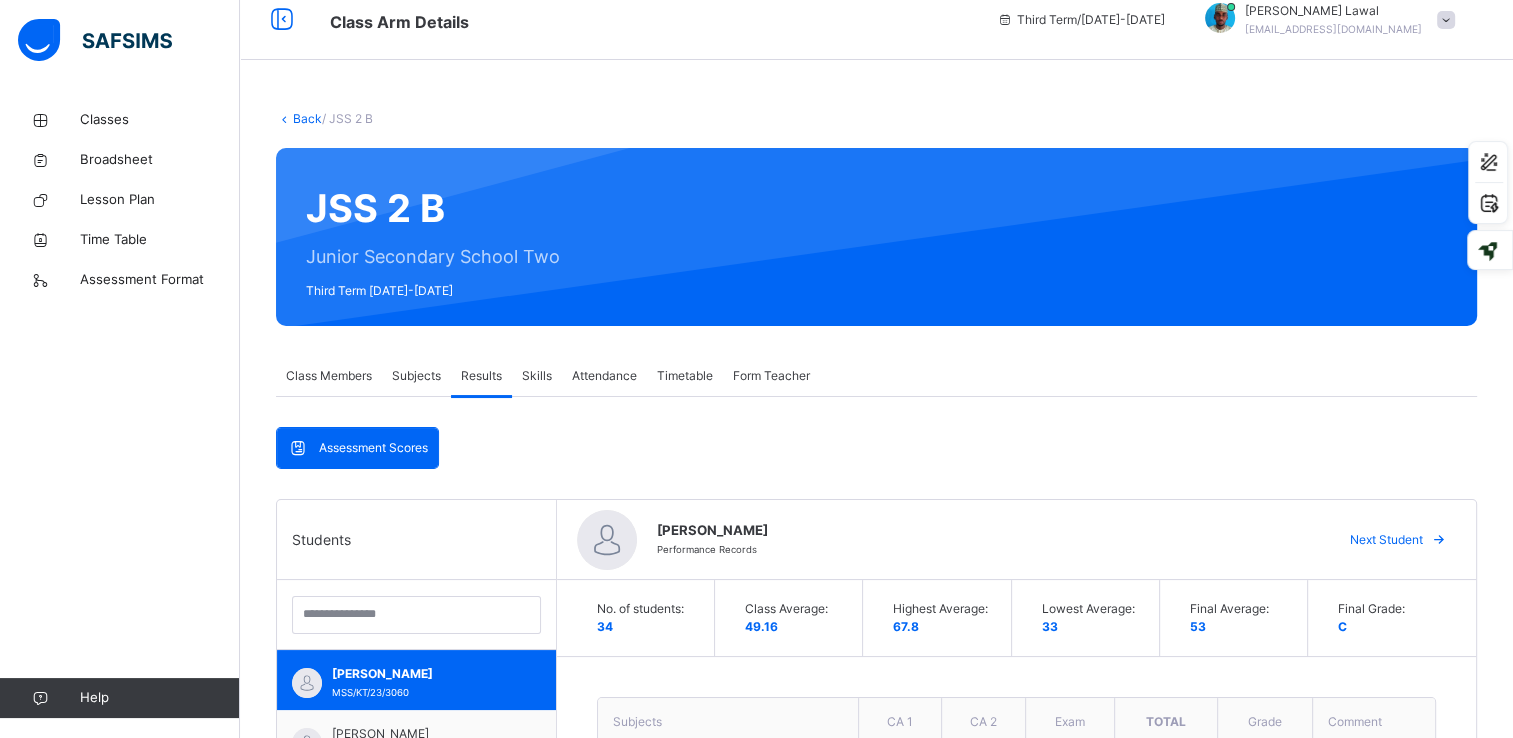 click on "Class Members" at bounding box center (329, 376) 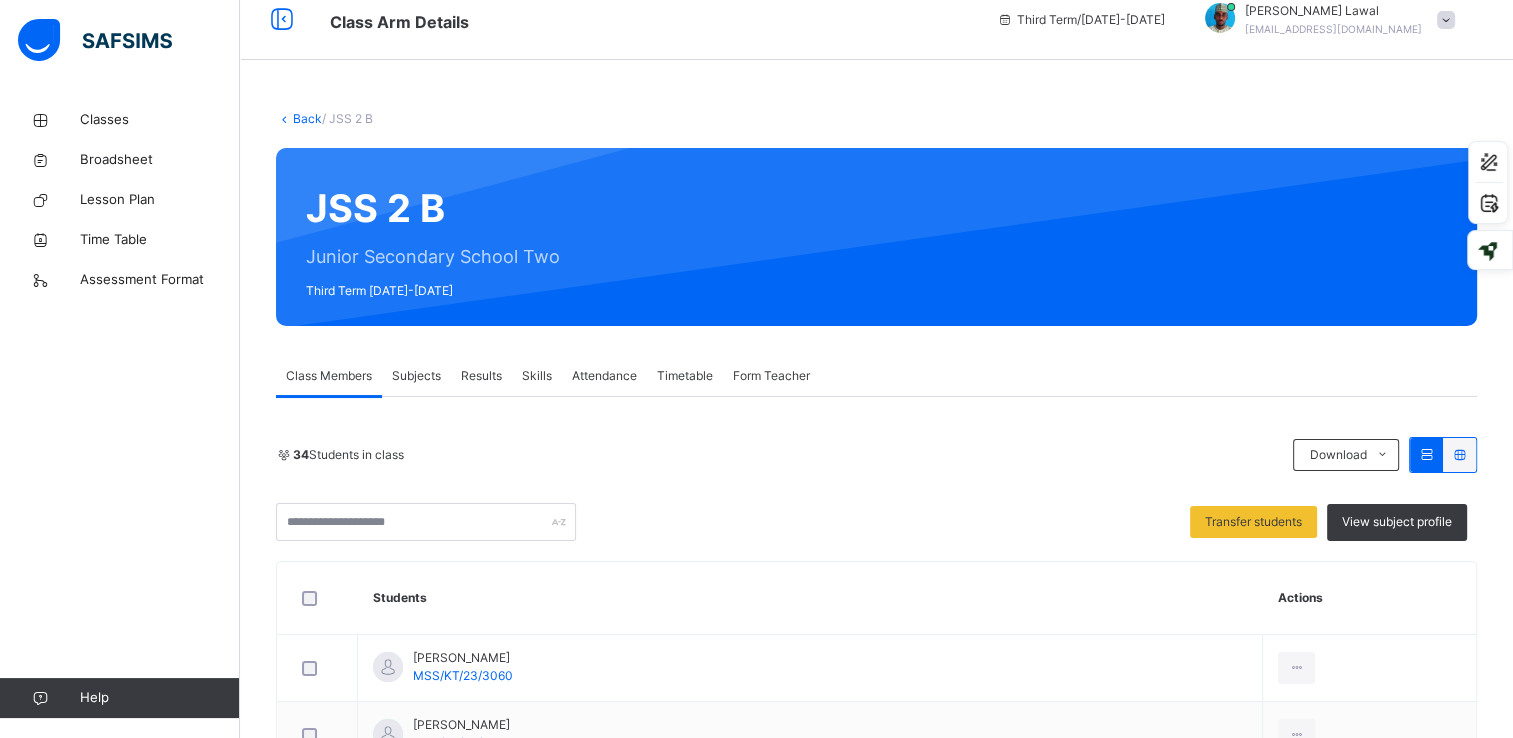 click on "Subjects" at bounding box center (416, 376) 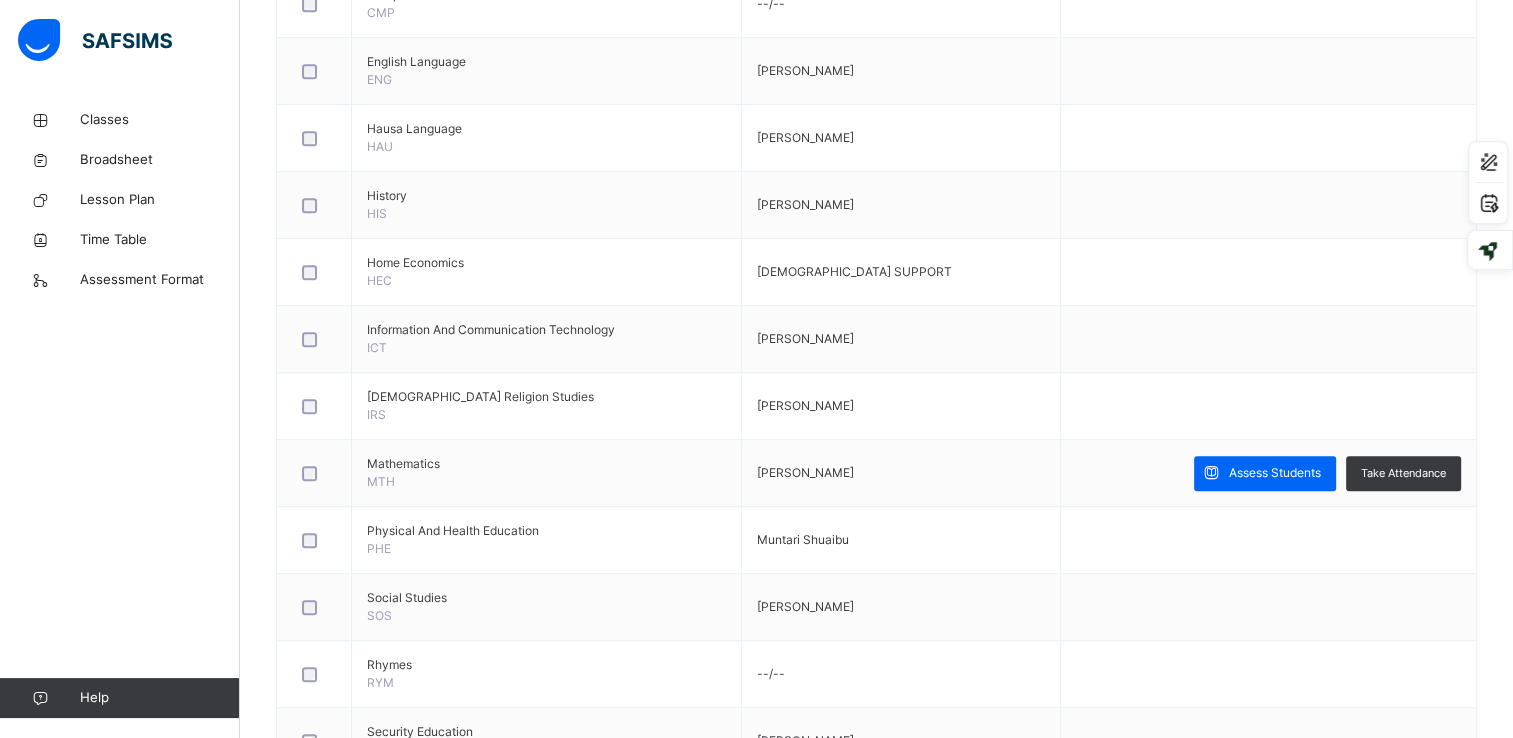 scroll, scrollTop: 1016, scrollLeft: 0, axis: vertical 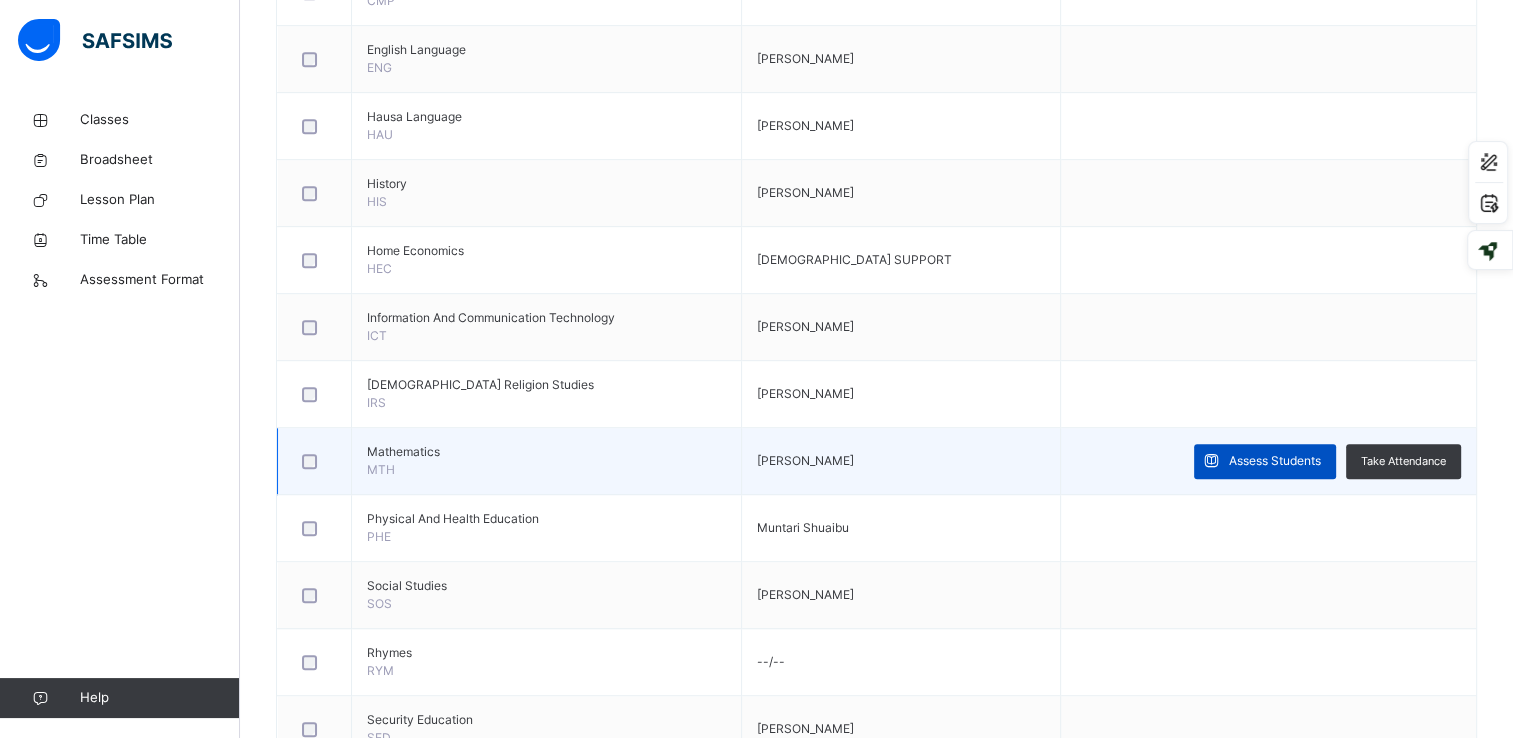 click on "Assess Students" at bounding box center (1275, 461) 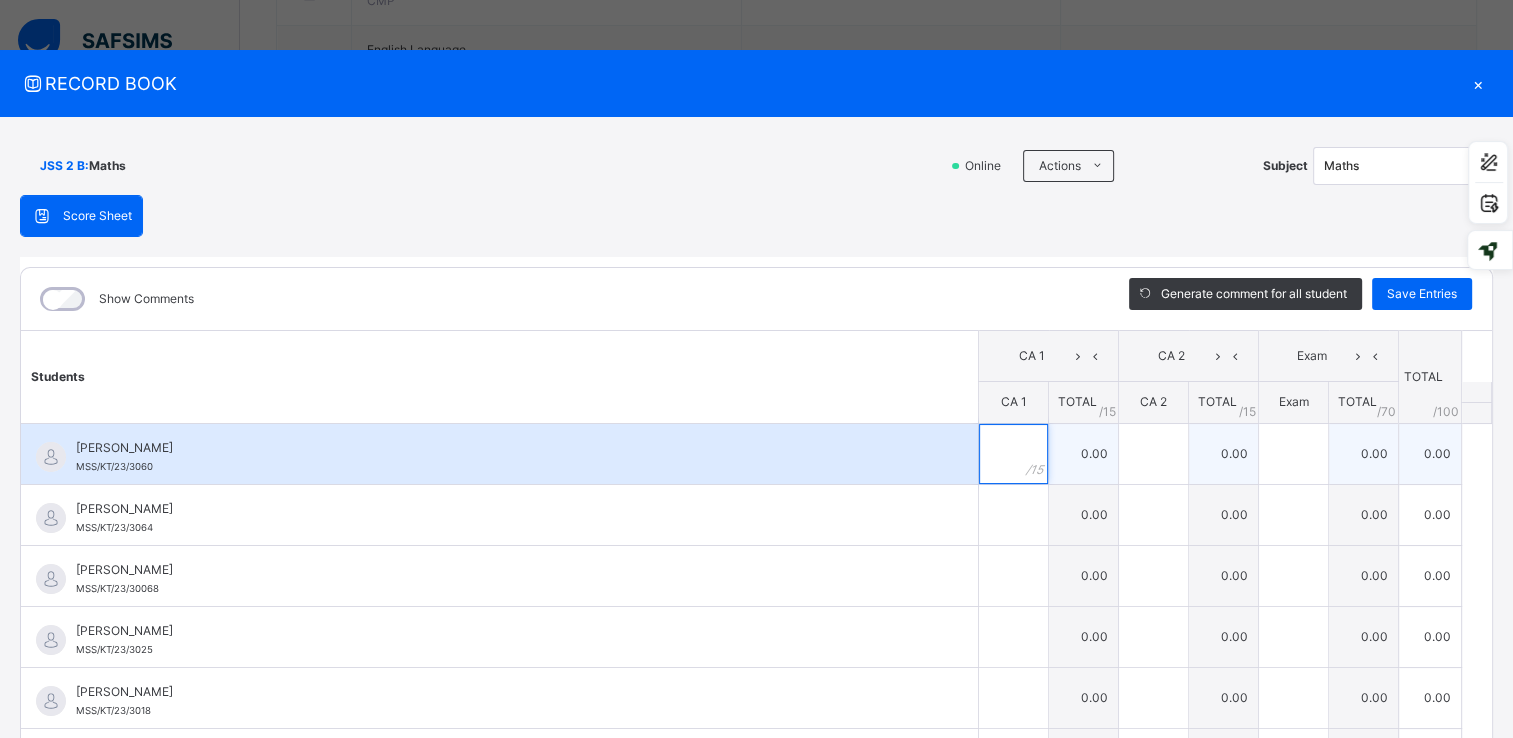 click at bounding box center (1013, 454) 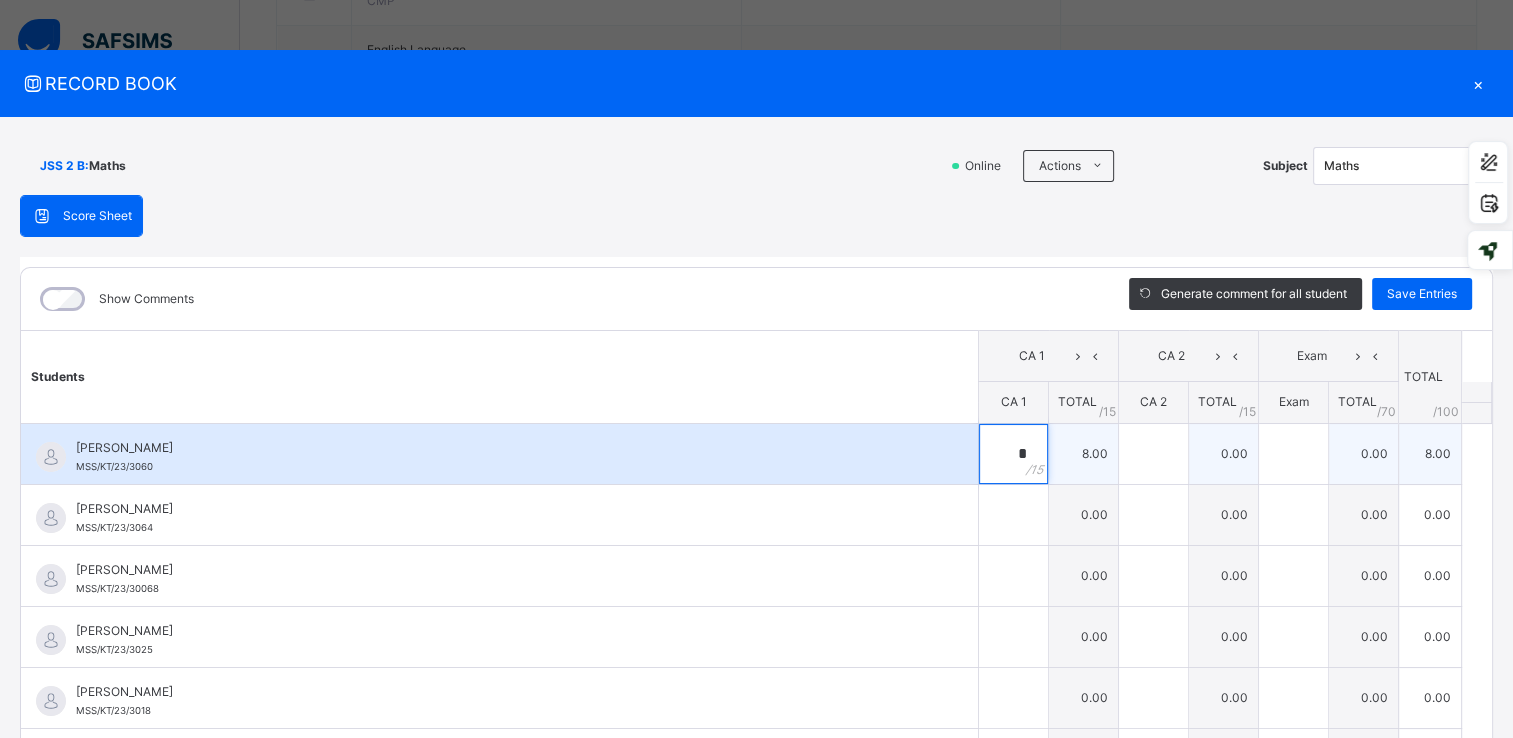 type on "*" 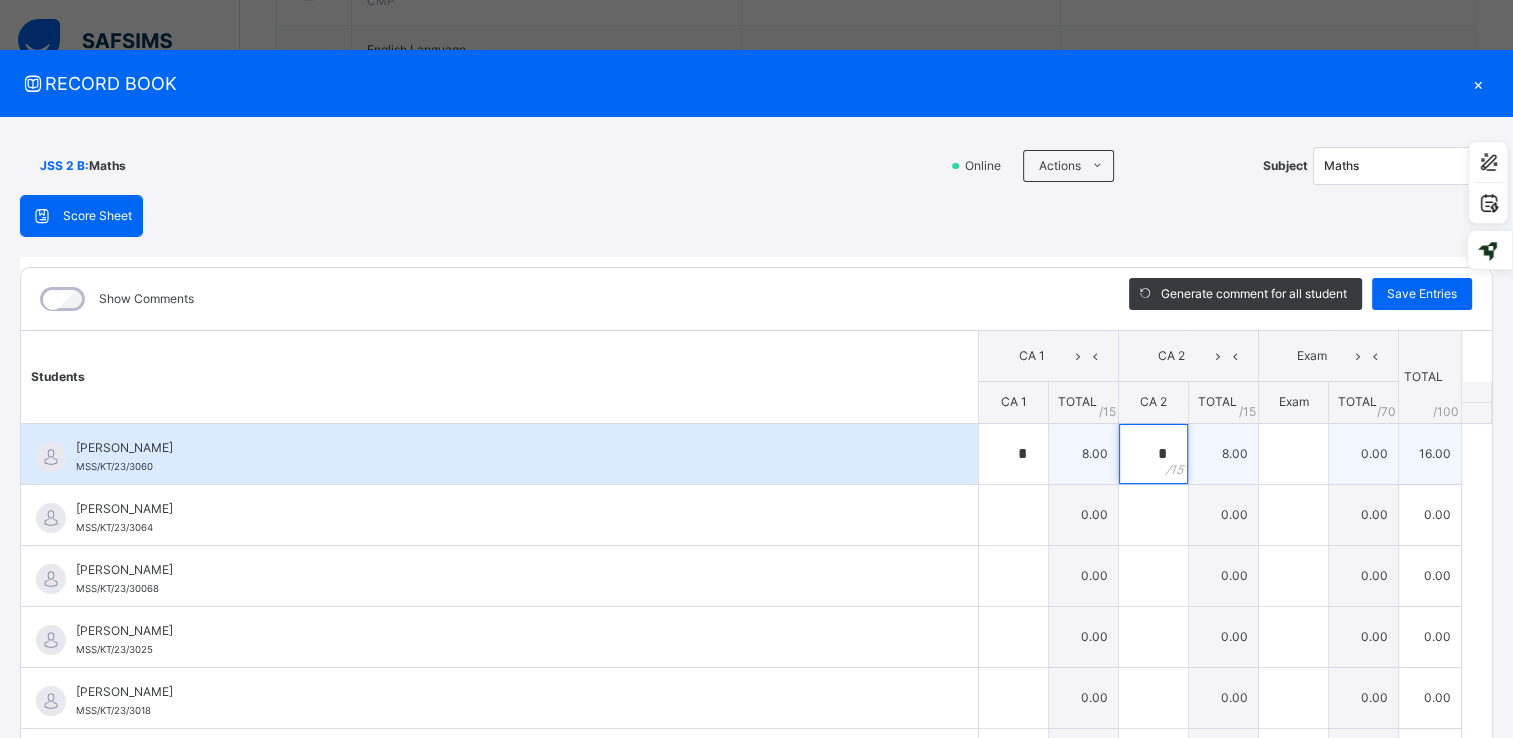 type on "*" 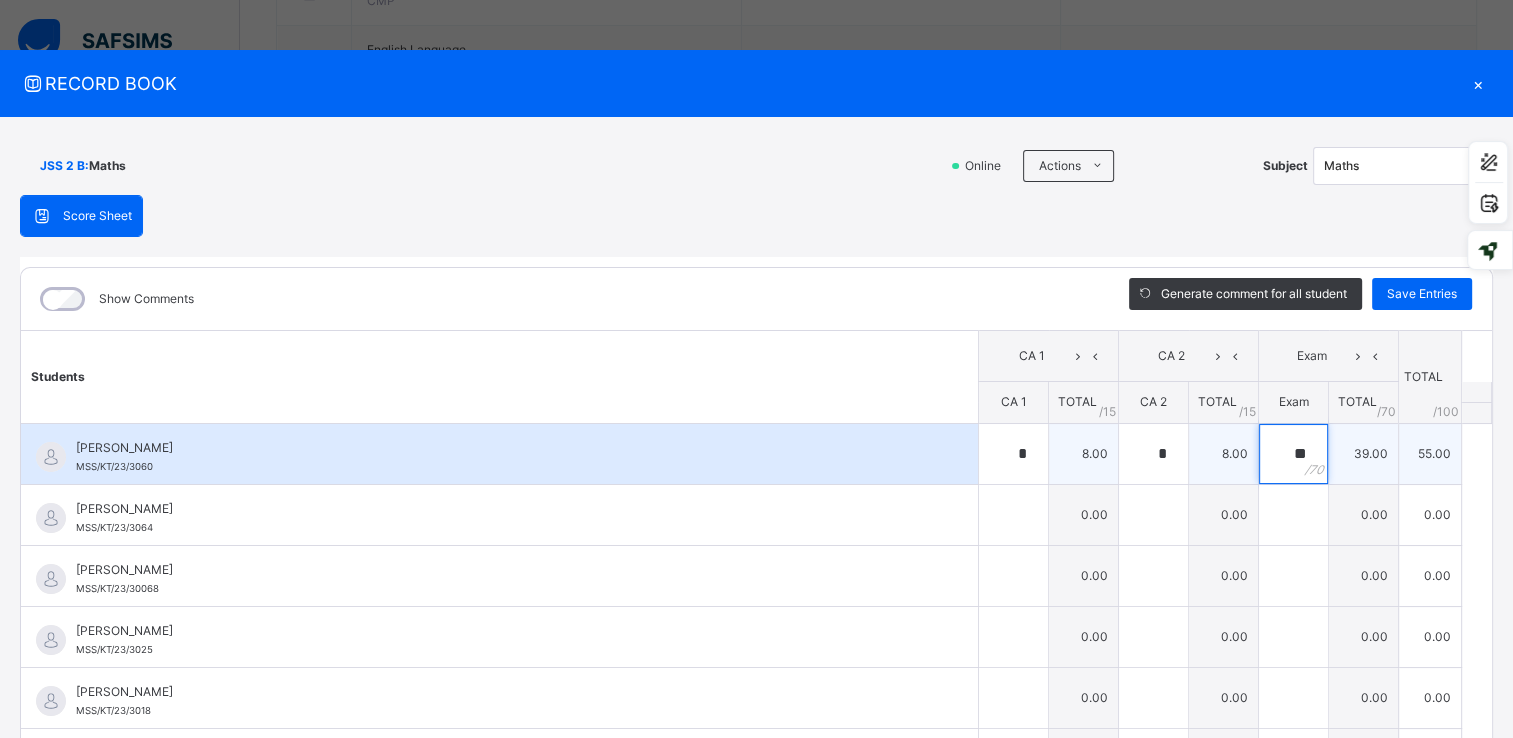 type on "**" 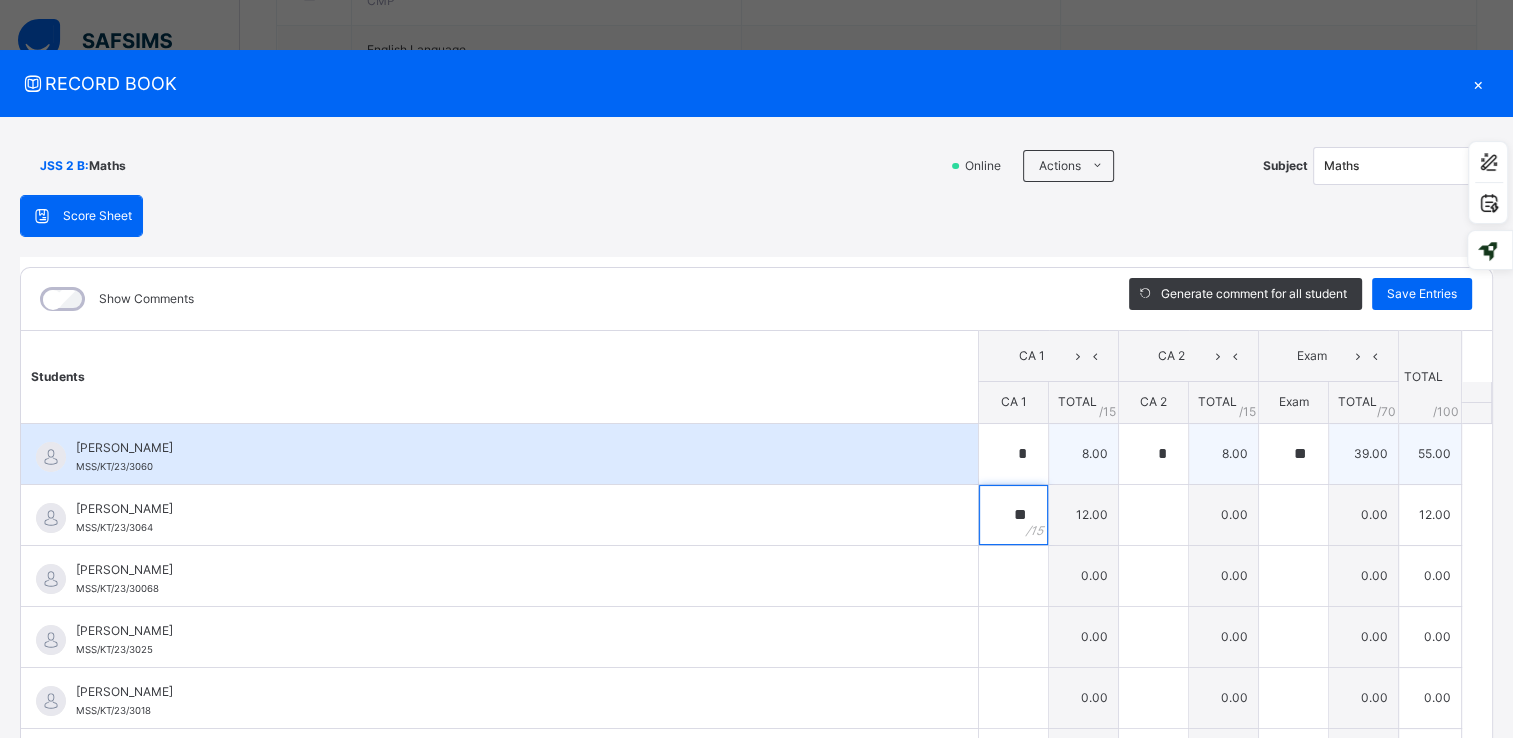 type on "**" 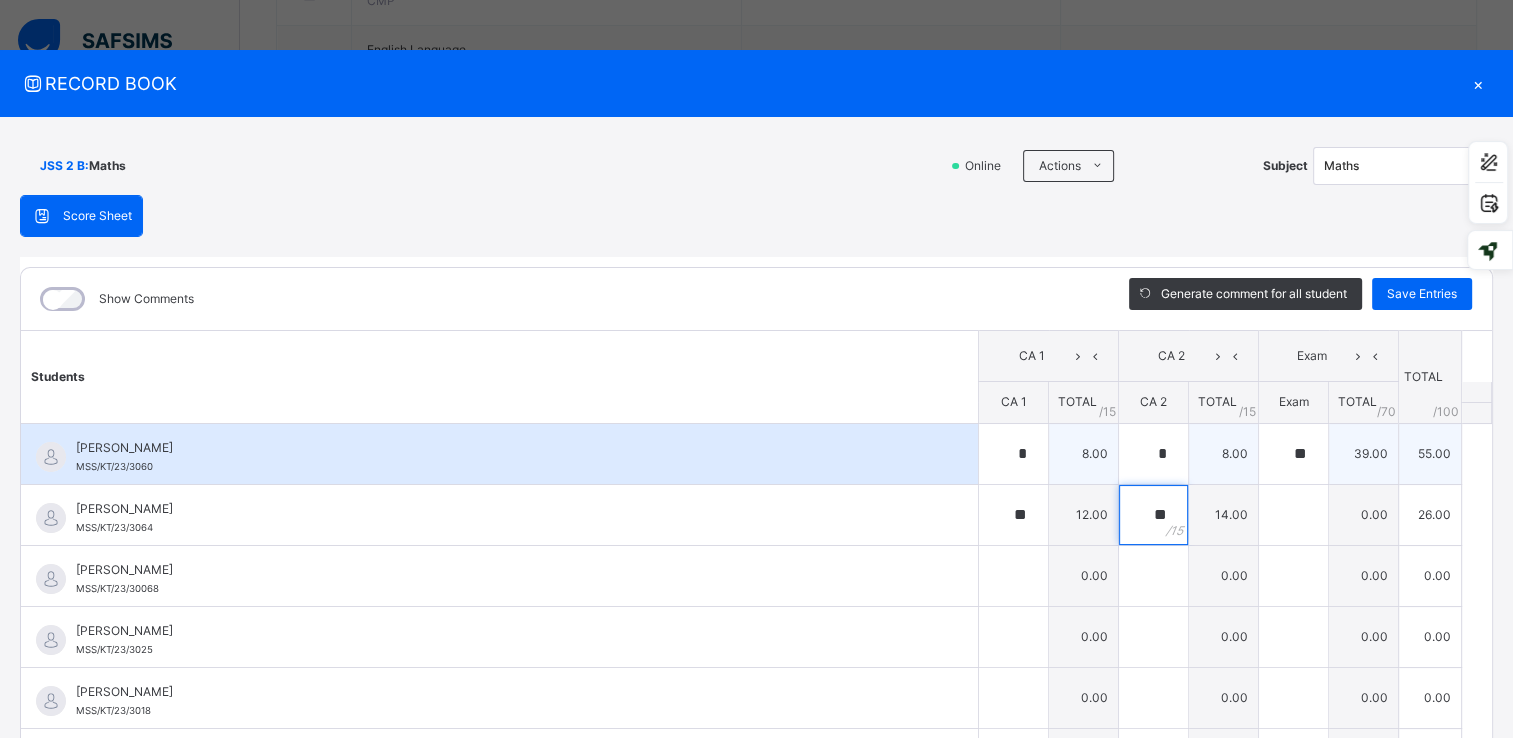 type on "**" 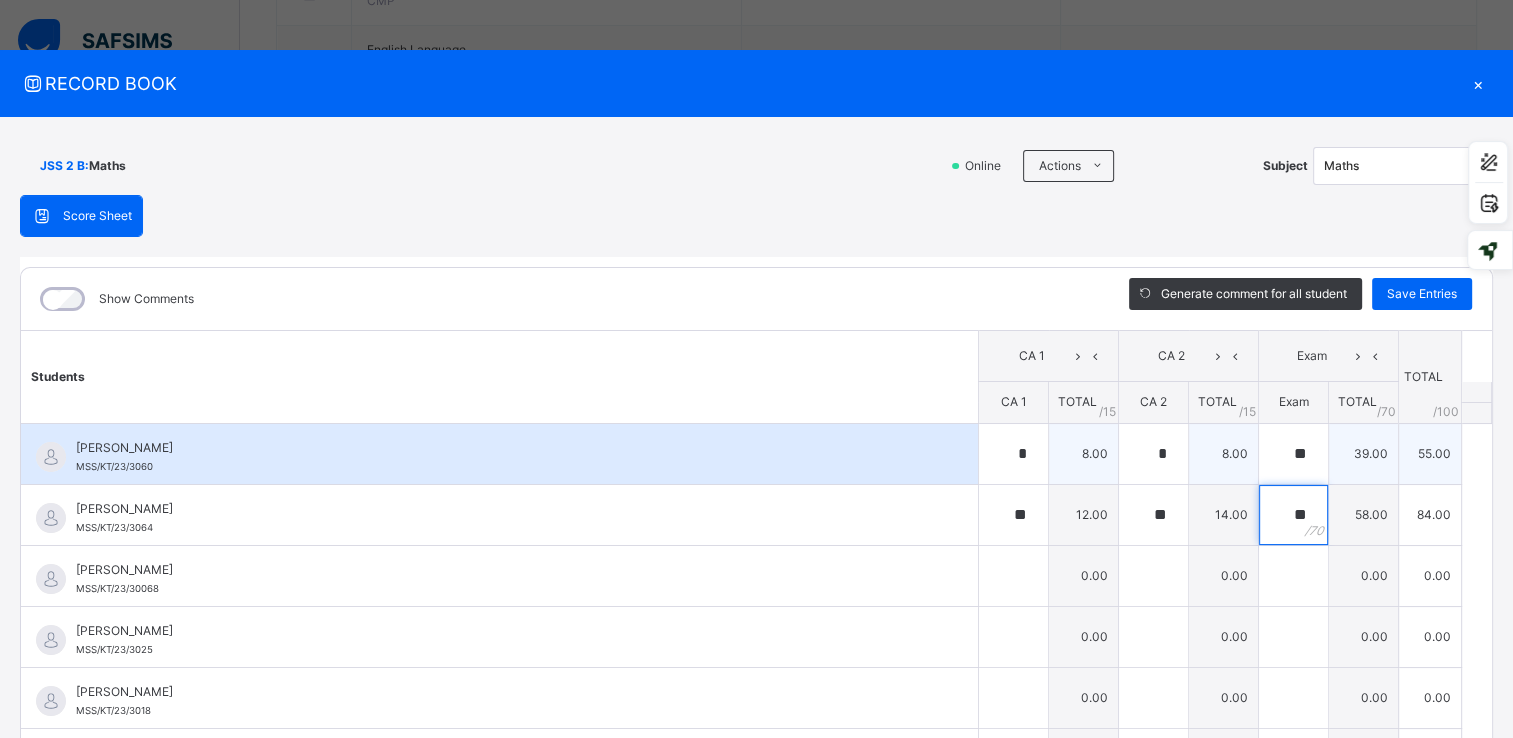 type 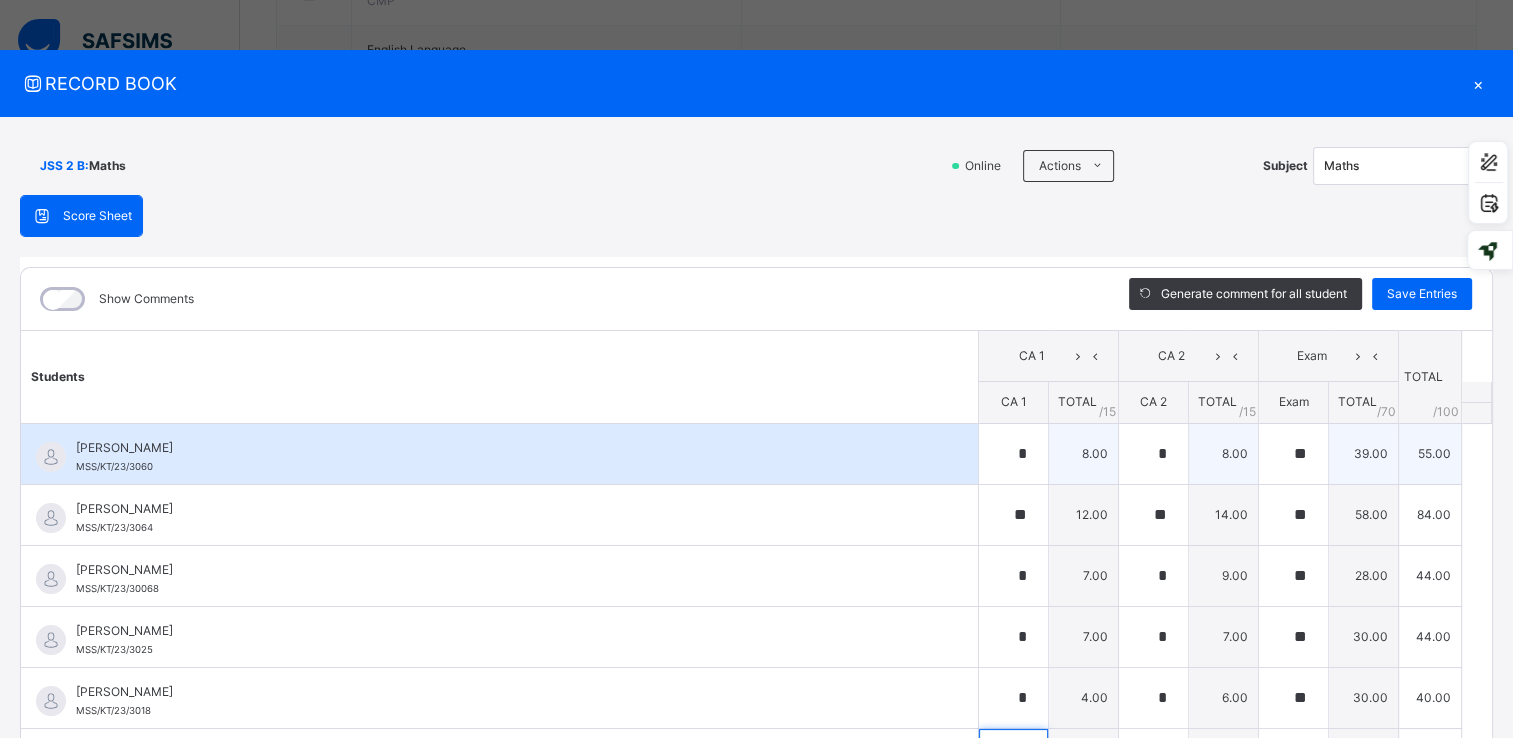 scroll, scrollTop: 48, scrollLeft: 0, axis: vertical 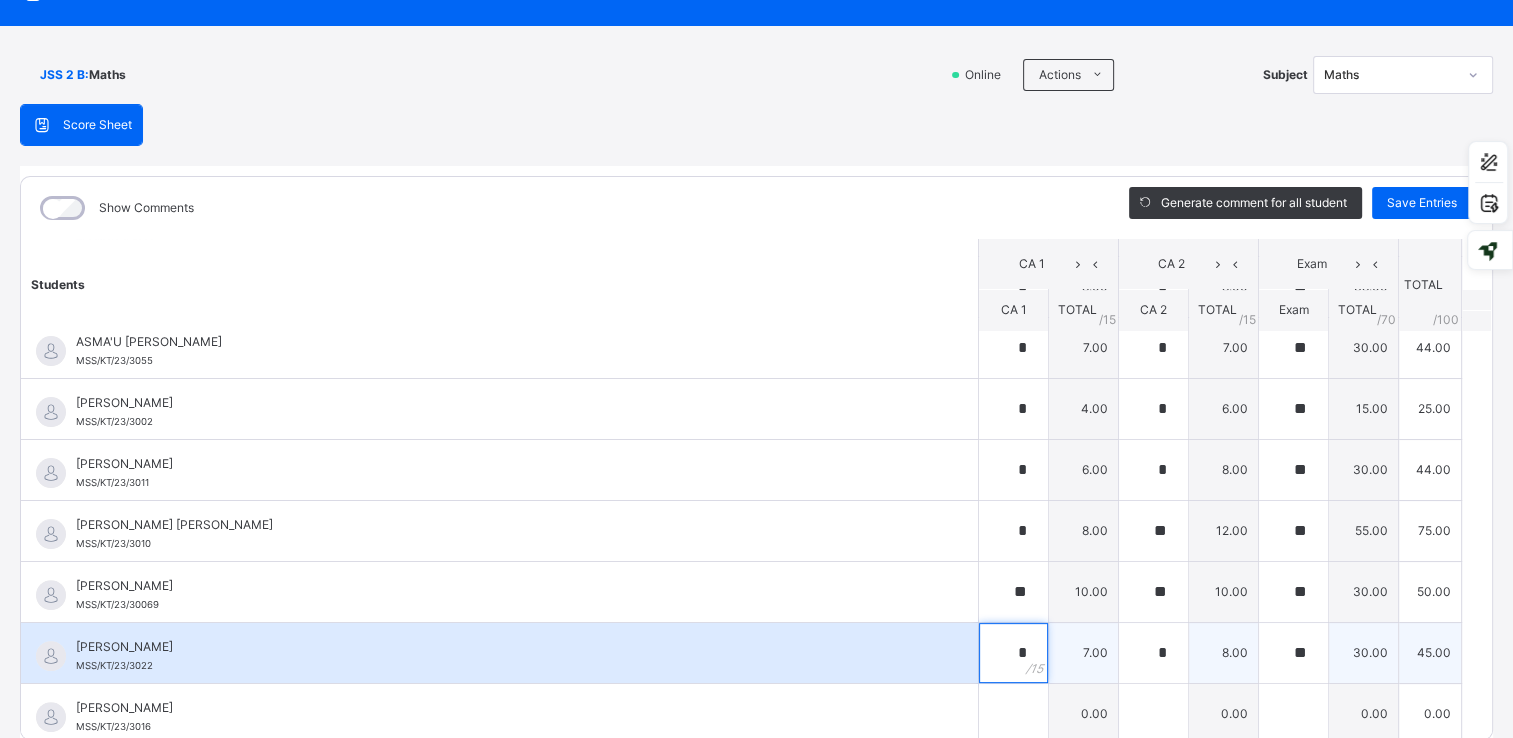 click on "*" at bounding box center [1013, 653] 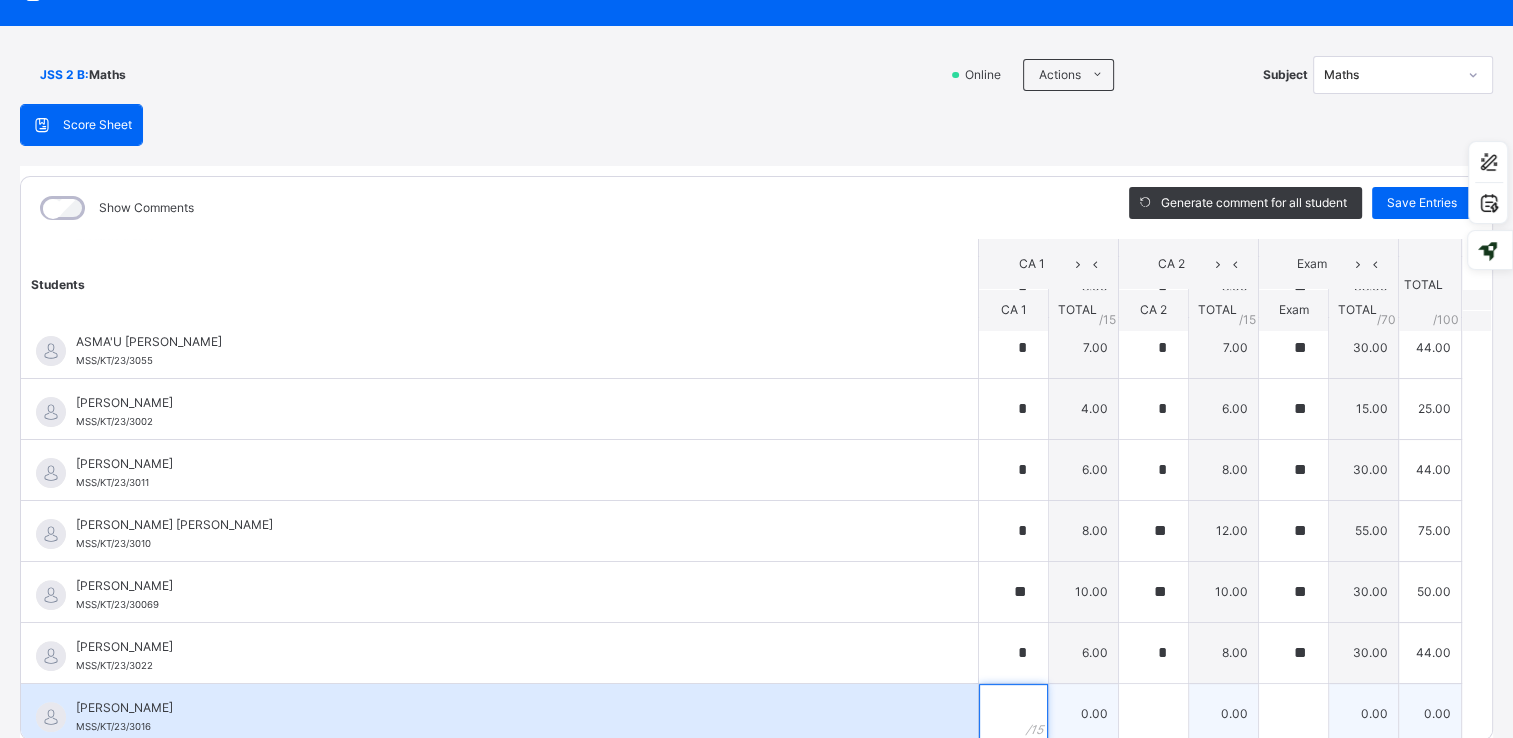 click at bounding box center (1013, 714) 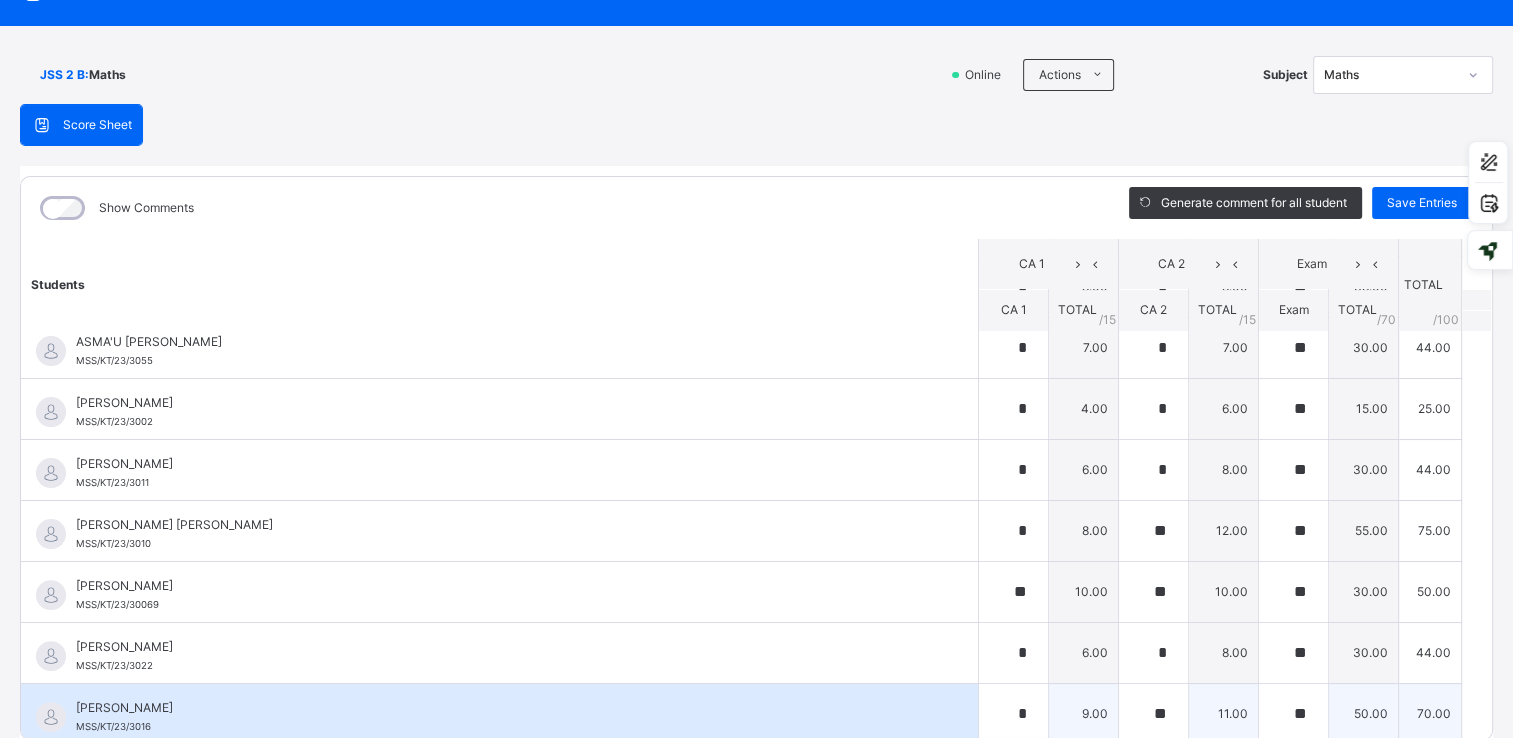 scroll, scrollTop: 906, scrollLeft: 0, axis: vertical 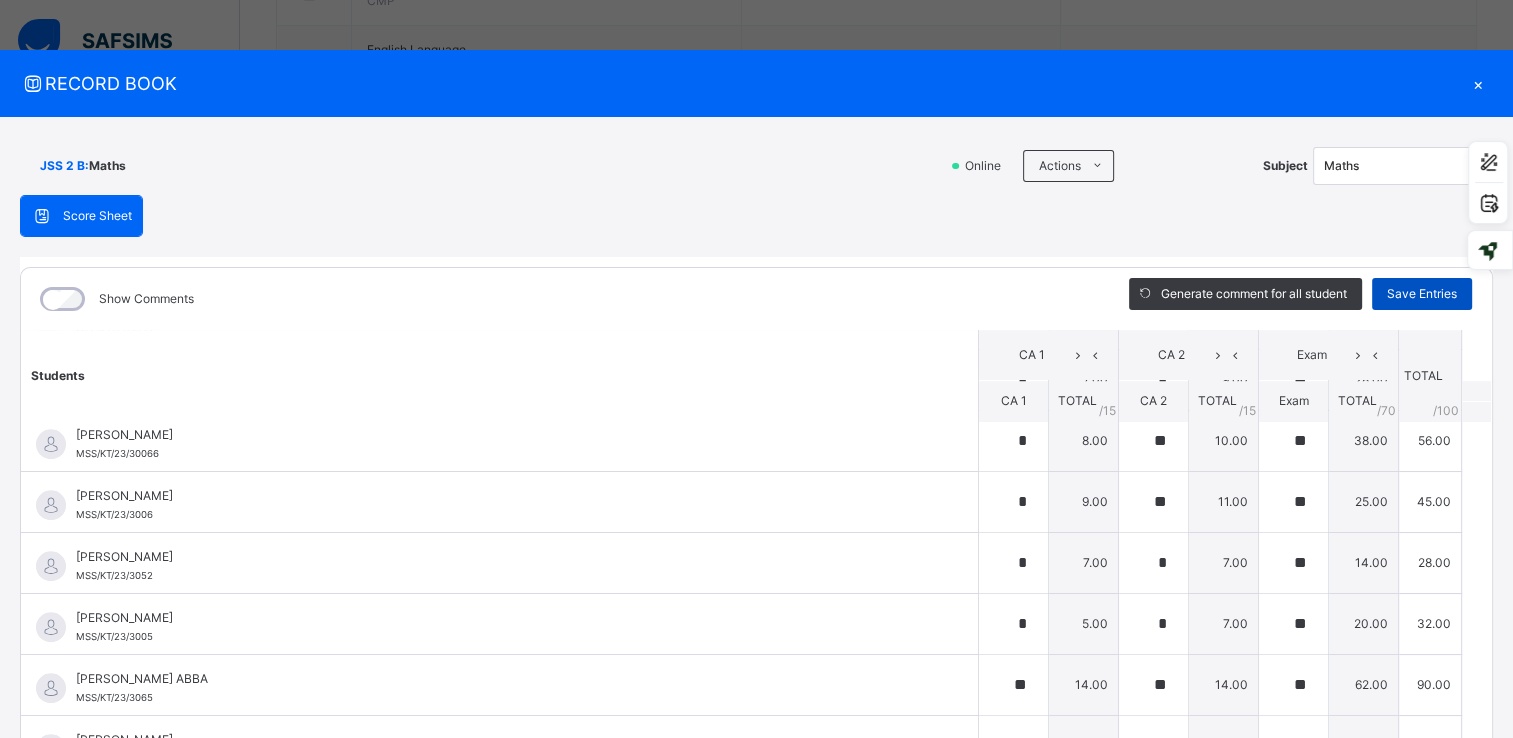 click on "Save Entries" at bounding box center [1422, 294] 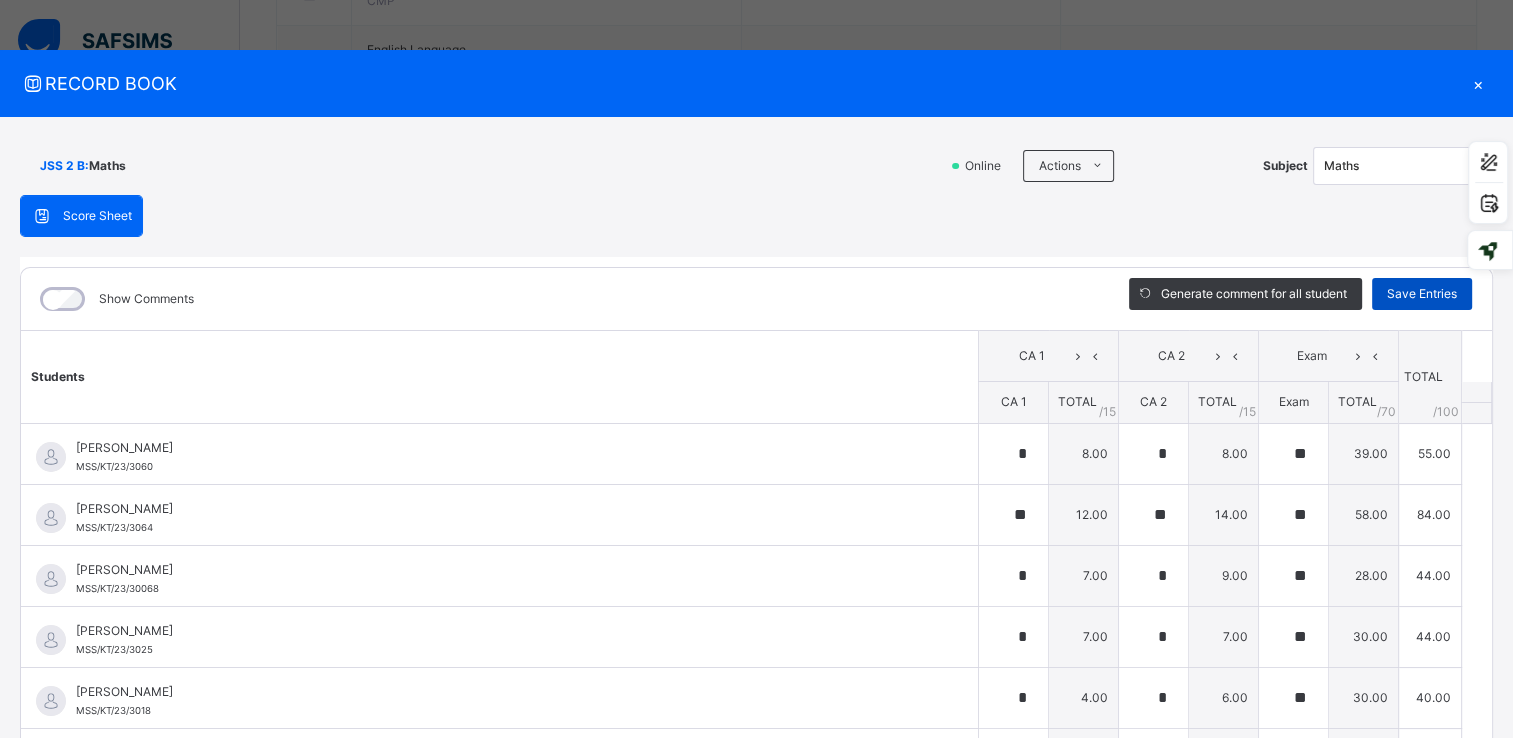 click on "Save Entries" at bounding box center (1422, 294) 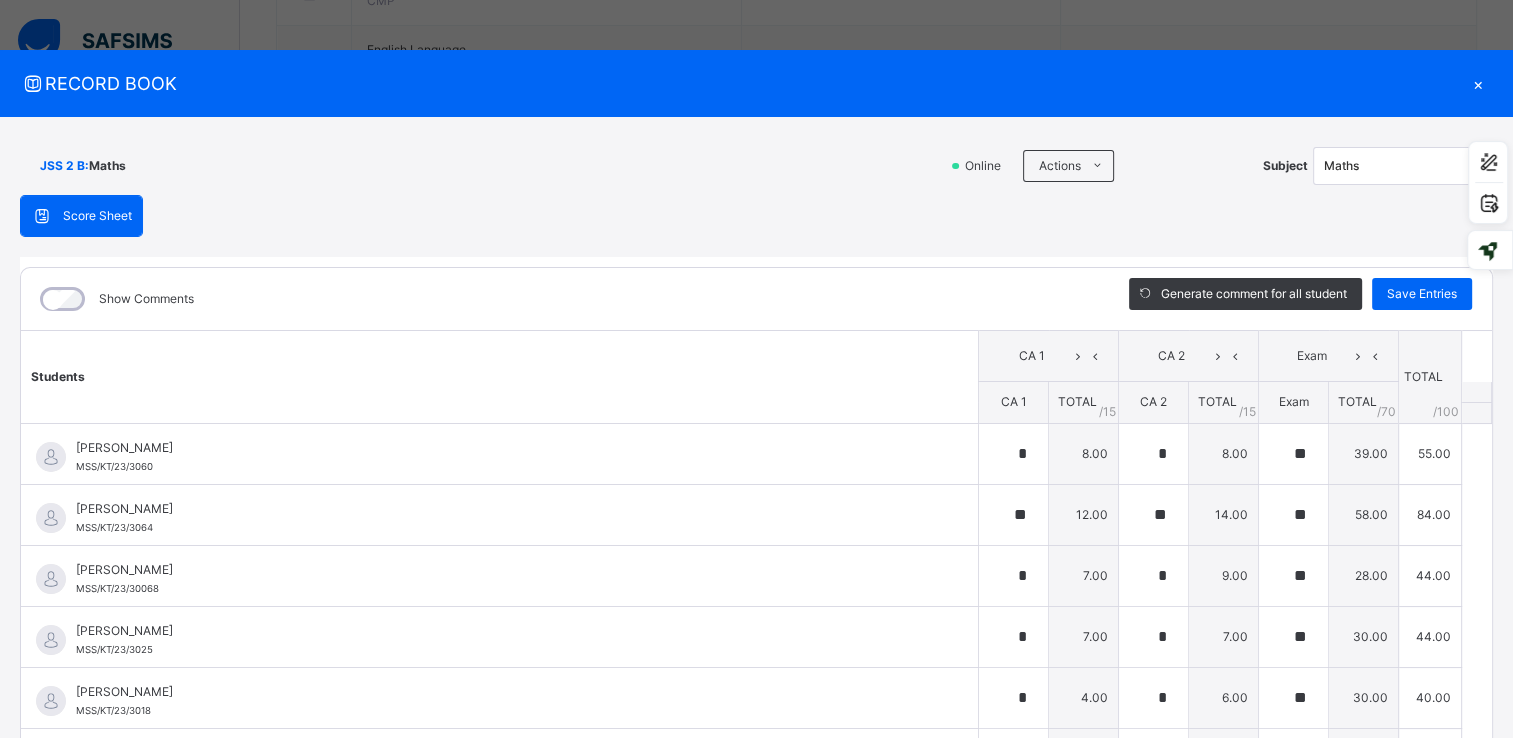 click on "×" at bounding box center (1478, 83) 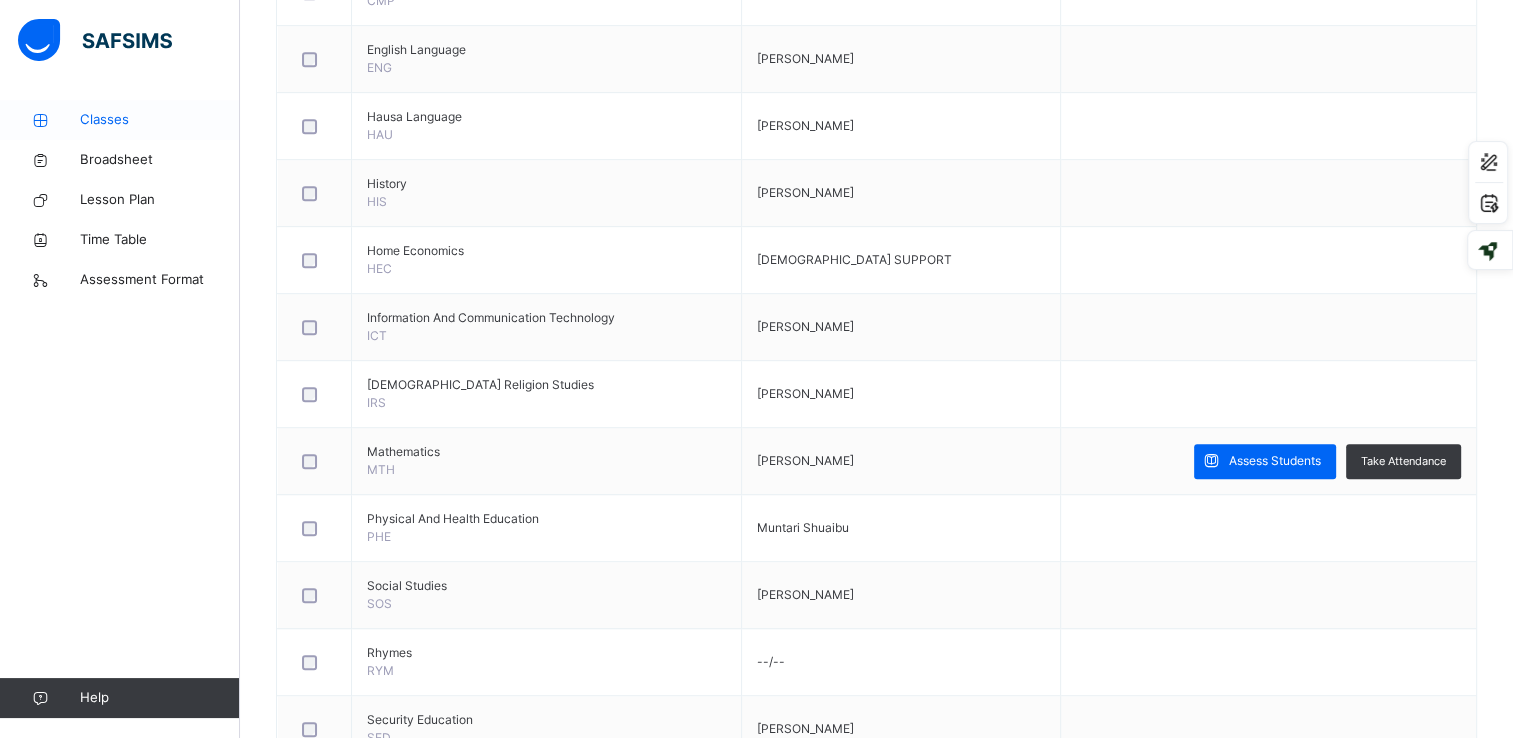 click on "Classes" at bounding box center [120, 120] 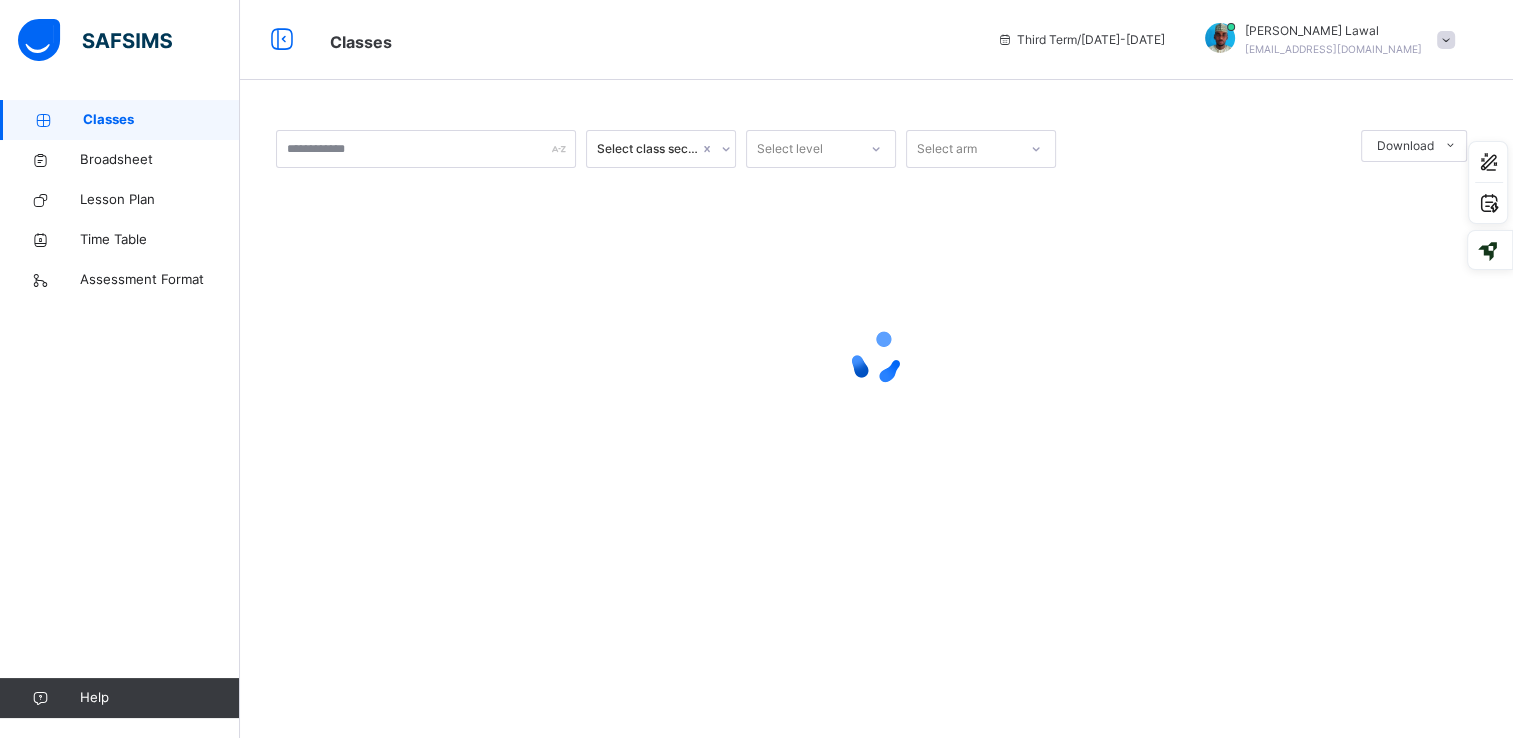 scroll, scrollTop: 0, scrollLeft: 0, axis: both 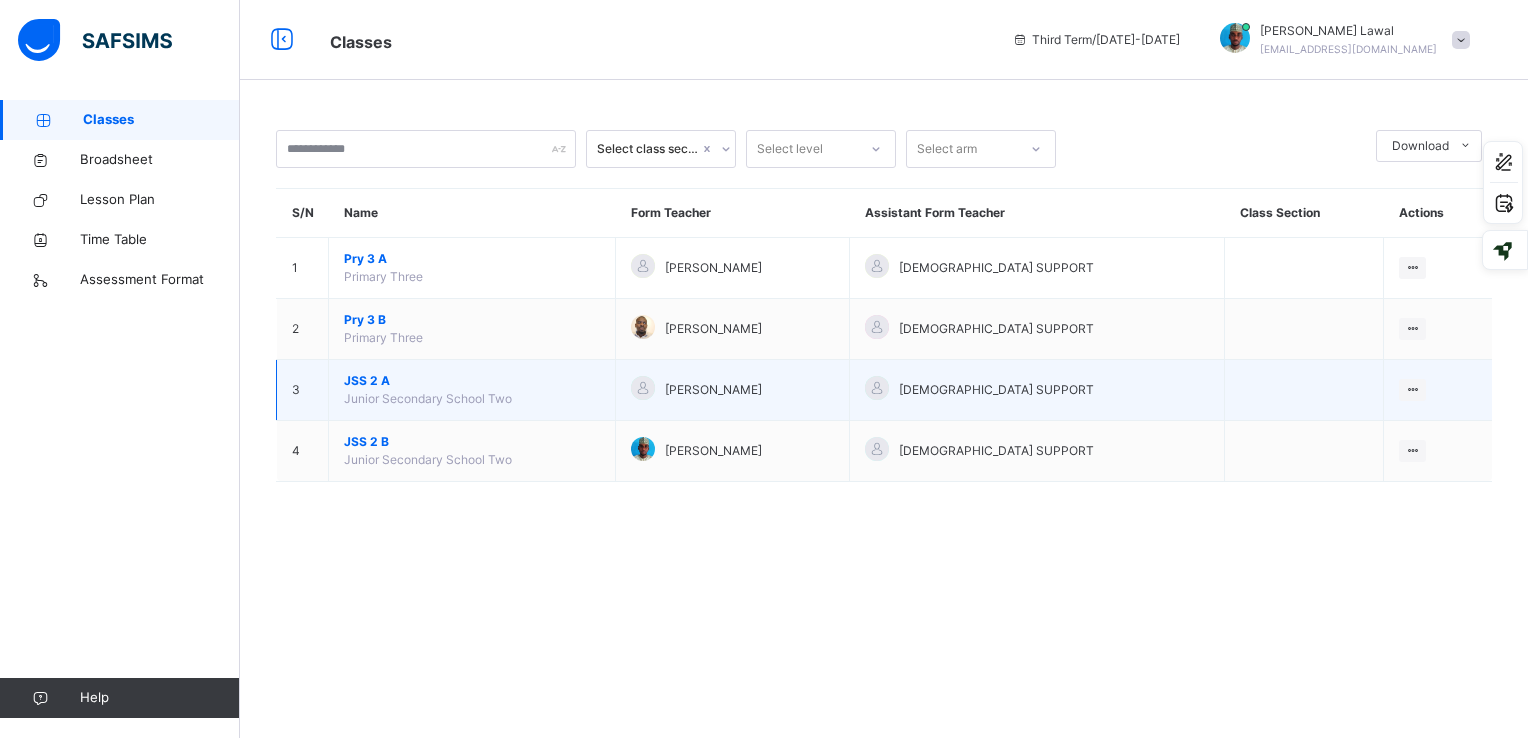 click on "JSS 2   A   Junior Secondary School Two" at bounding box center (472, 390) 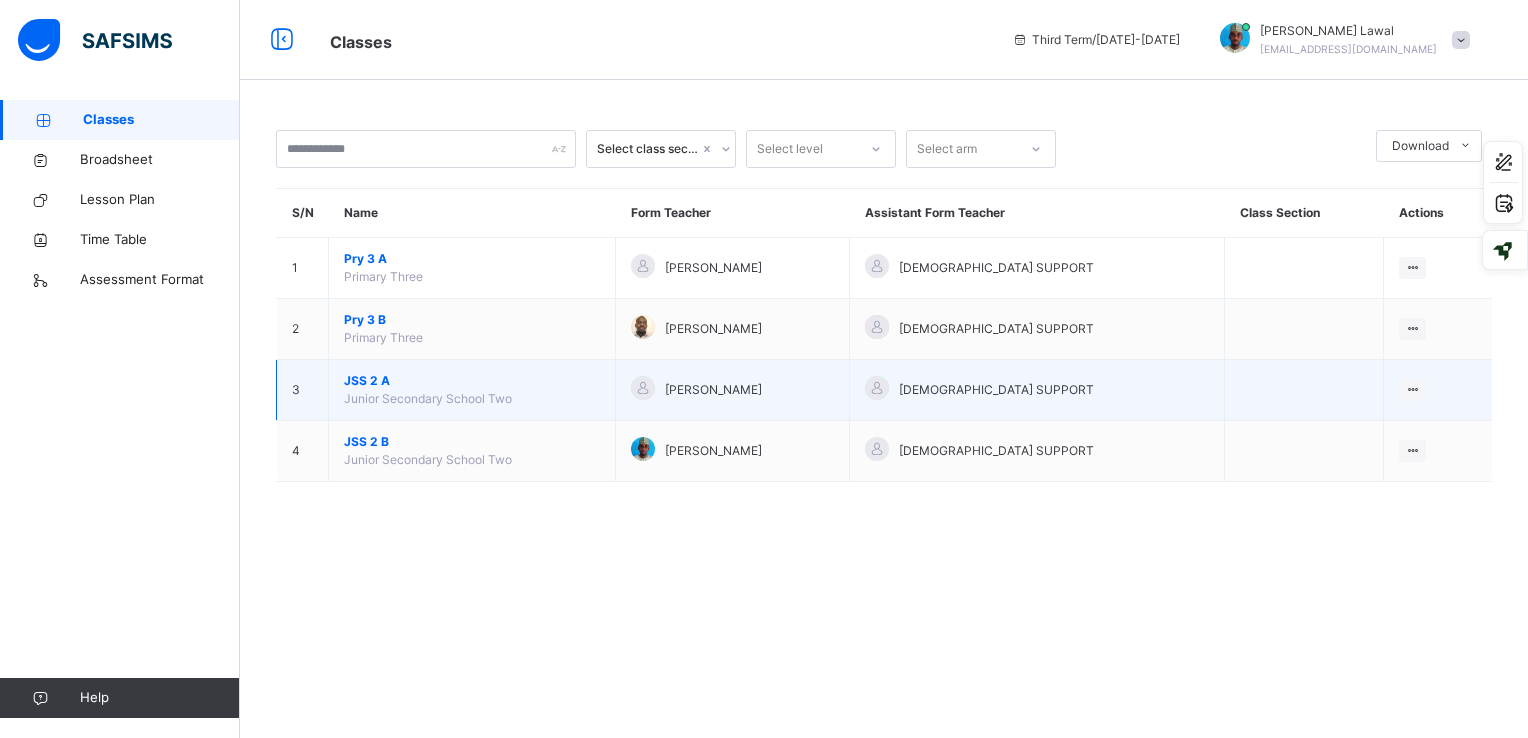 click on "JSS 2   A" at bounding box center [472, 381] 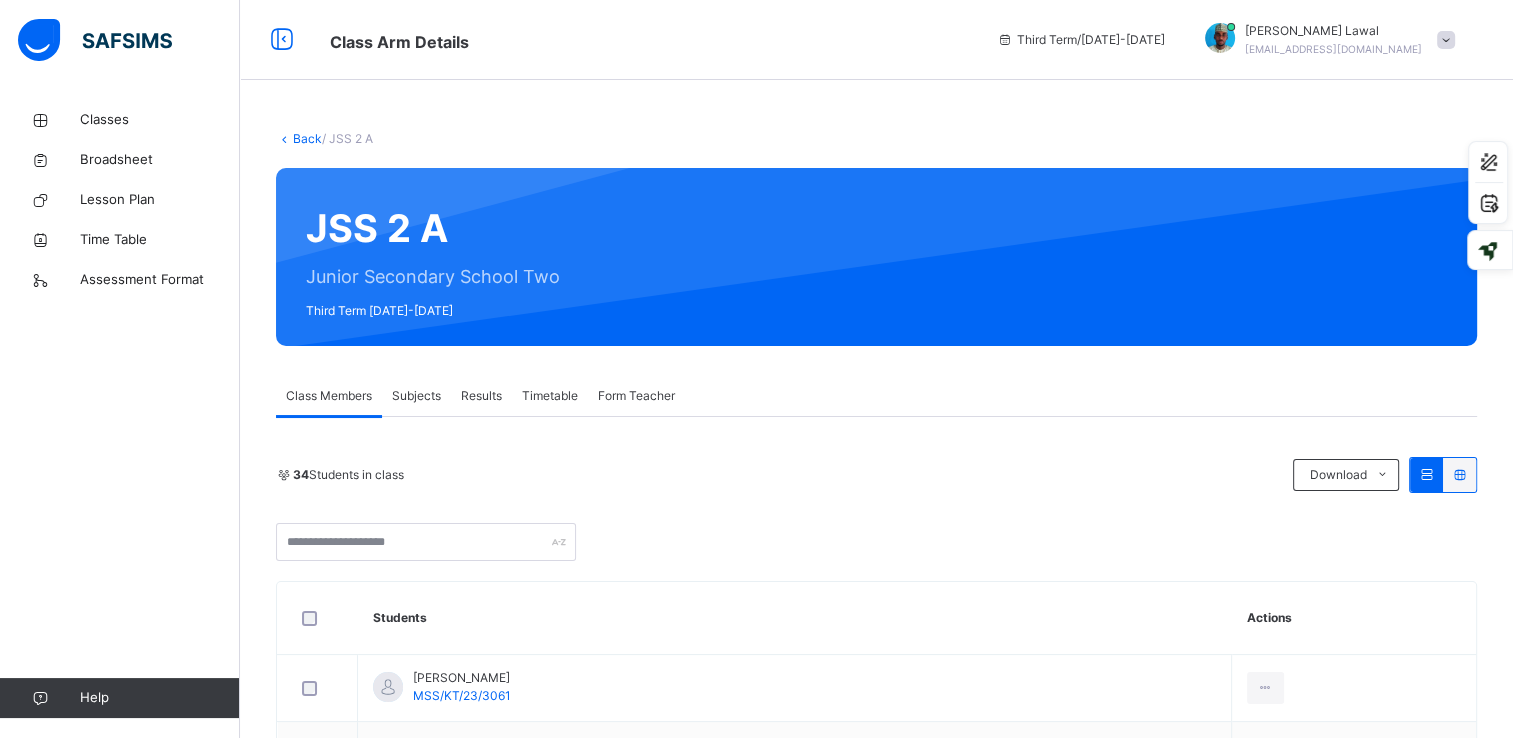 click on "Results" at bounding box center (481, 396) 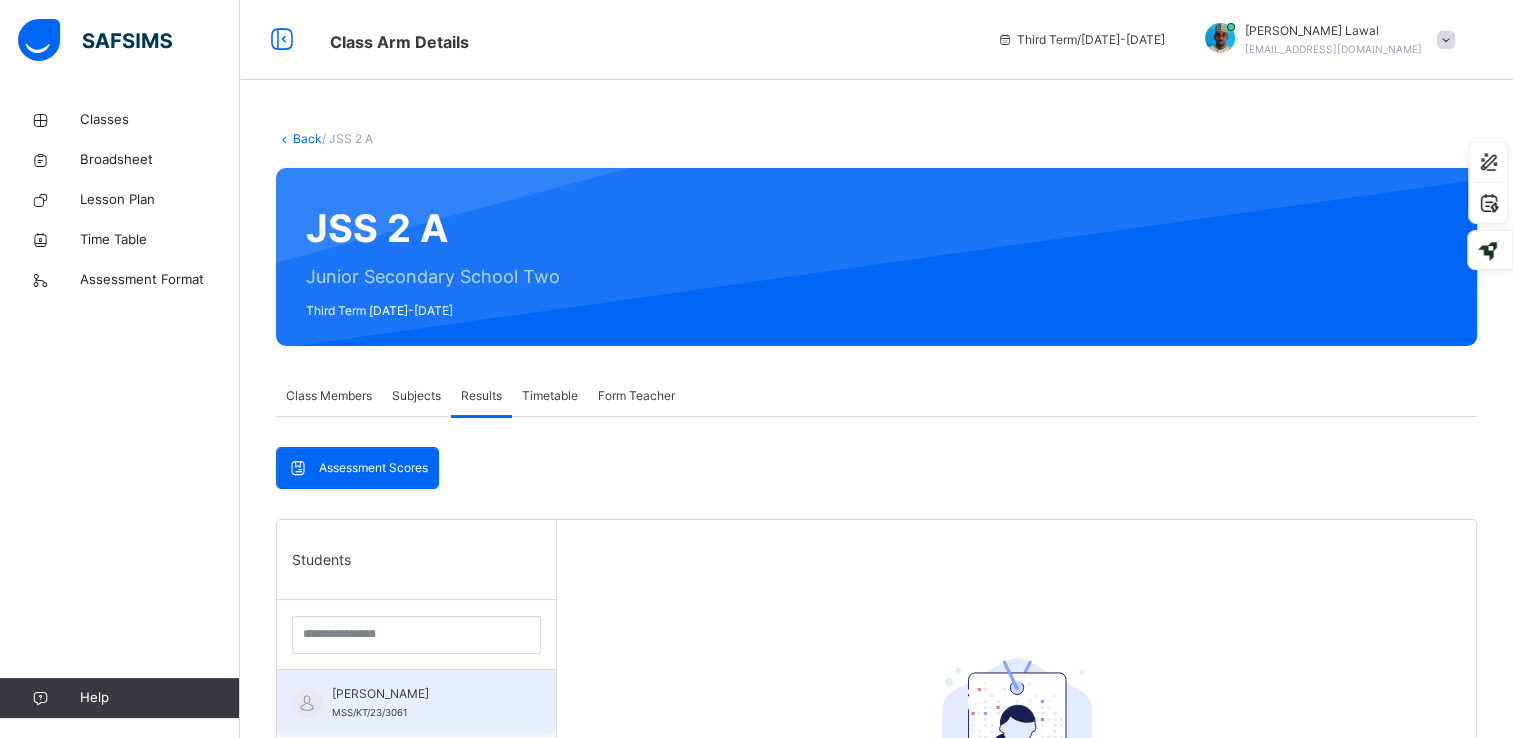 click on "[PERSON_NAME] MSS/KT/23/3061" at bounding box center (421, 703) 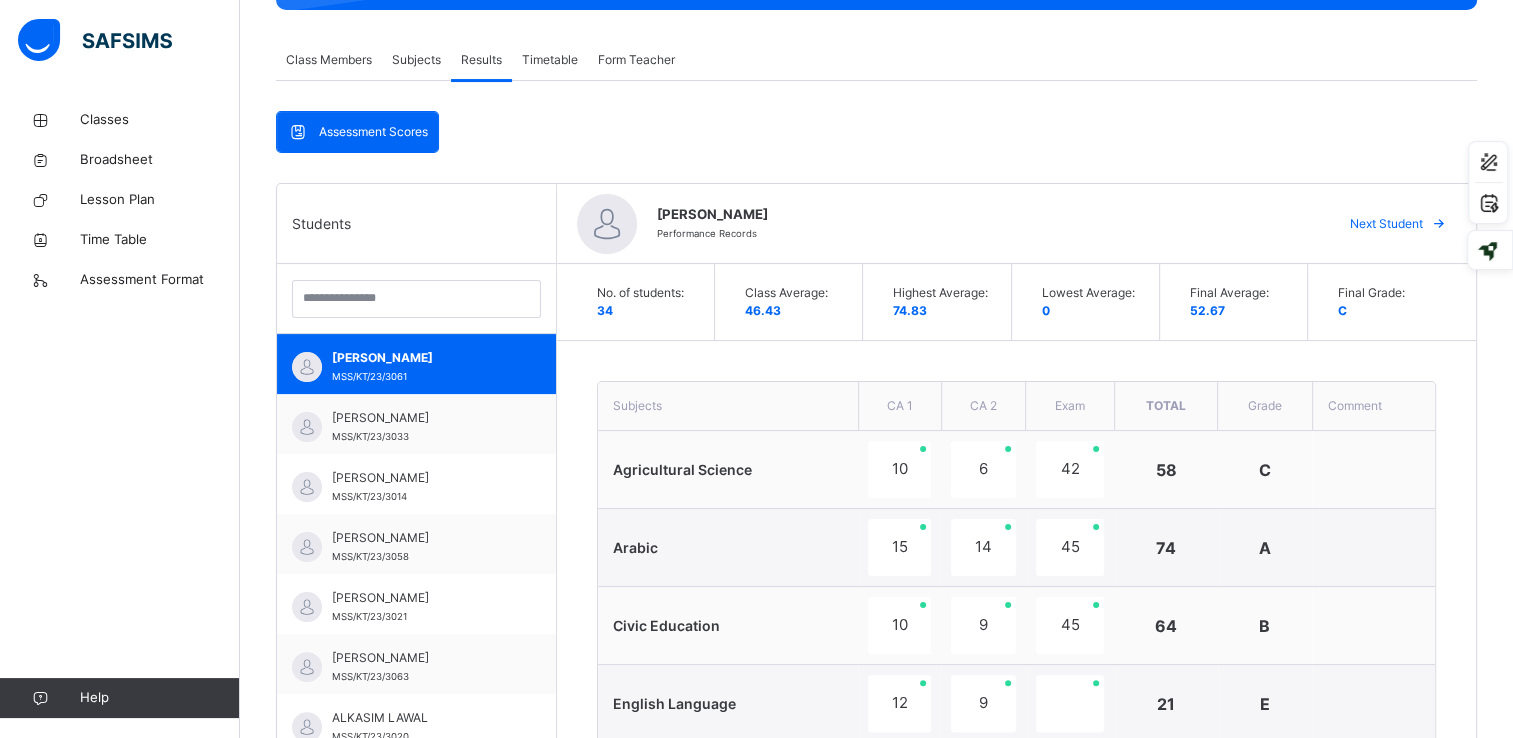 scroll, scrollTop: 335, scrollLeft: 0, axis: vertical 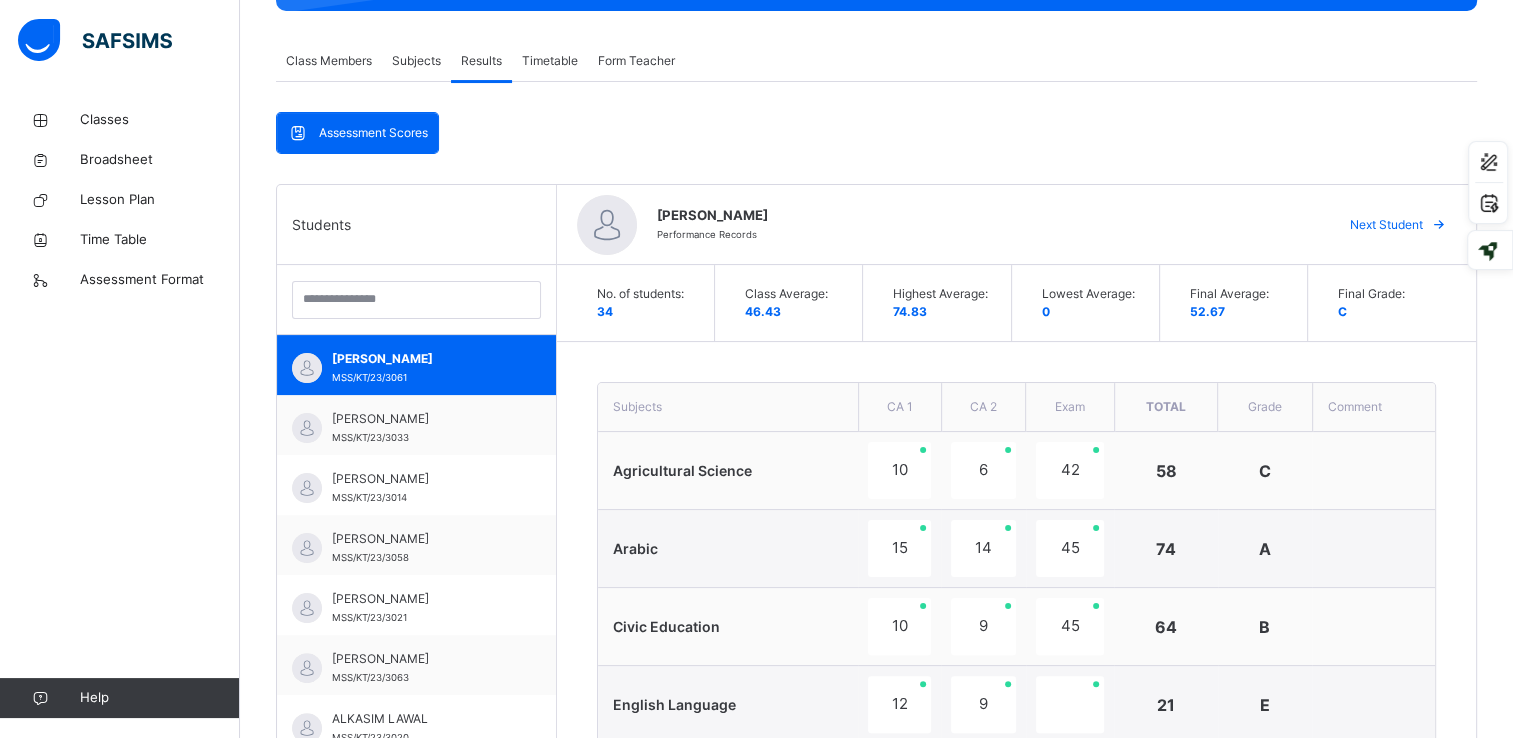 click on "Form Teacher" at bounding box center [636, 61] 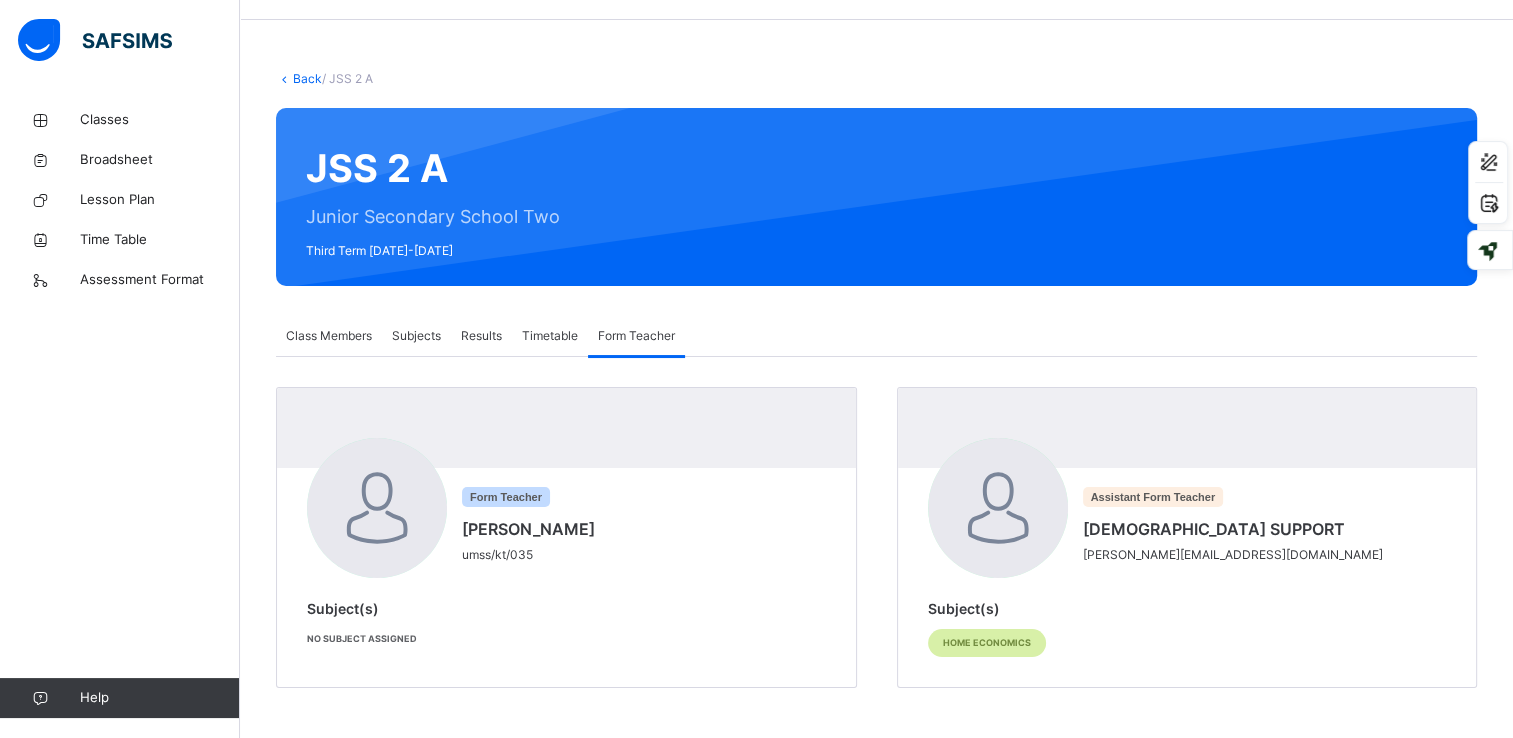 scroll, scrollTop: 59, scrollLeft: 0, axis: vertical 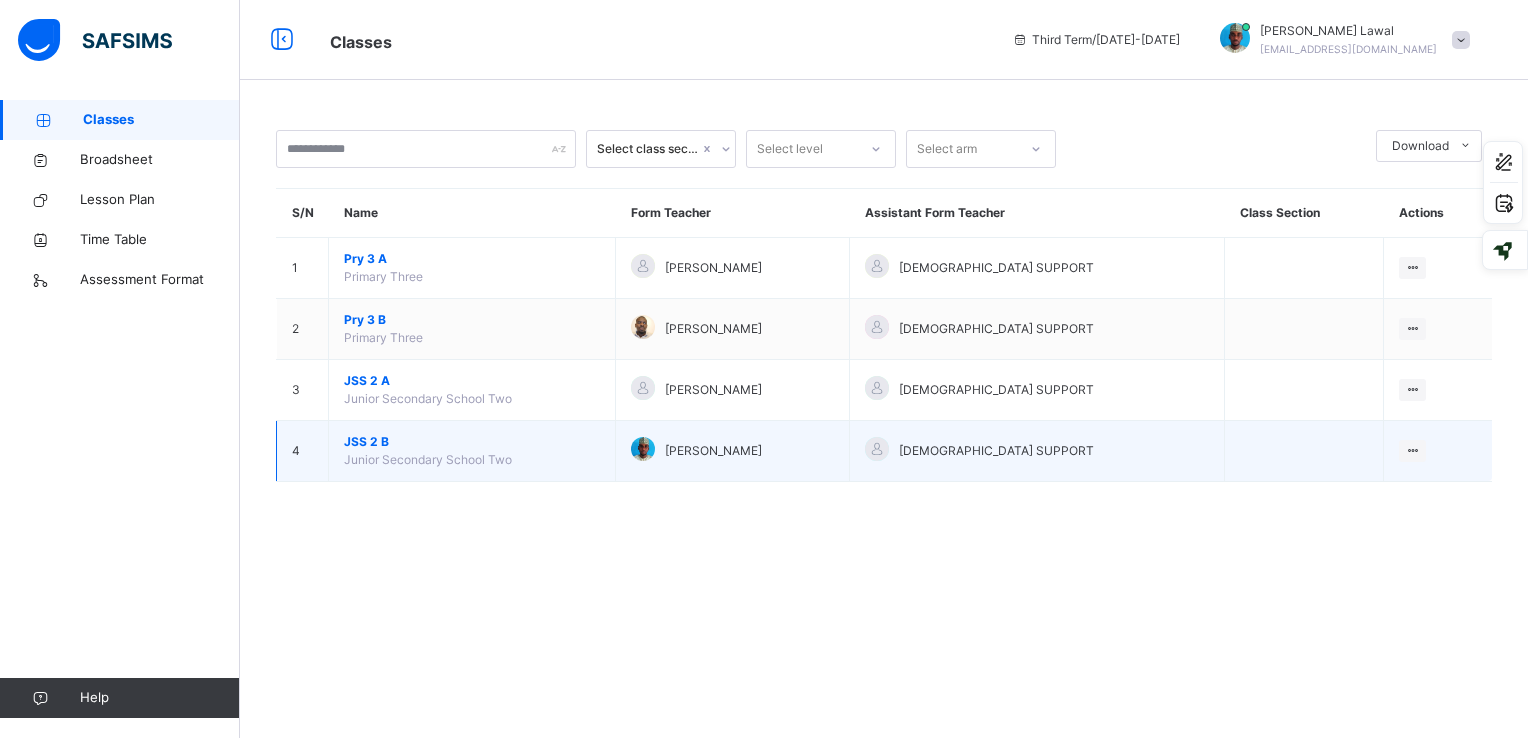 click on "JSS 2   B" at bounding box center [472, 442] 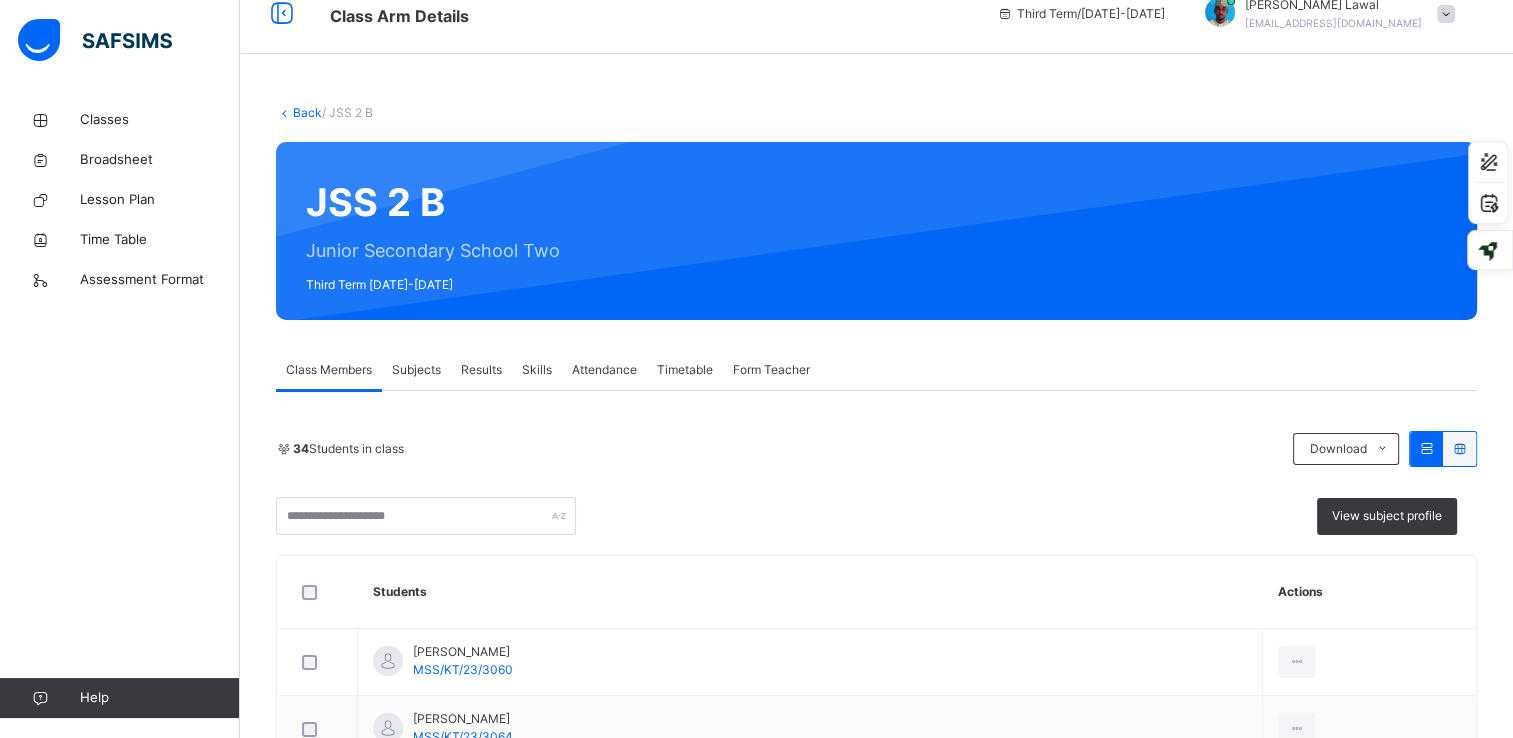 scroll, scrollTop: 0, scrollLeft: 0, axis: both 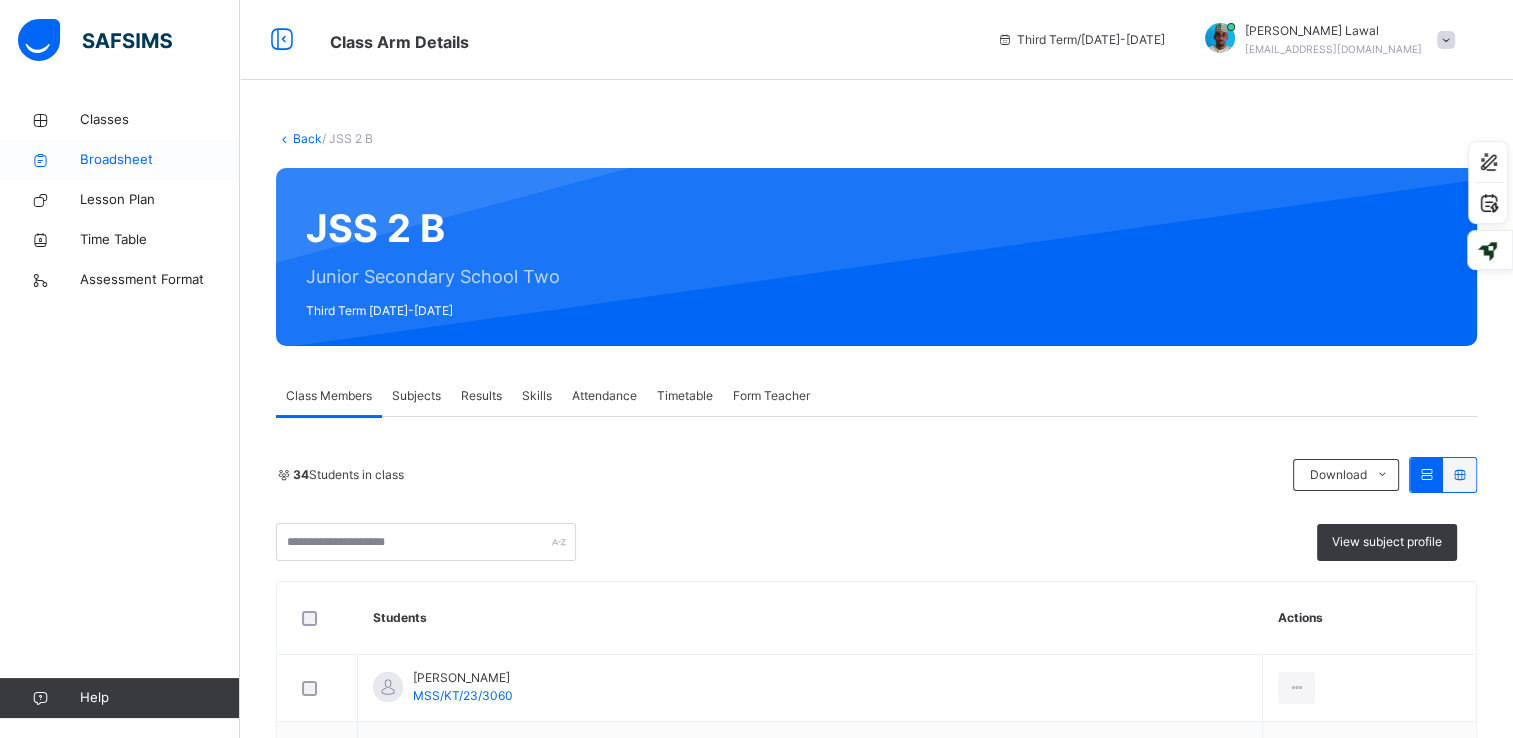 click on "Broadsheet" at bounding box center (160, 160) 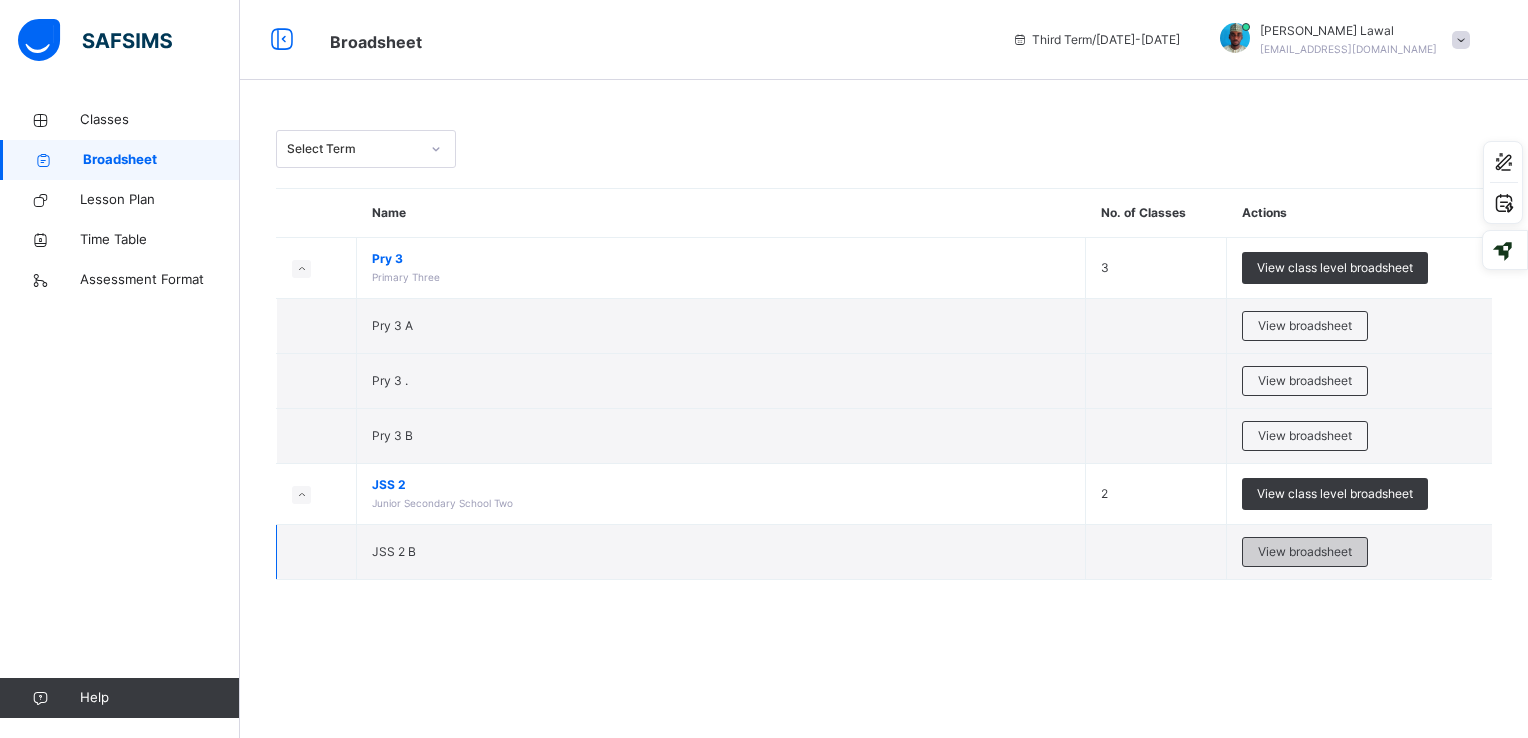 click on "View broadsheet" at bounding box center [1305, 552] 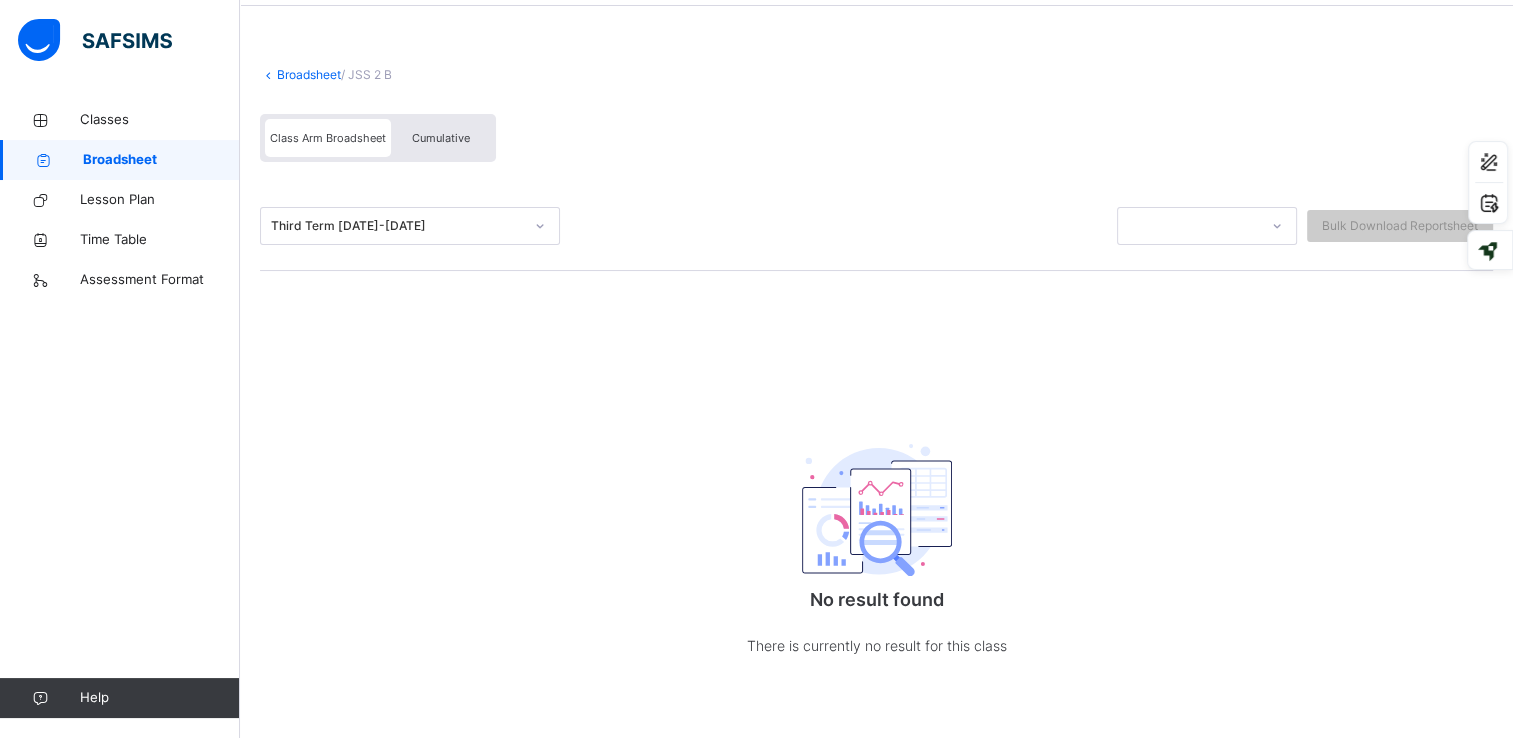 scroll, scrollTop: 0, scrollLeft: 0, axis: both 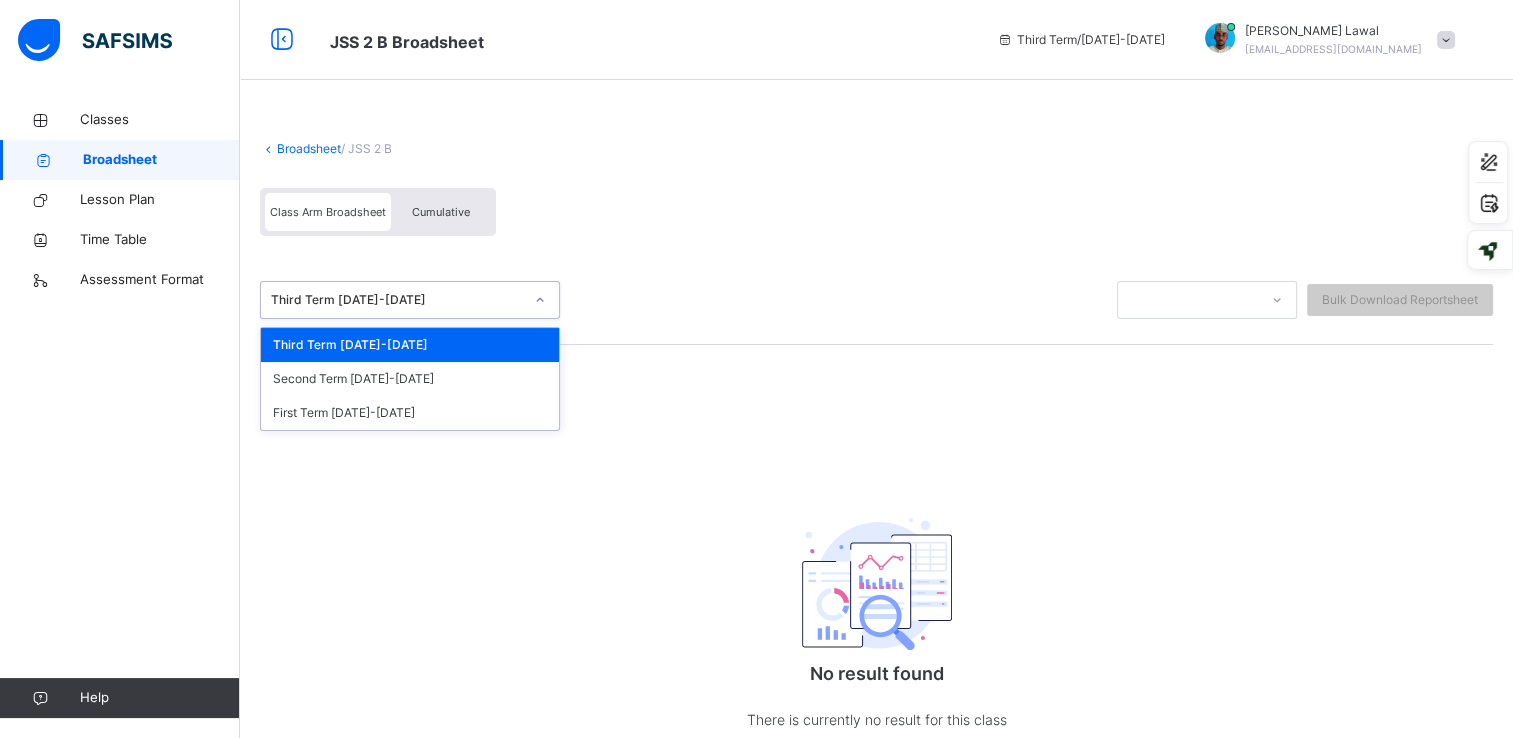 click 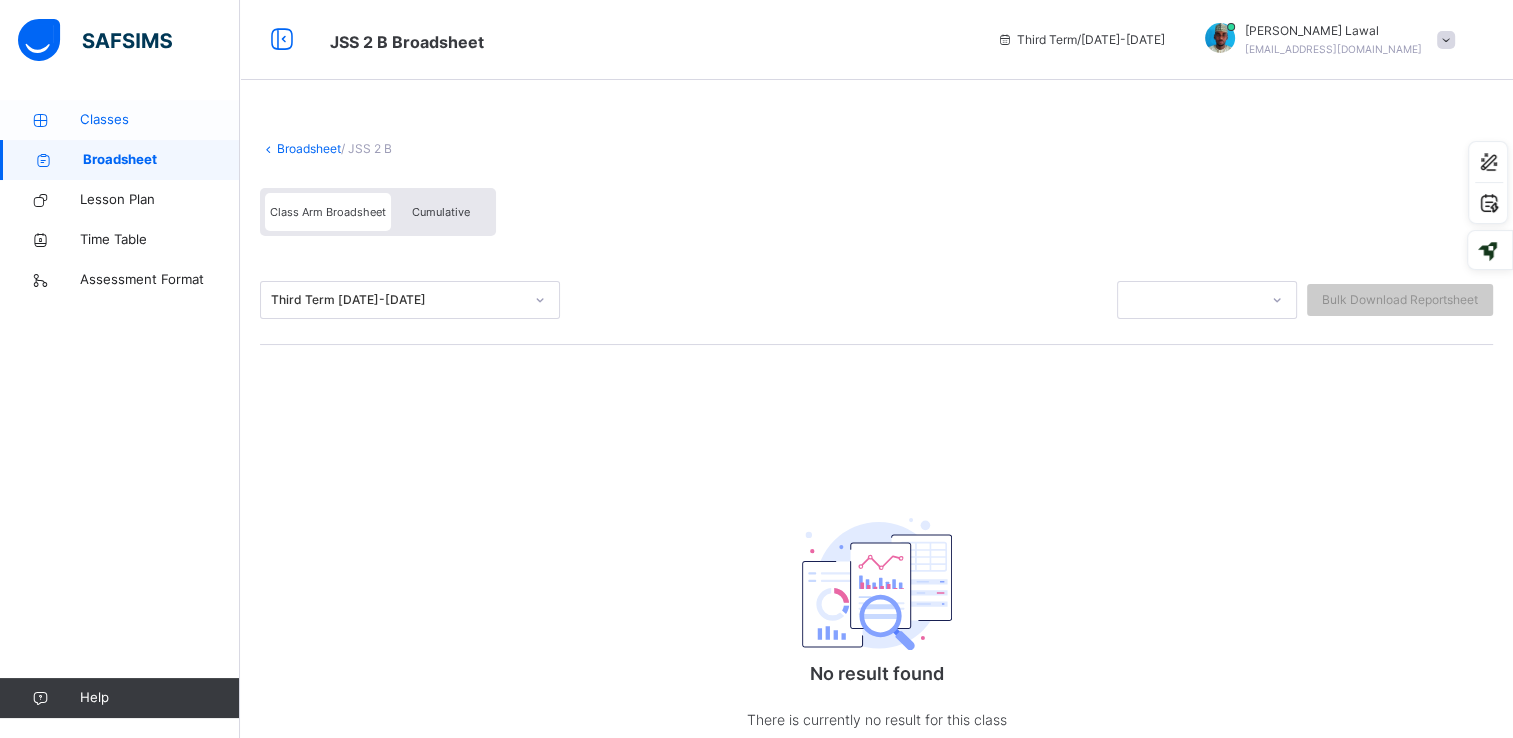 click on "Classes" at bounding box center (160, 120) 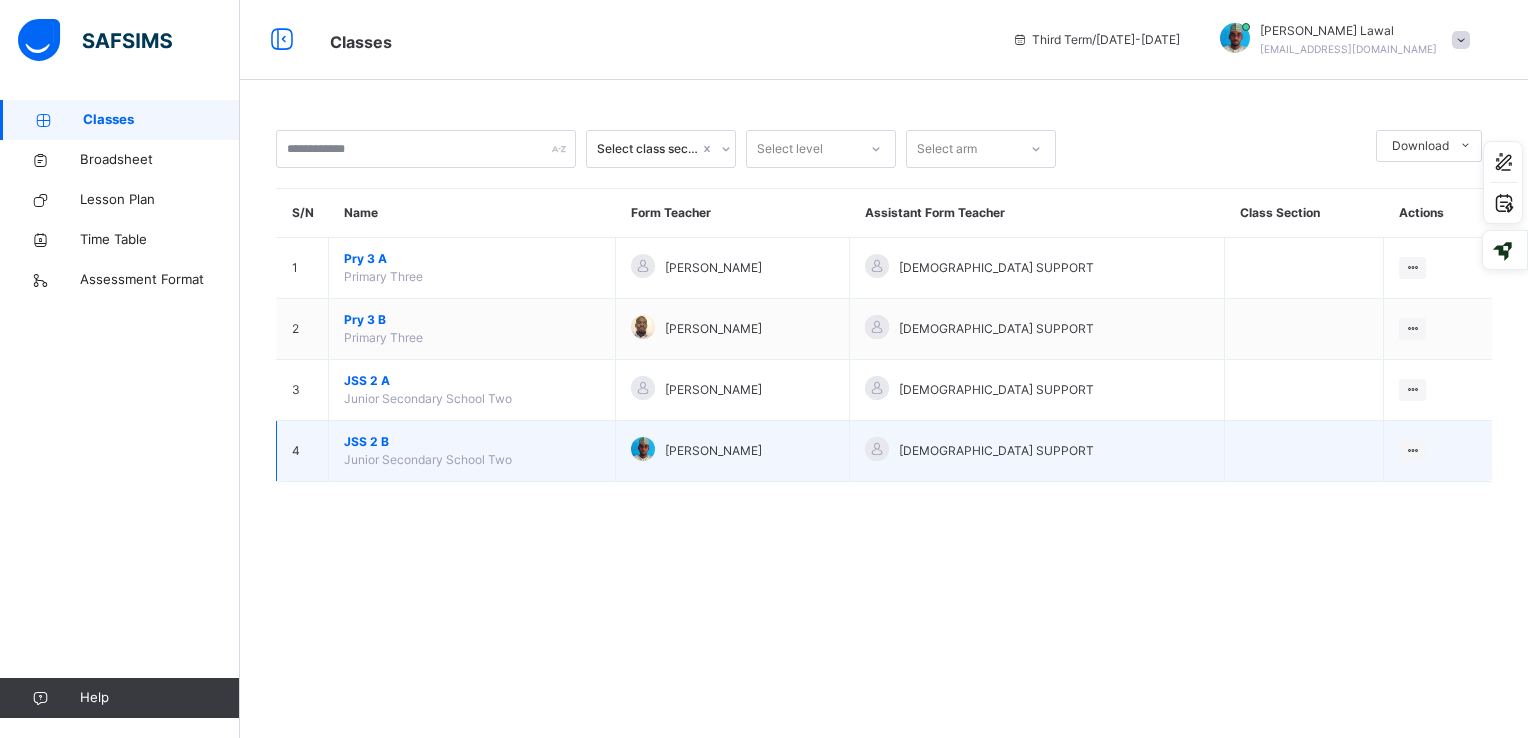 click on "JSS 2   B" at bounding box center (472, 442) 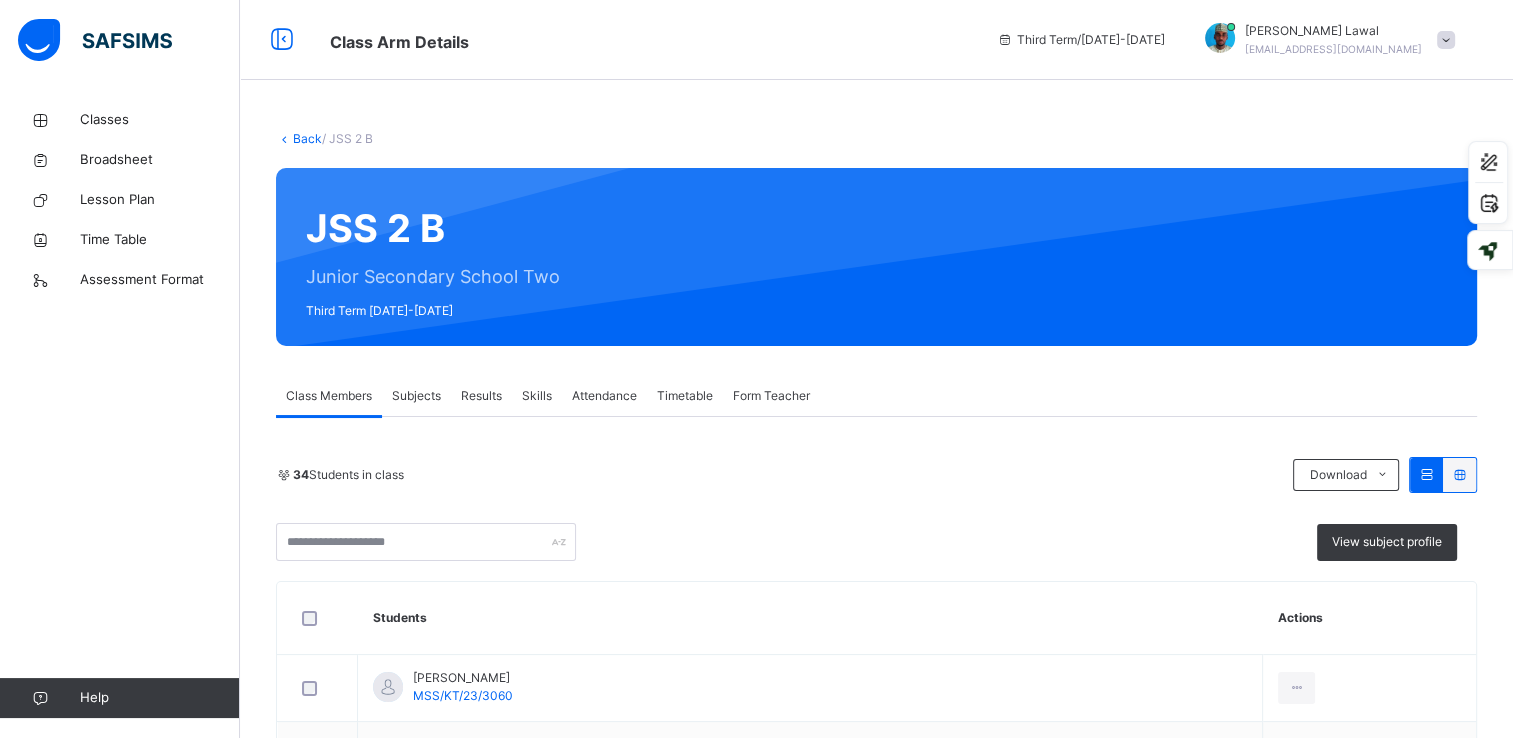 click on "Results" at bounding box center (481, 396) 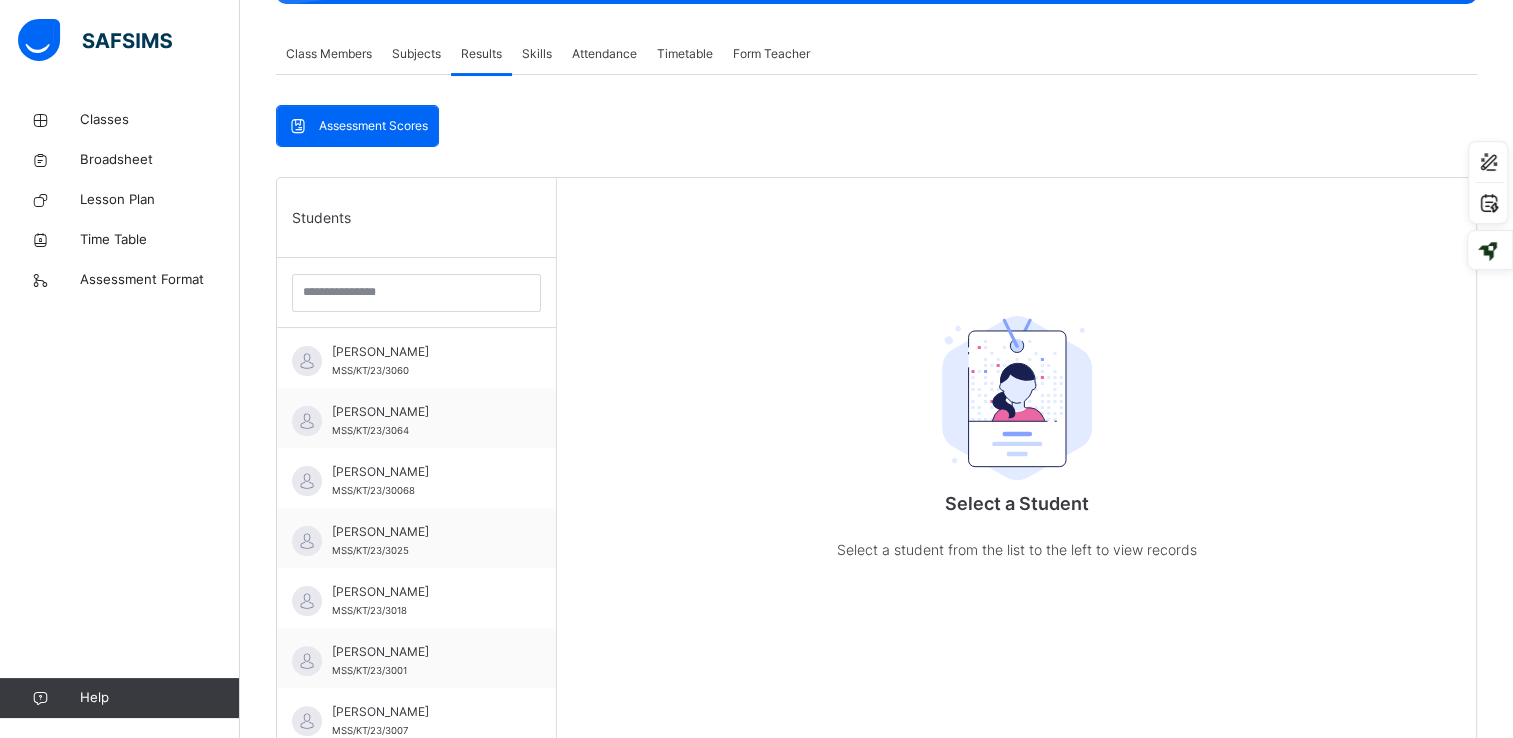 scroll, scrollTop: 348, scrollLeft: 0, axis: vertical 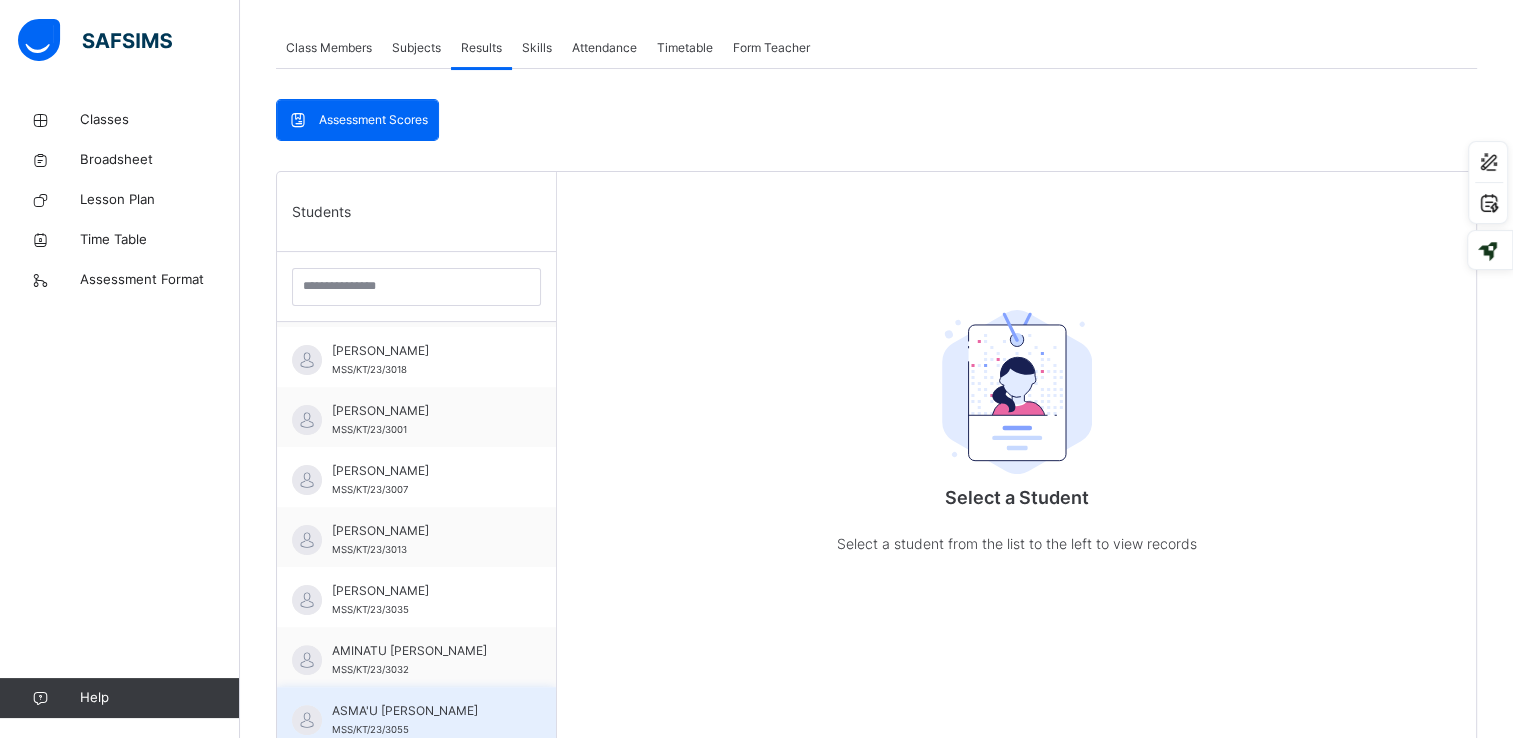 click on "ASMA'U  [PERSON_NAME]" at bounding box center (421, 711) 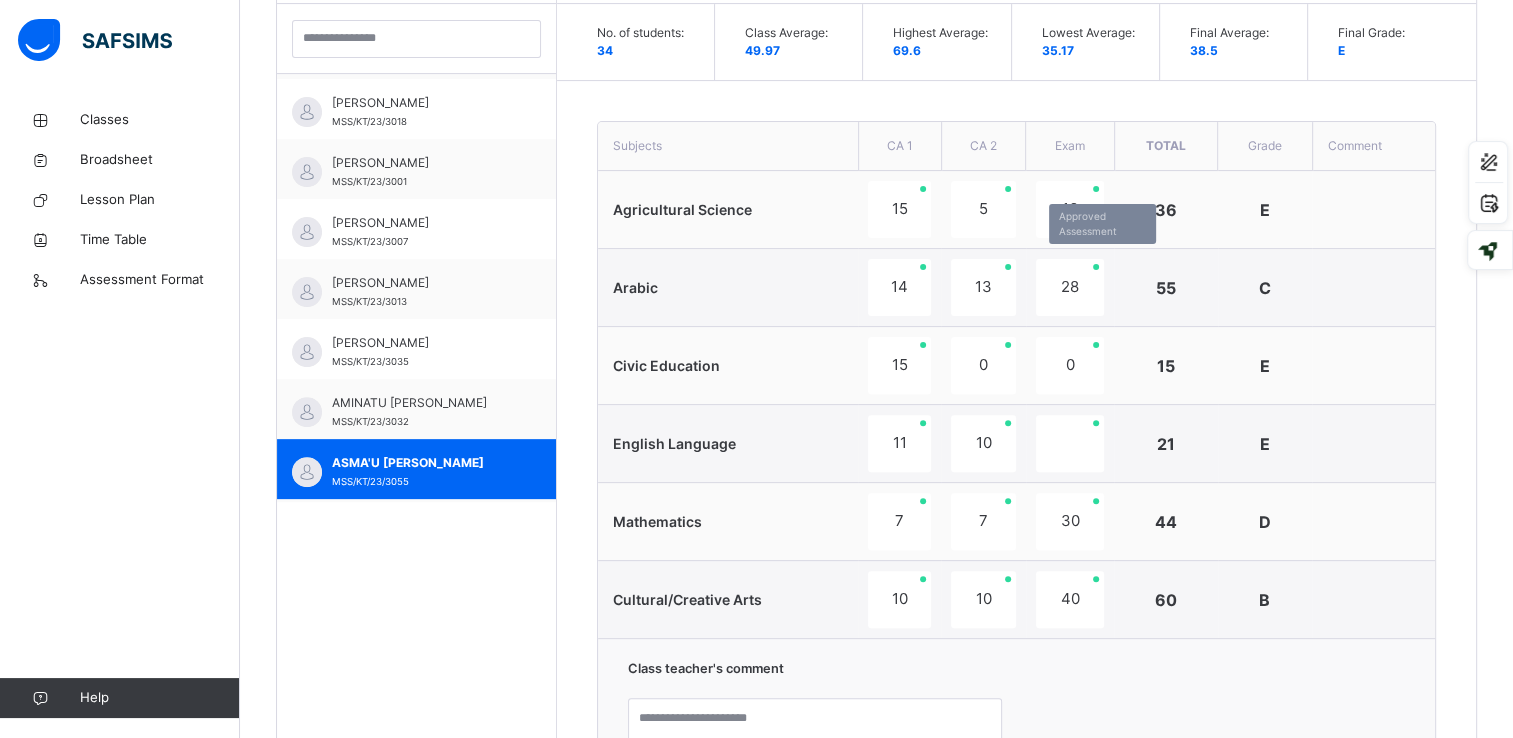 scroll, scrollTop: 598, scrollLeft: 0, axis: vertical 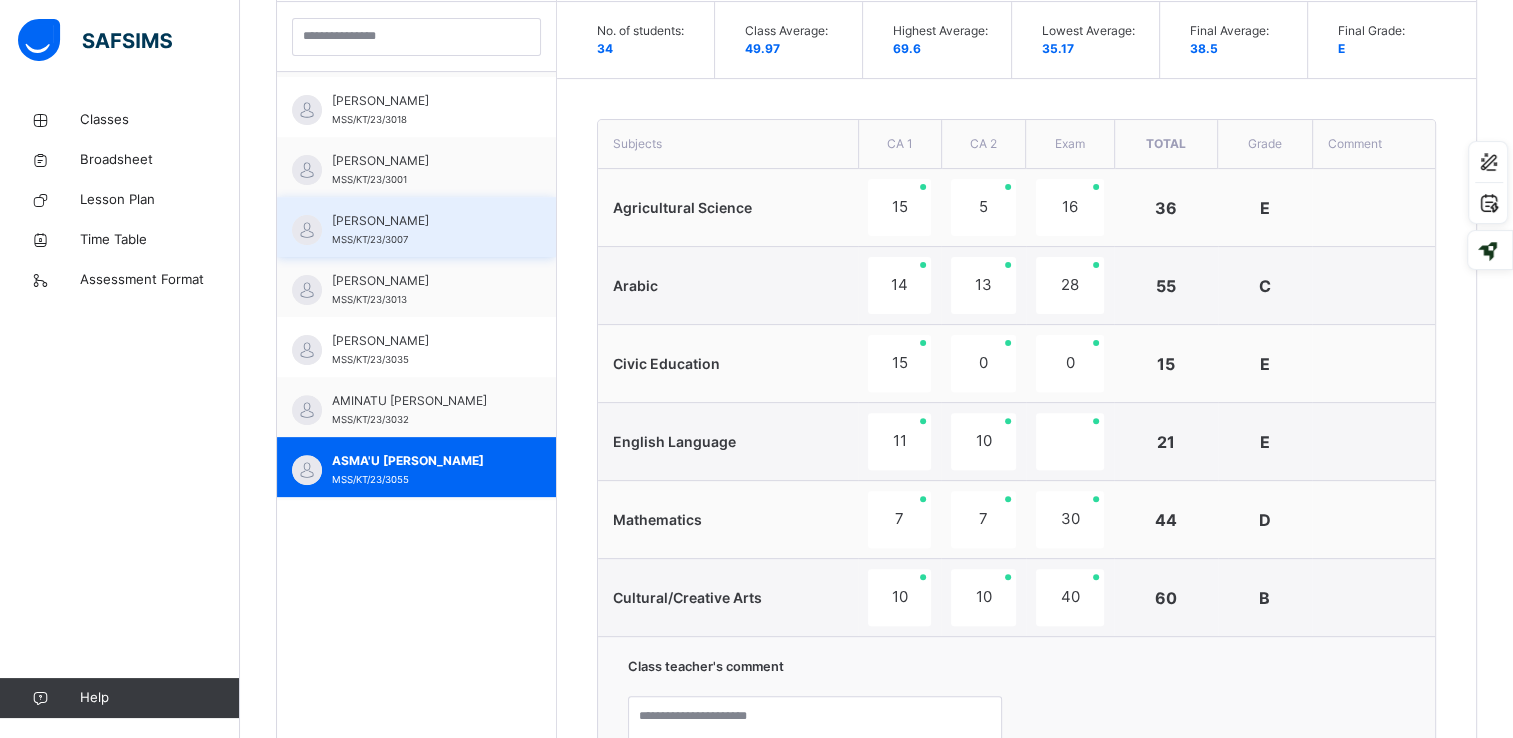 click on "[PERSON_NAME]" at bounding box center (421, 221) 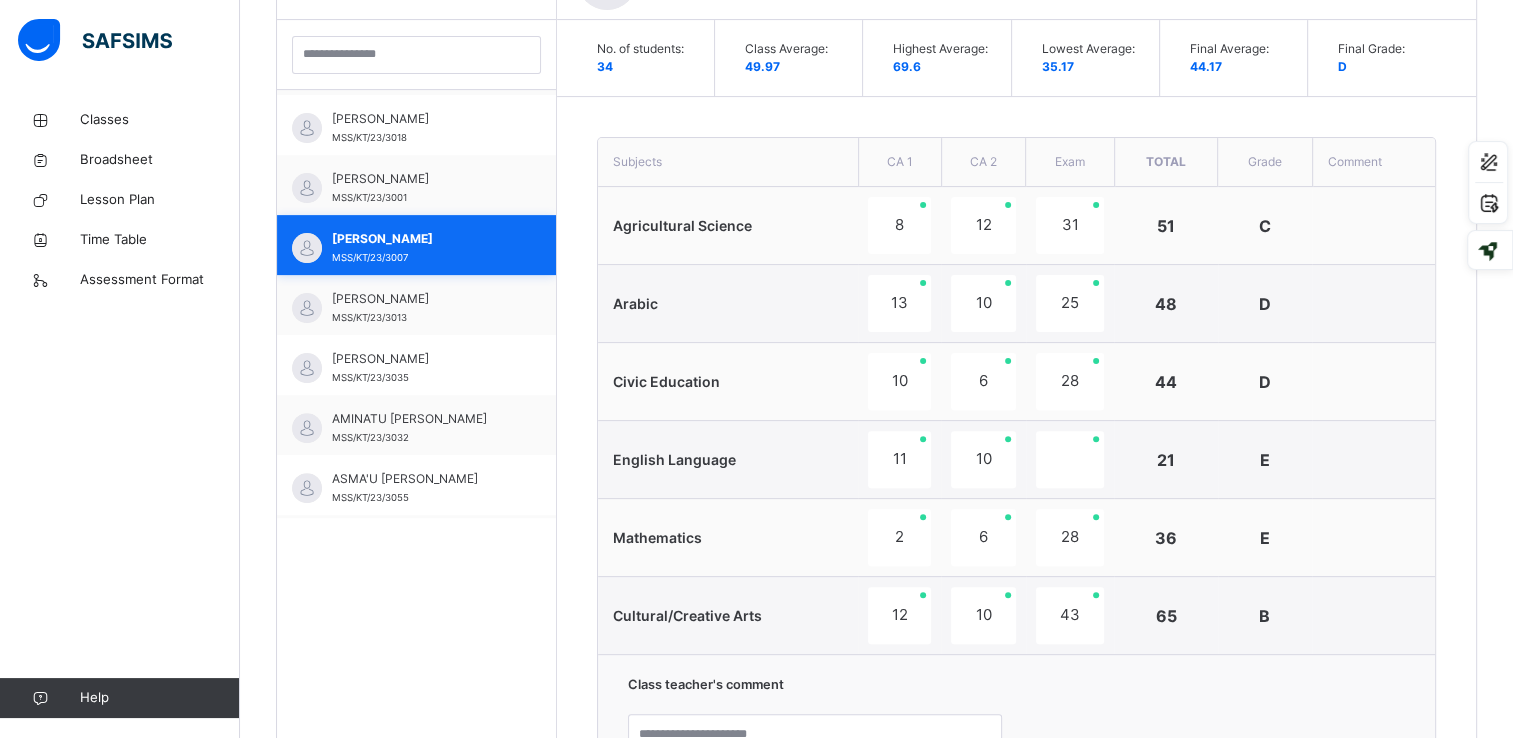 scroll, scrollTop: 598, scrollLeft: 0, axis: vertical 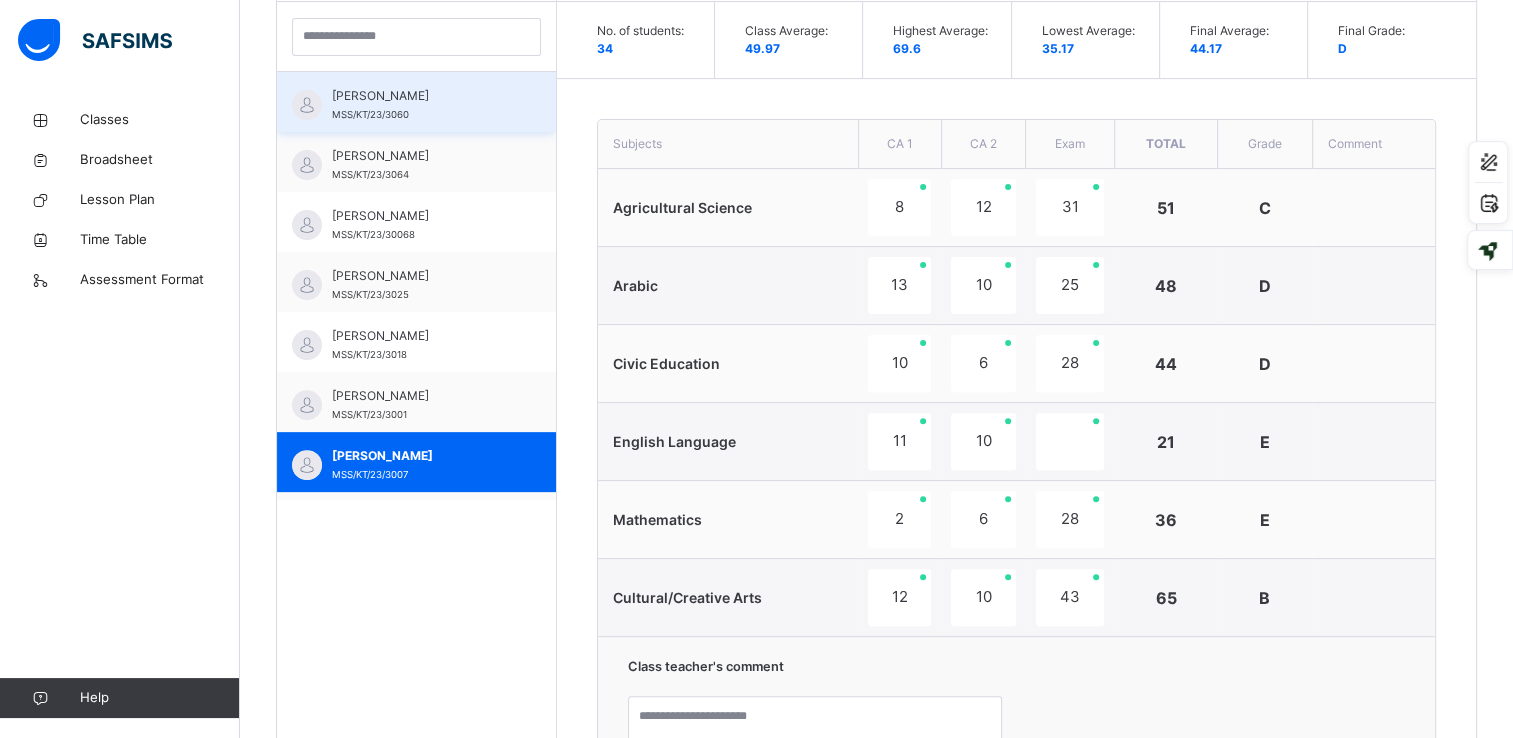 click on "[PERSON_NAME]" at bounding box center [421, 96] 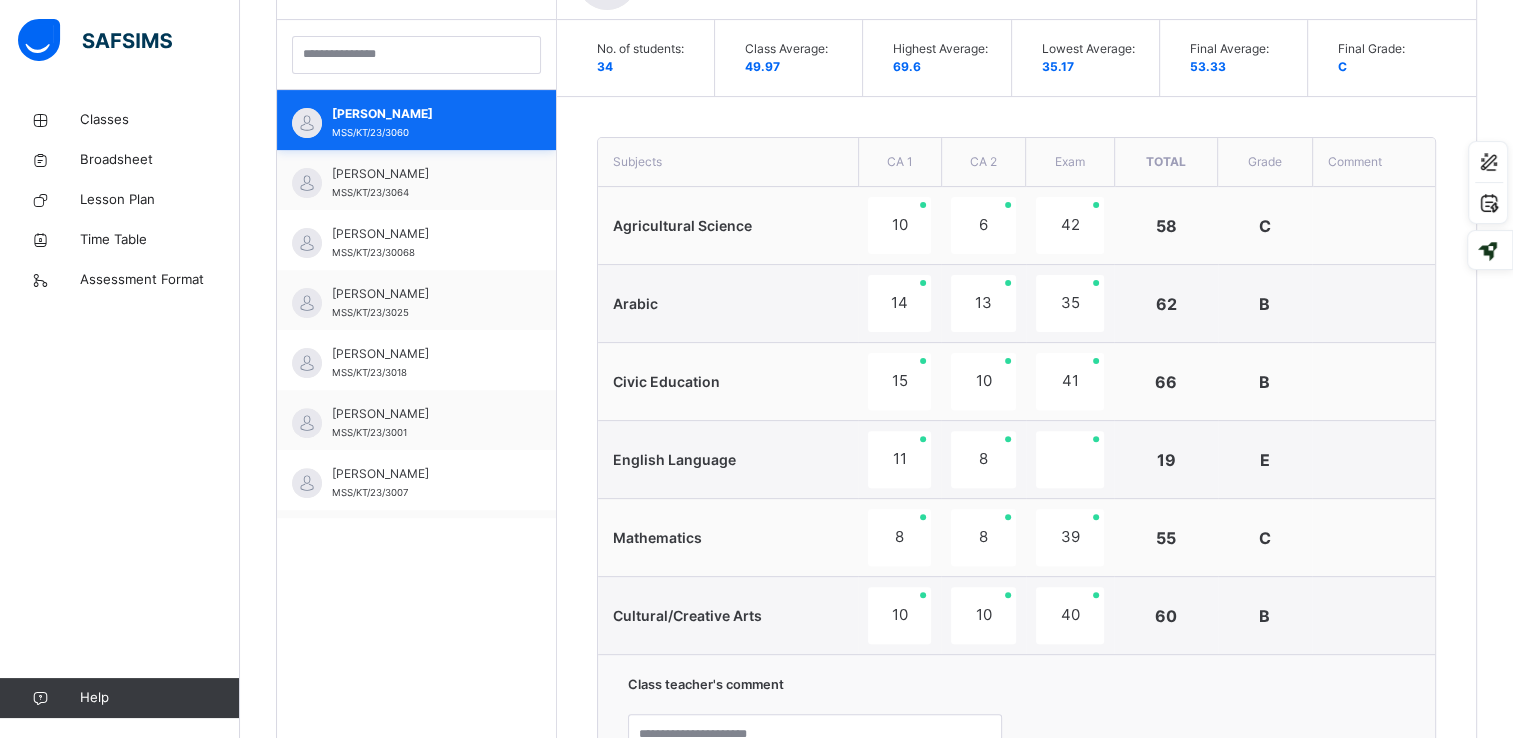 scroll, scrollTop: 598, scrollLeft: 0, axis: vertical 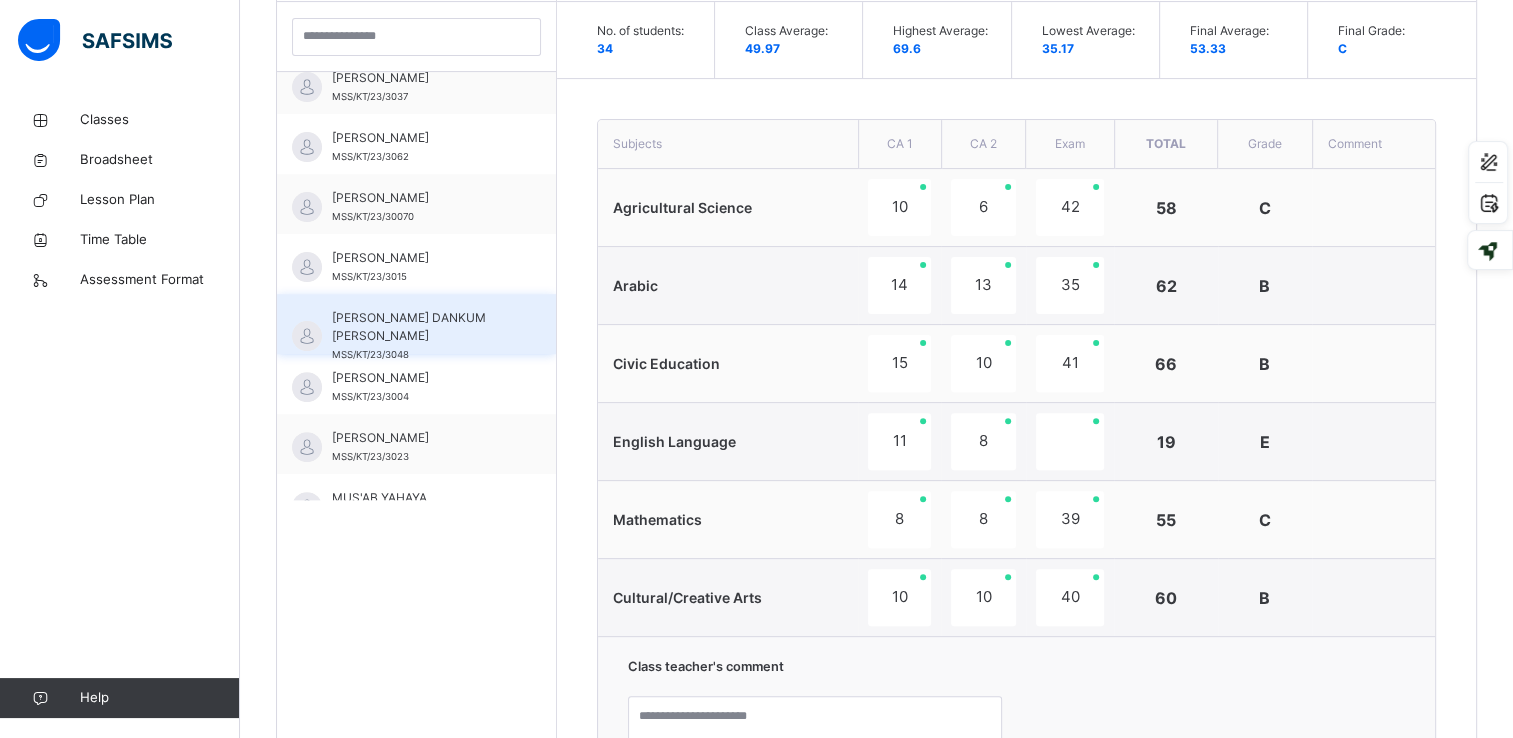 click on "[PERSON_NAME]  DANKUM  [PERSON_NAME]" at bounding box center (421, 327) 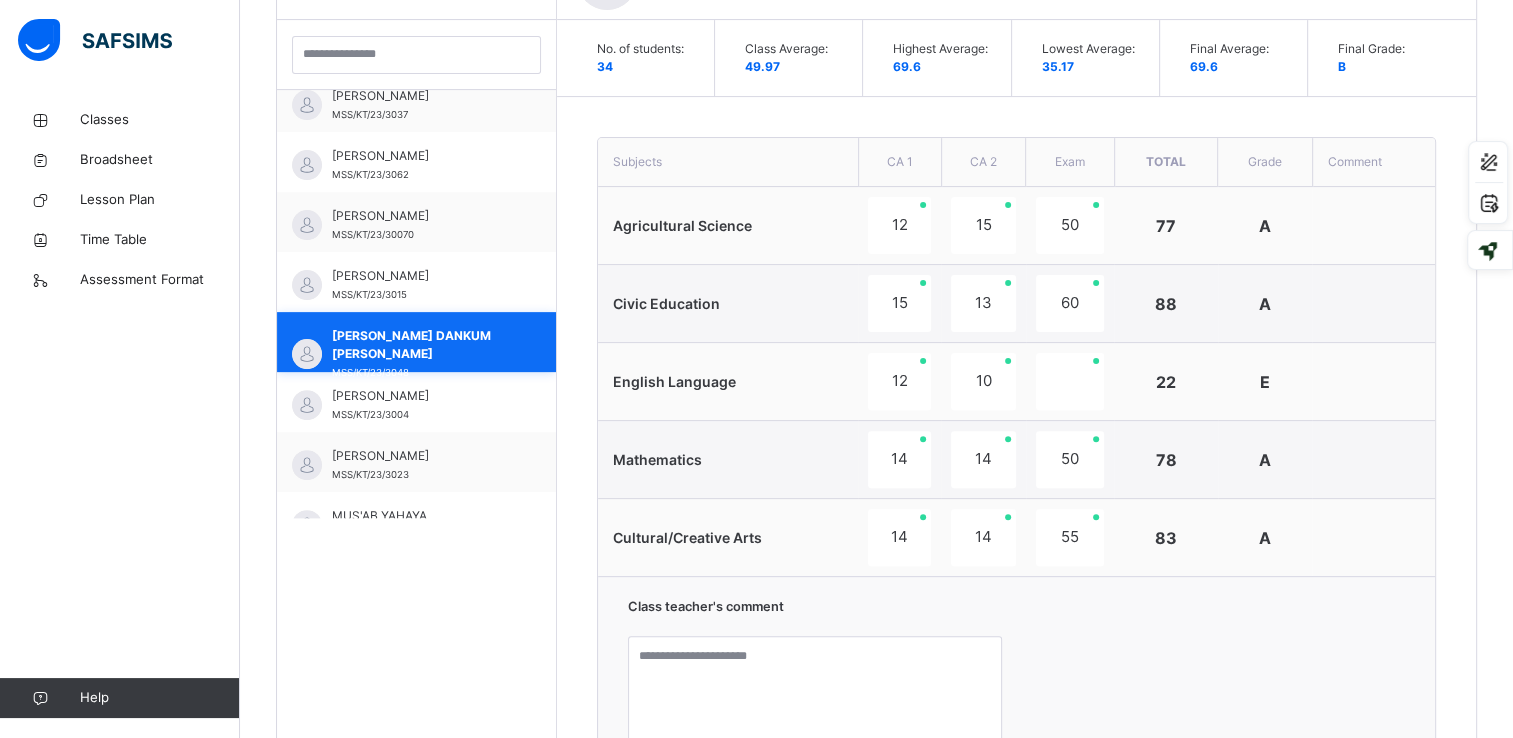 scroll, scrollTop: 598, scrollLeft: 0, axis: vertical 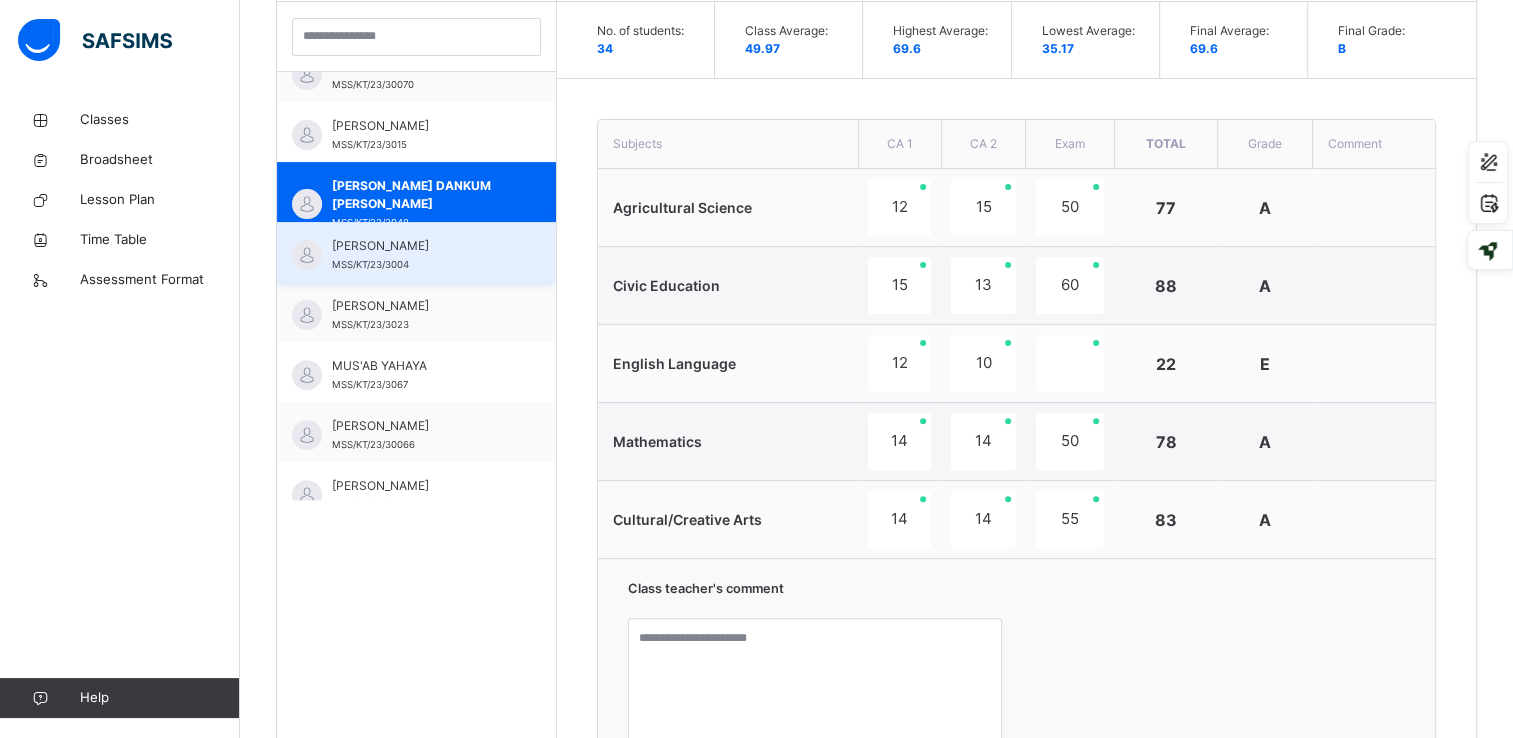 click on "[PERSON_NAME] MSS/KT/23/3004" at bounding box center [421, 255] 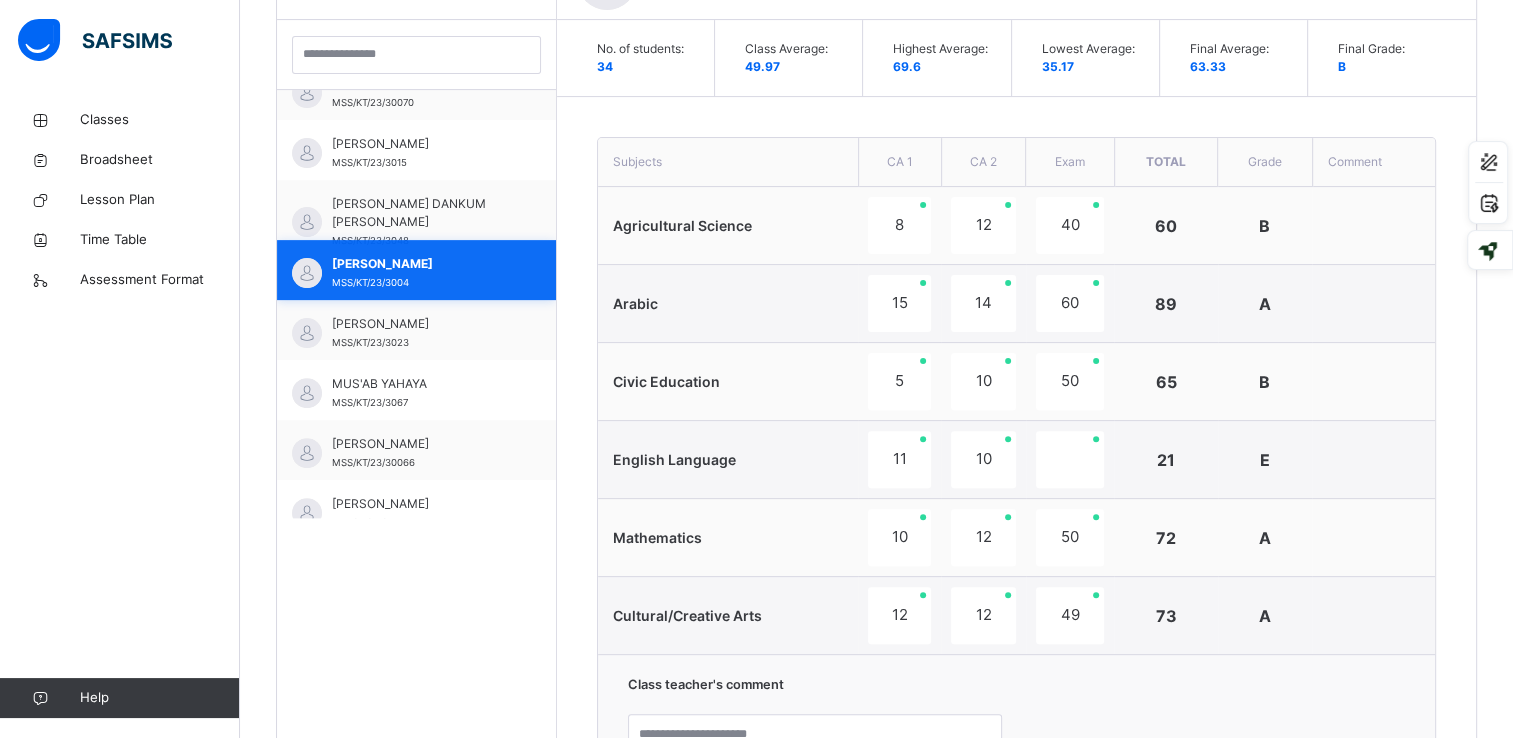 scroll, scrollTop: 598, scrollLeft: 0, axis: vertical 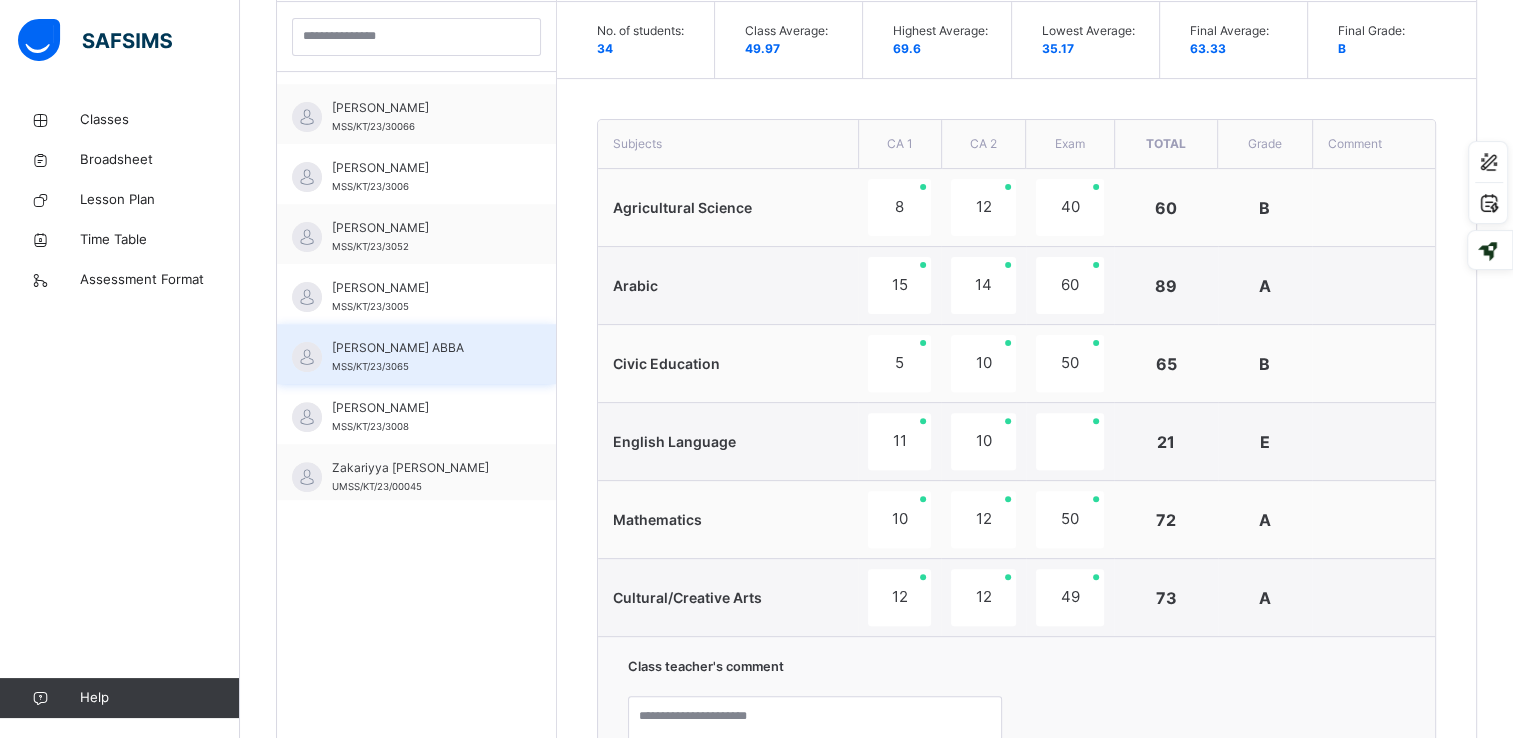 click on "[PERSON_NAME] ABBA" at bounding box center [421, 348] 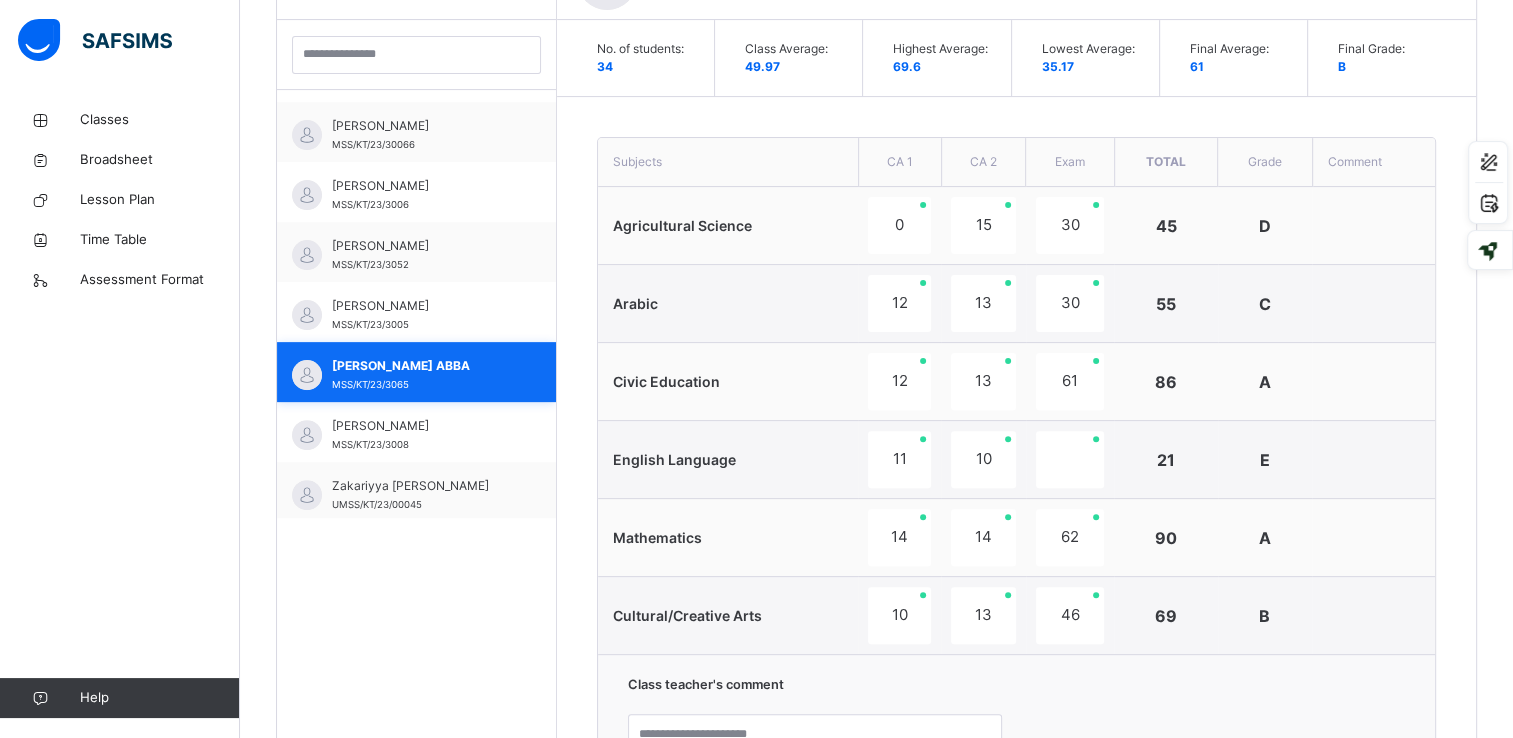 scroll, scrollTop: 598, scrollLeft: 0, axis: vertical 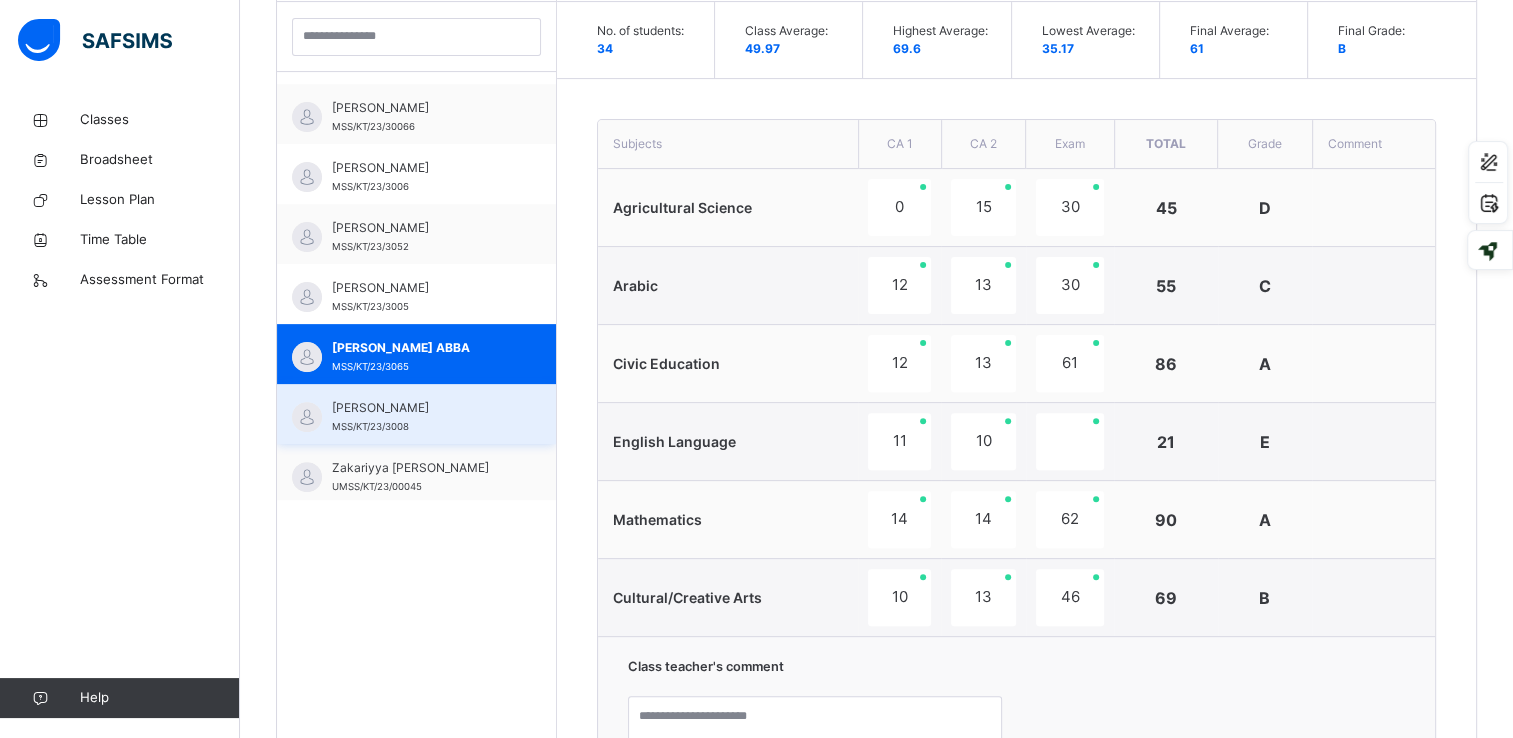 drag, startPoint x: 389, startPoint y: 404, endPoint x: 364, endPoint y: 412, distance: 26.24881 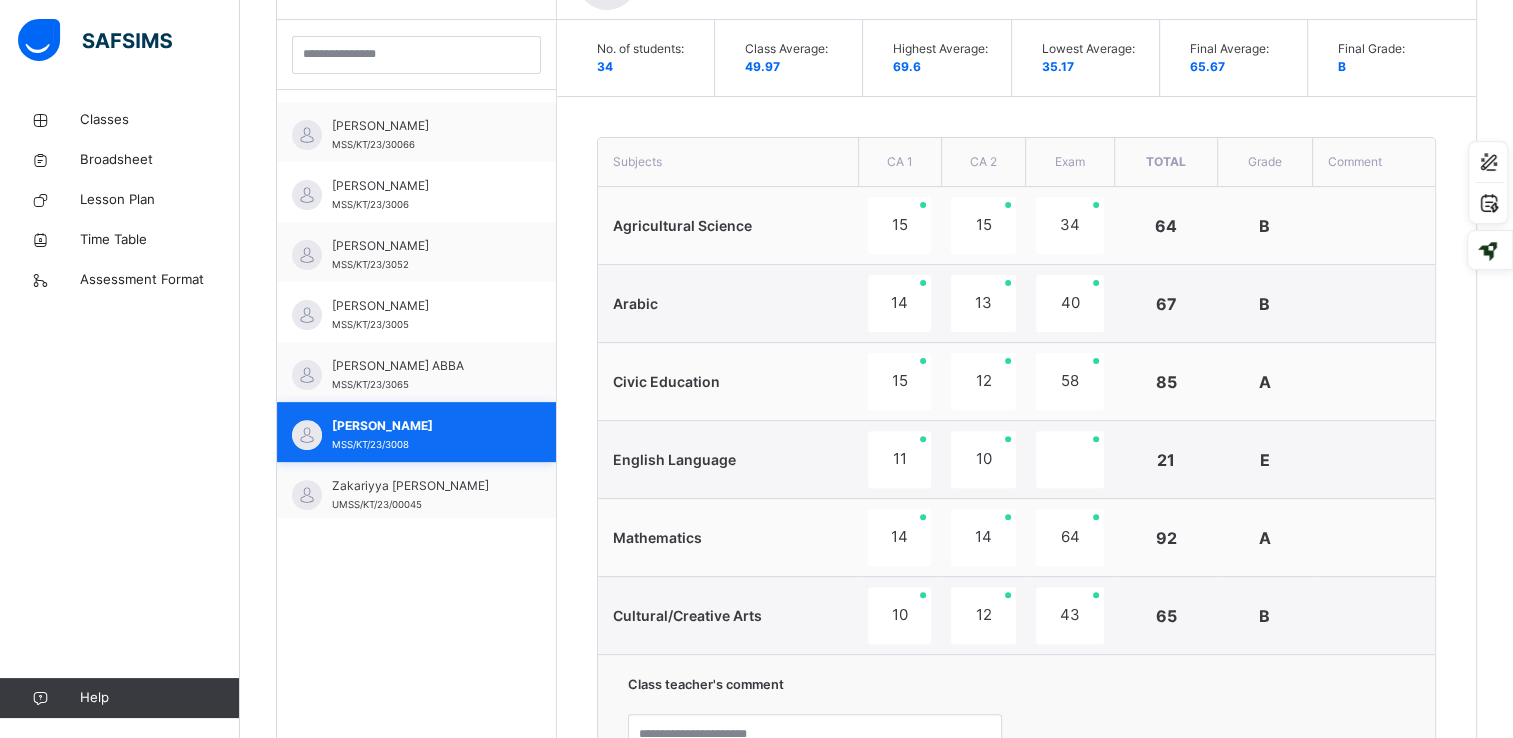 scroll, scrollTop: 598, scrollLeft: 0, axis: vertical 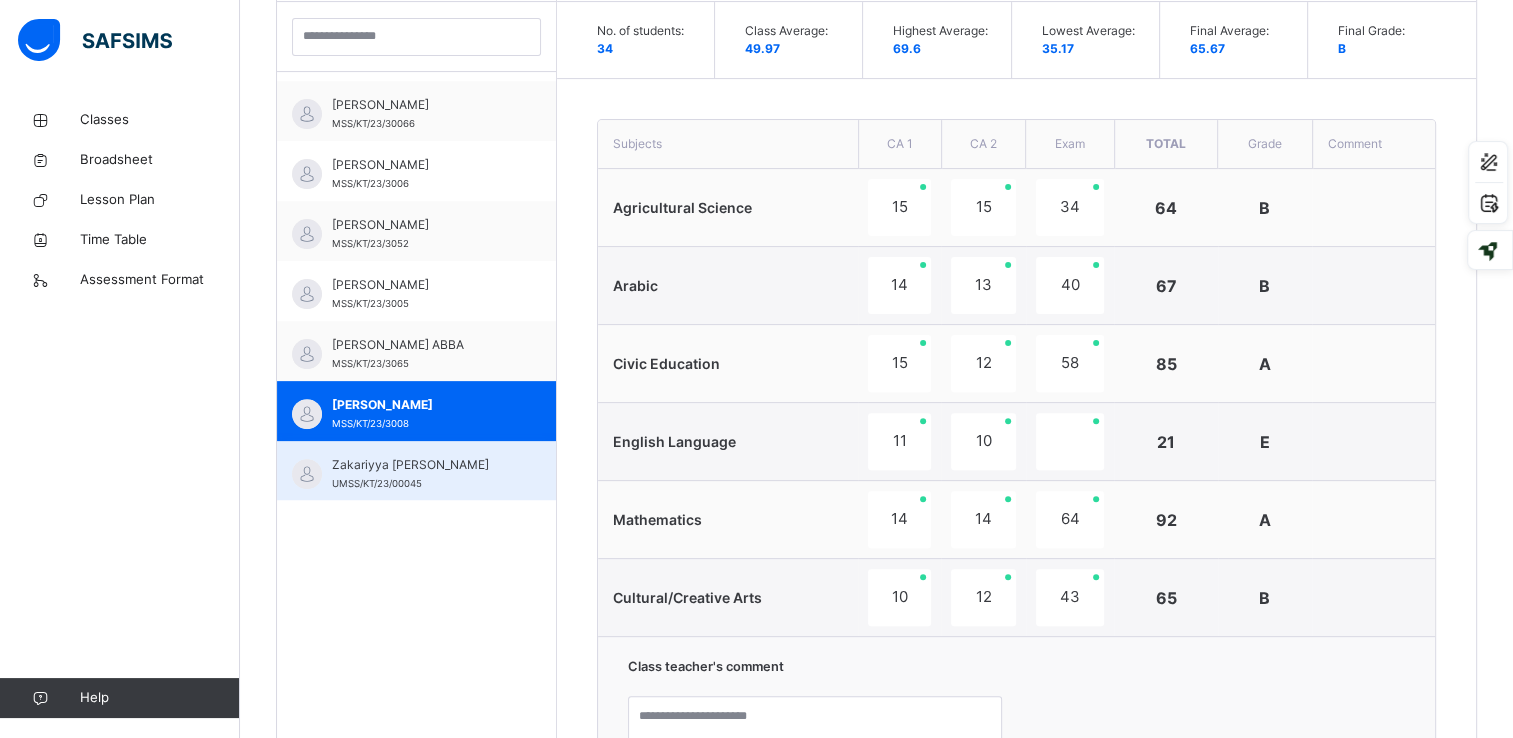 click on "Zakariyya [PERSON_NAME]" at bounding box center (421, 465) 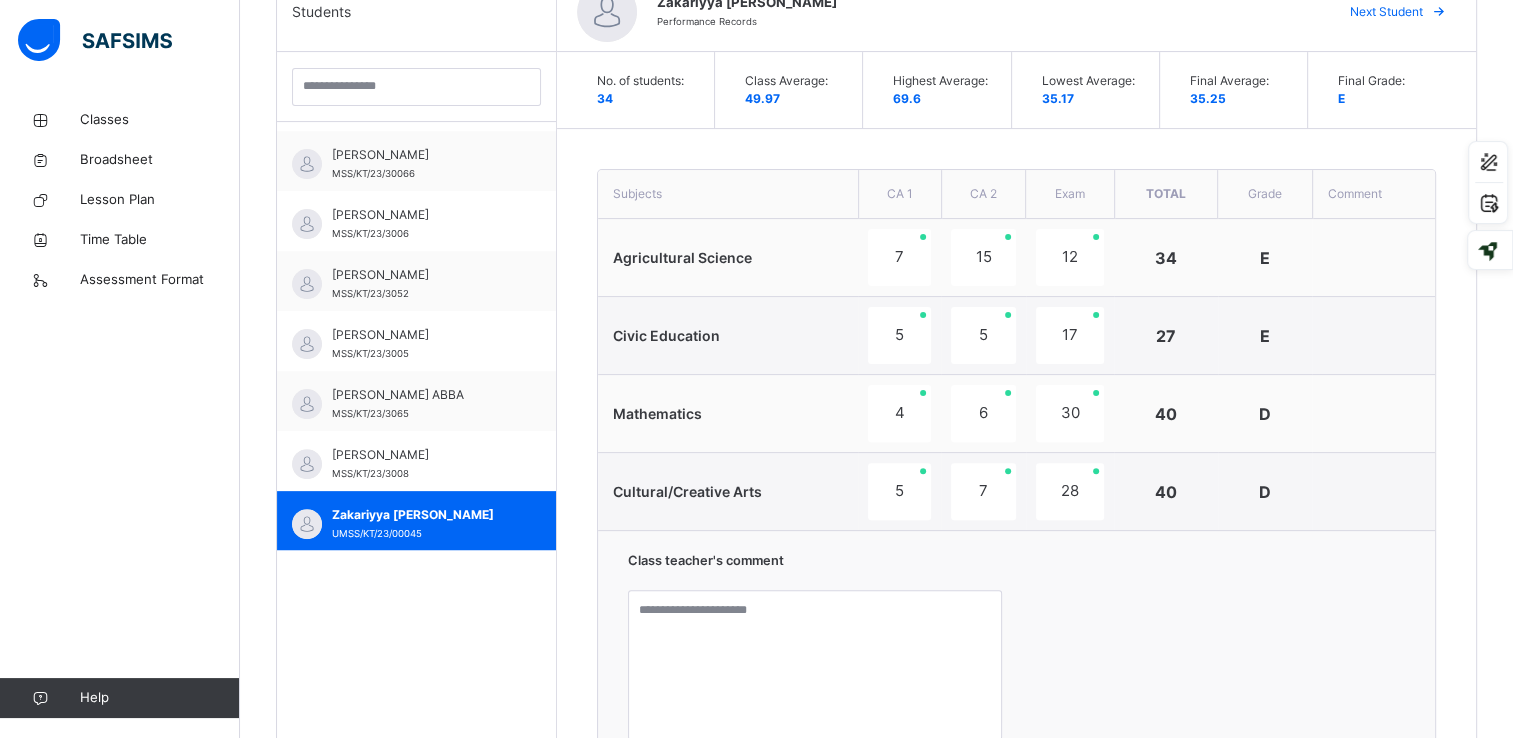 scroll, scrollTop: 542, scrollLeft: 0, axis: vertical 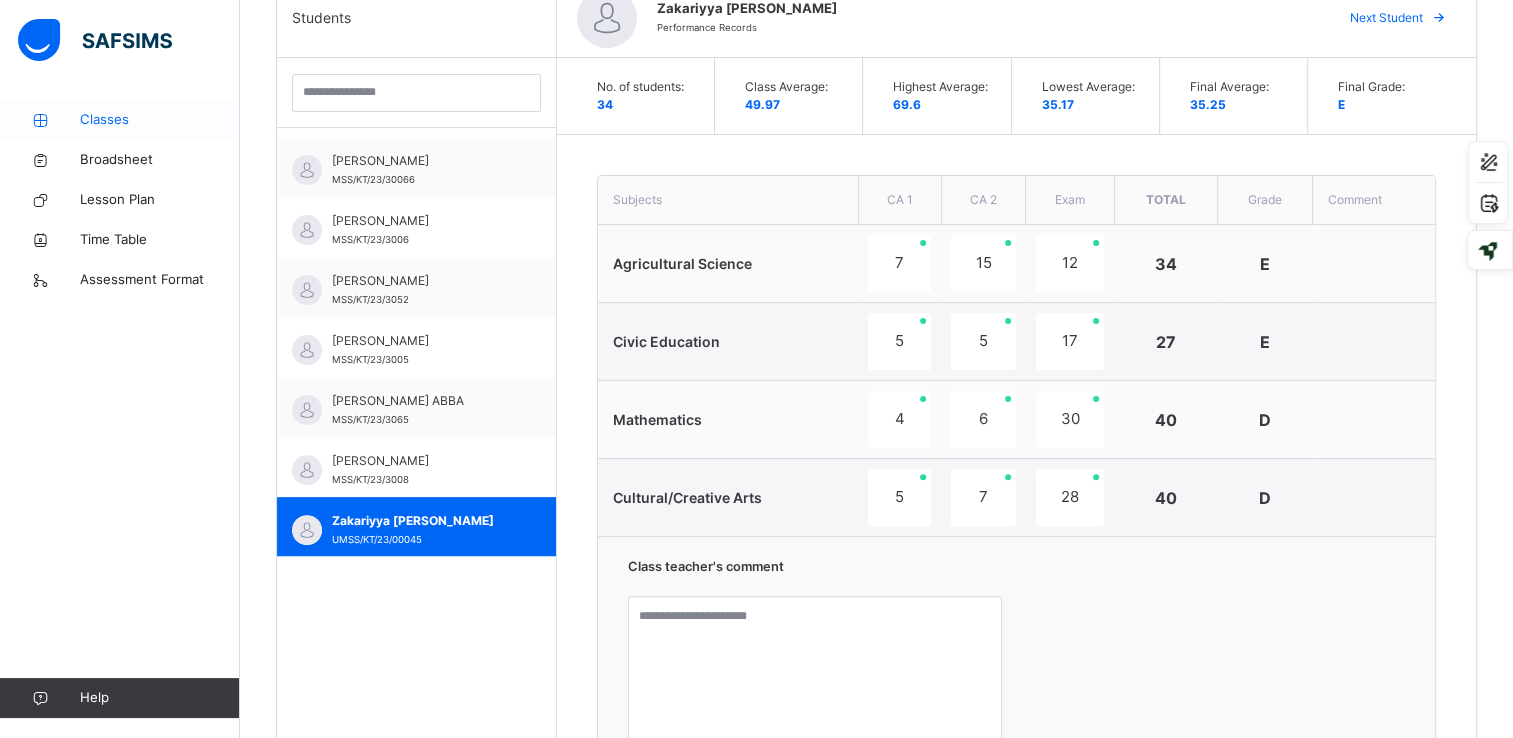 click on "Classes" at bounding box center [160, 120] 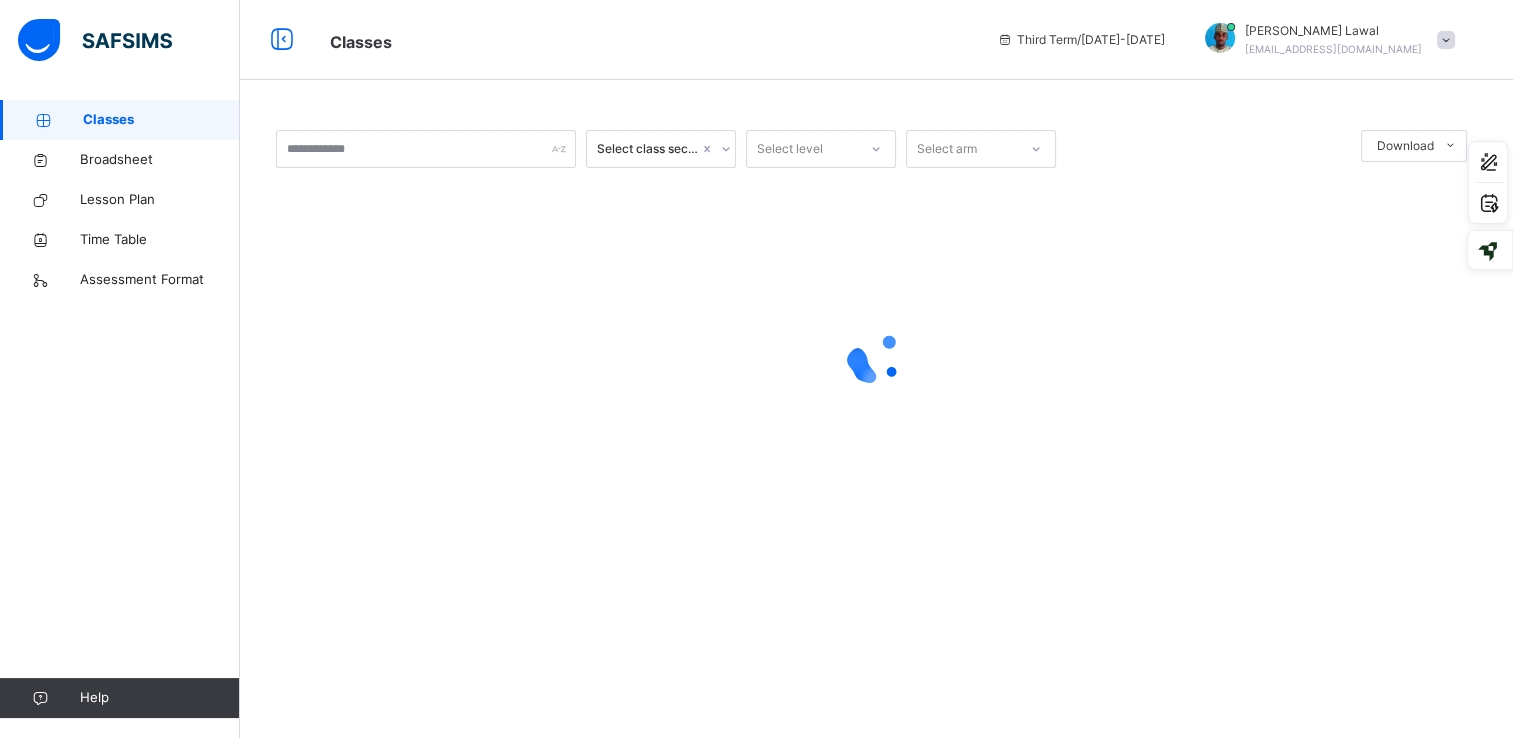 scroll, scrollTop: 0, scrollLeft: 0, axis: both 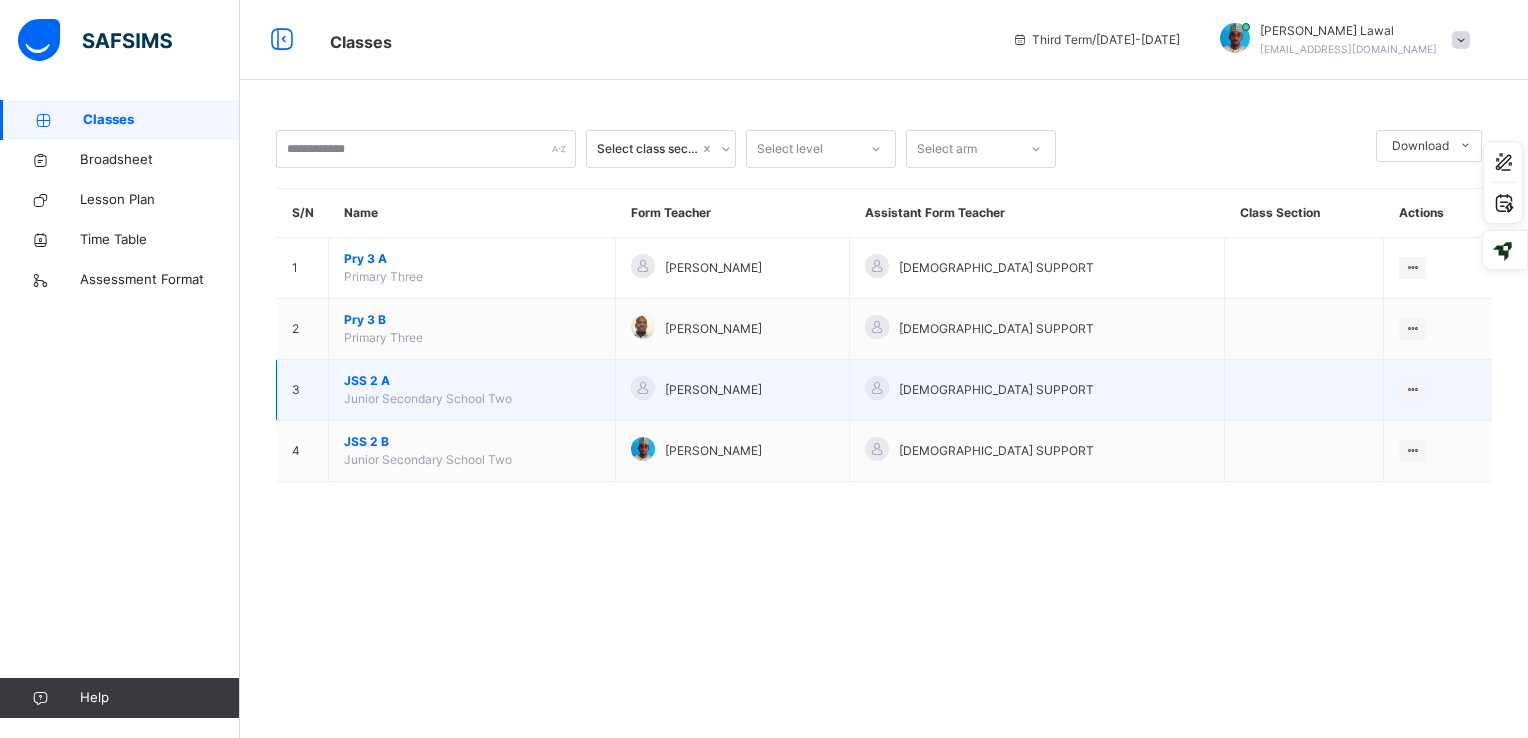 click on "JSS 2   A" at bounding box center [472, 381] 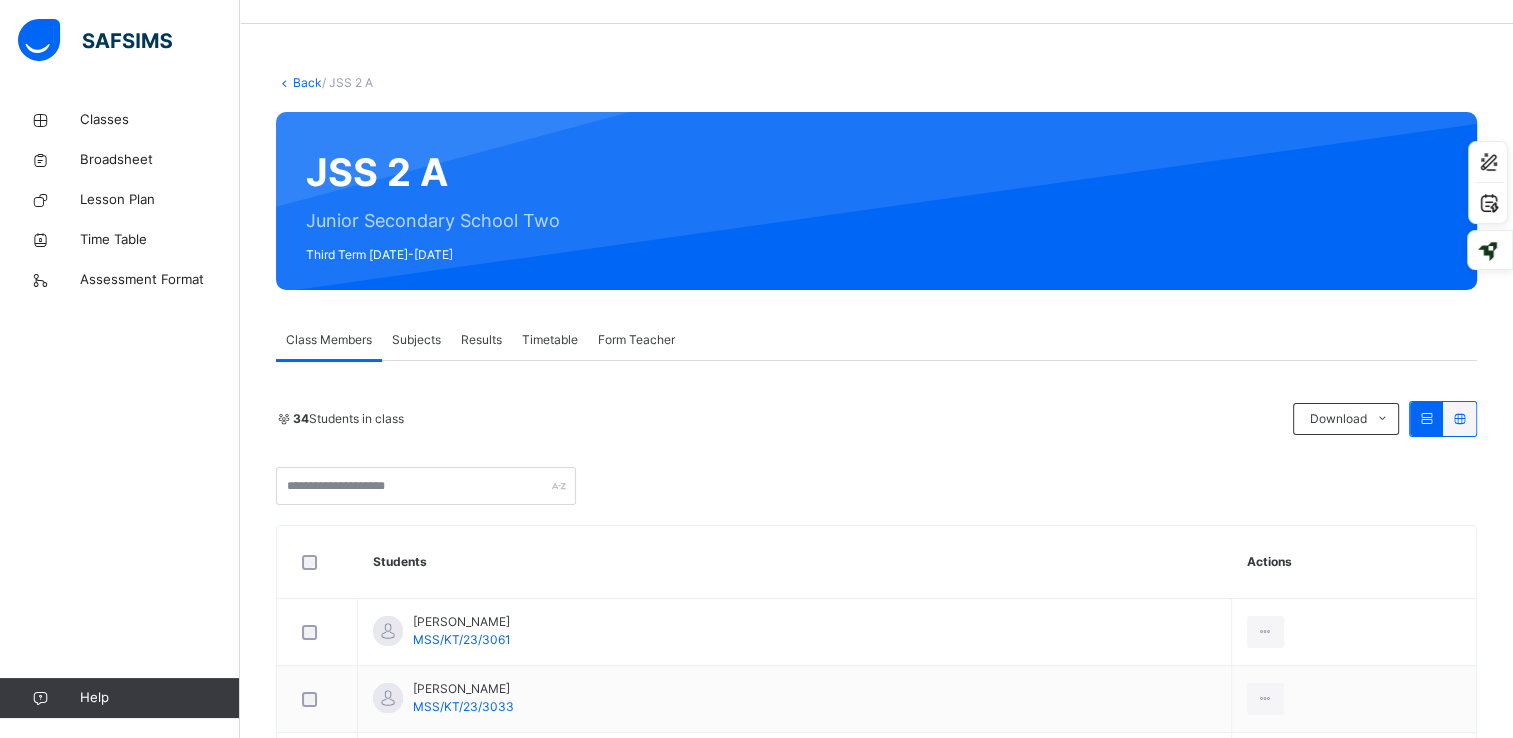 scroll, scrollTop: 0, scrollLeft: 0, axis: both 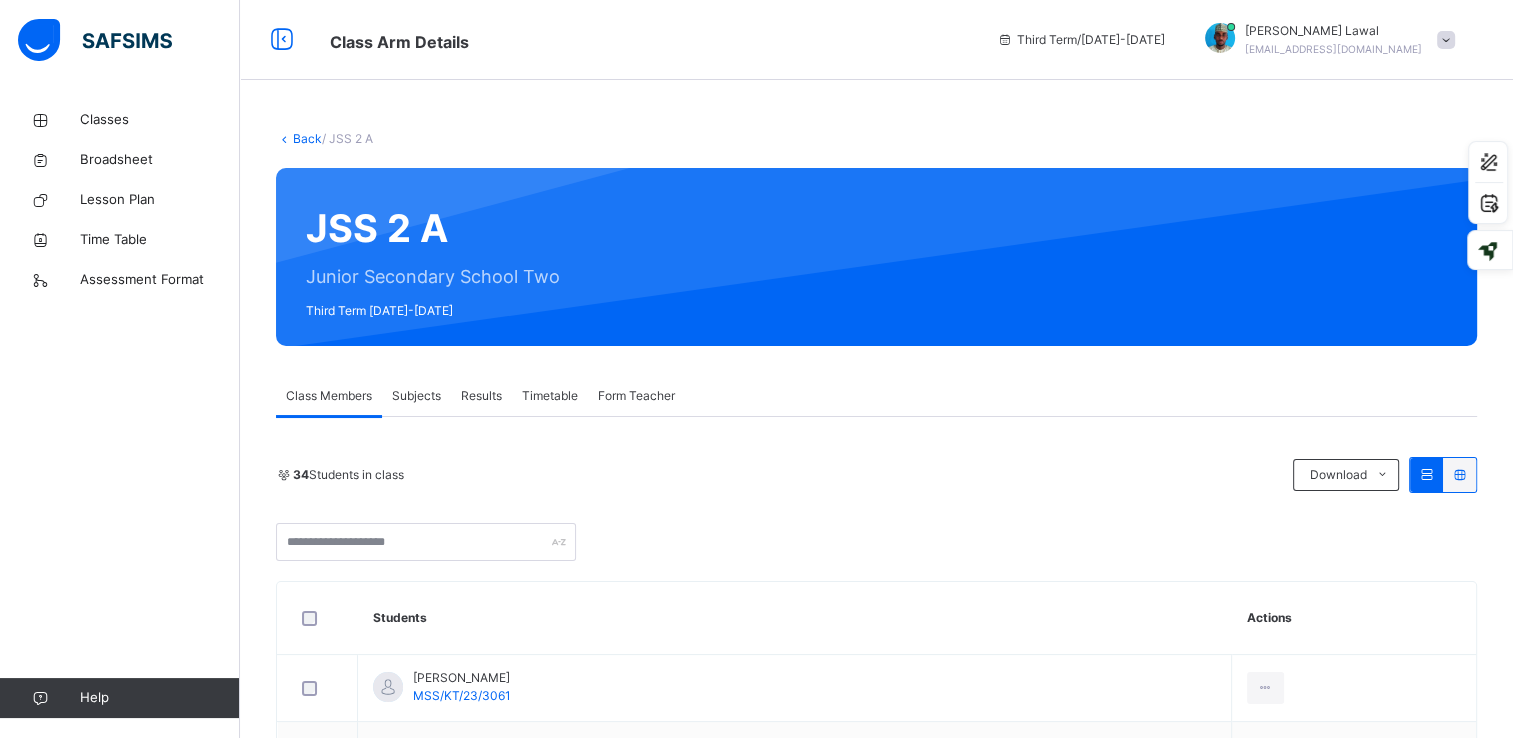 click on "Results" at bounding box center [481, 396] 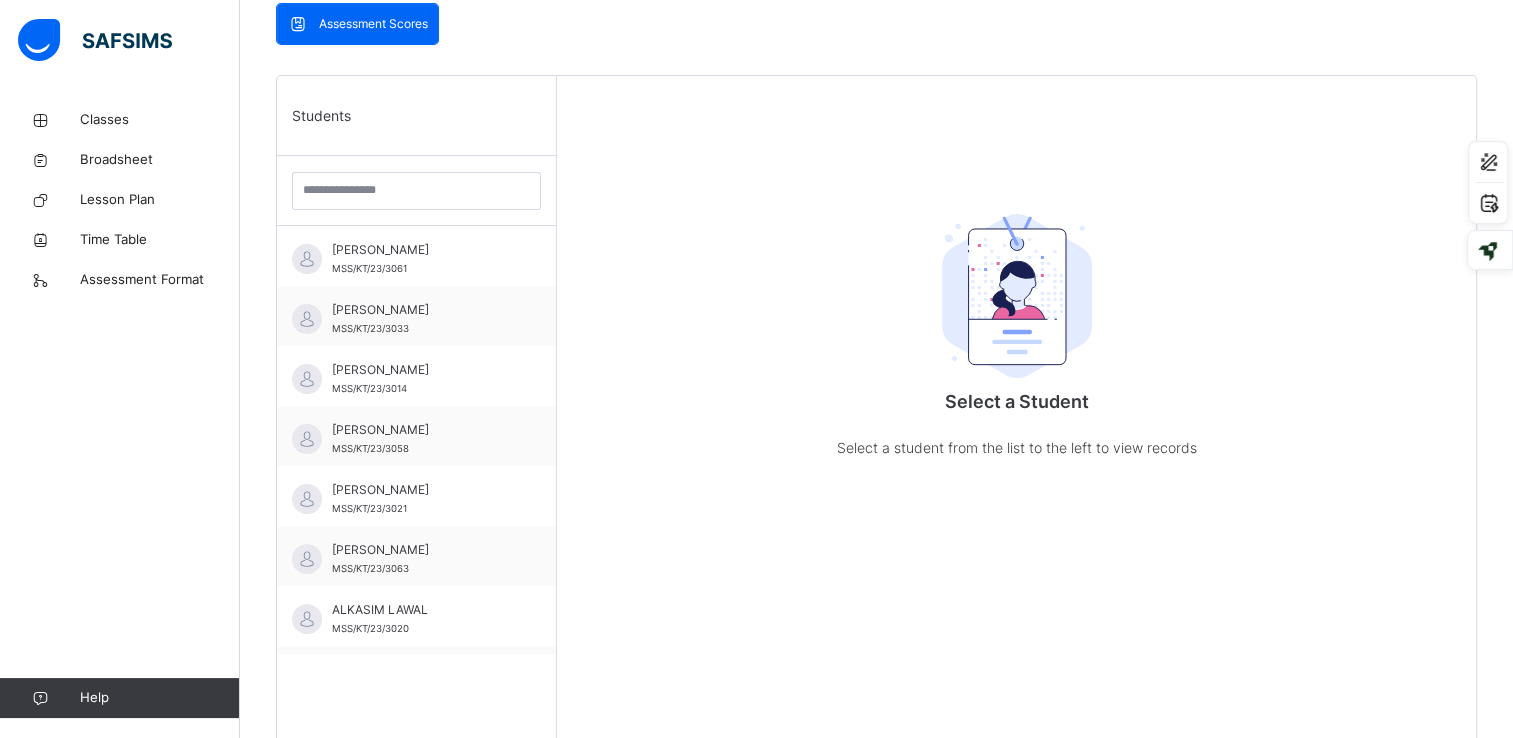 scroll, scrollTop: 580, scrollLeft: 0, axis: vertical 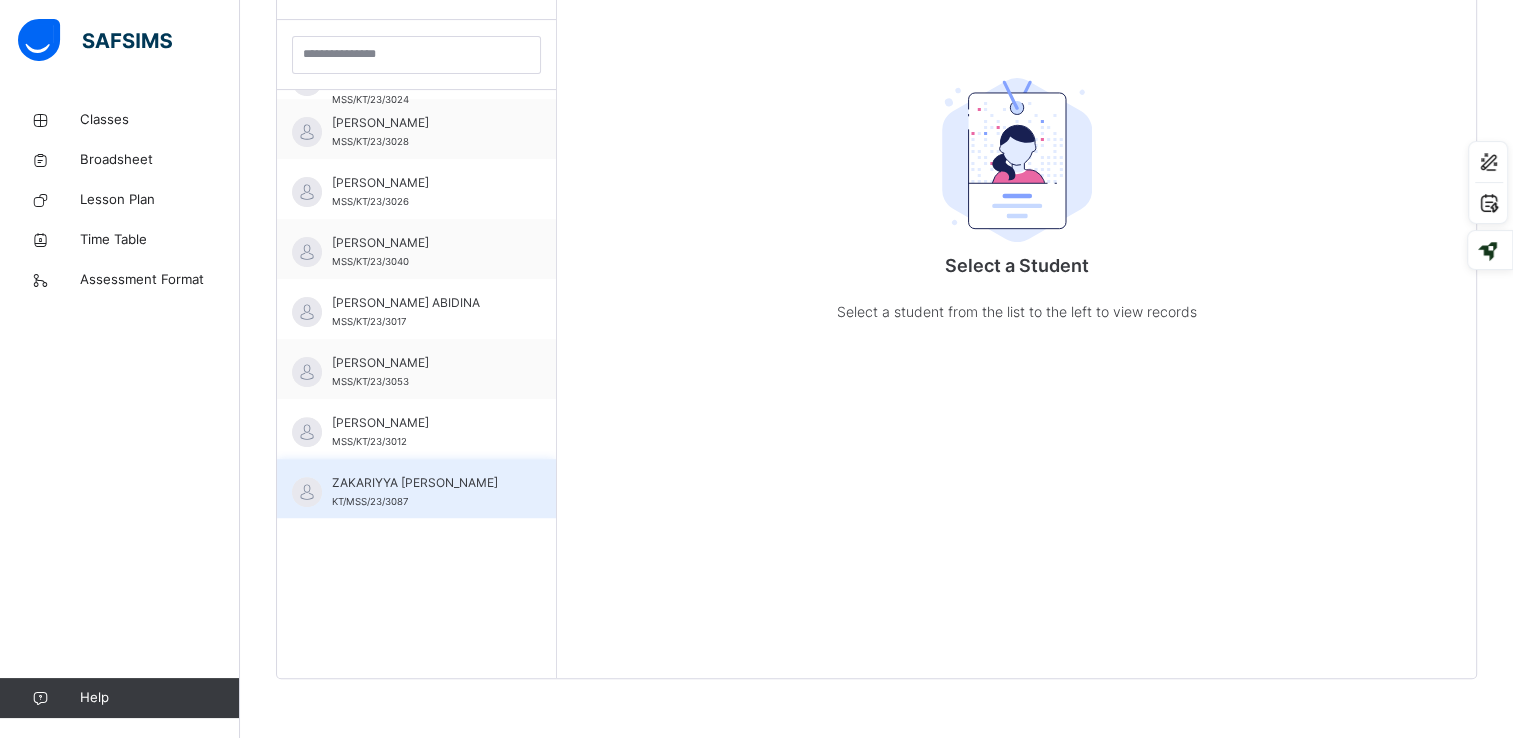 click on "ZAKARIYYA  [PERSON_NAME]" at bounding box center (421, 483) 